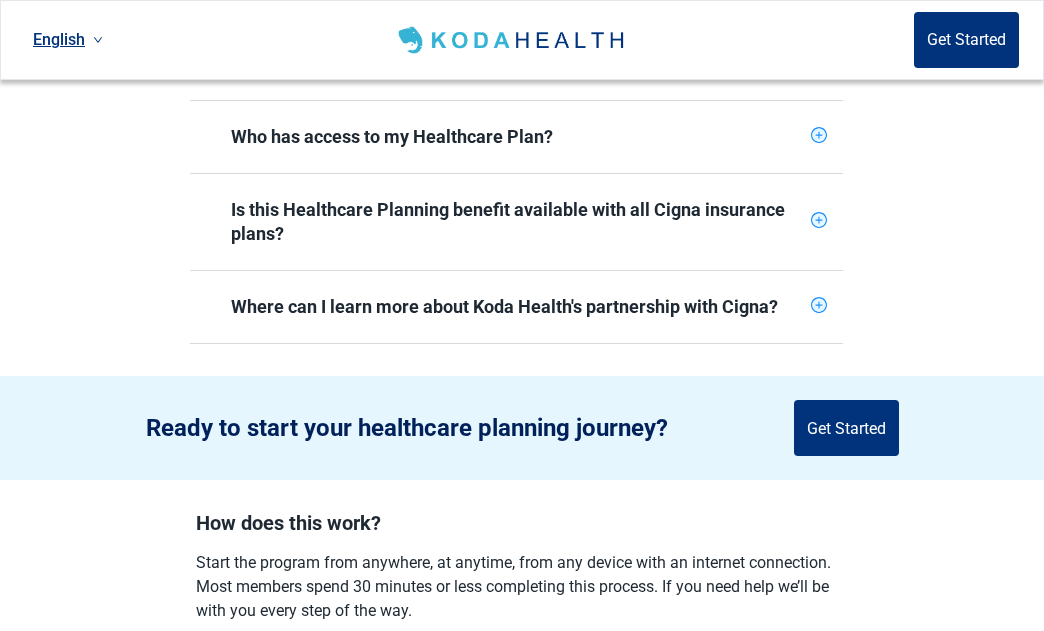 scroll, scrollTop: 808, scrollLeft: 0, axis: vertical 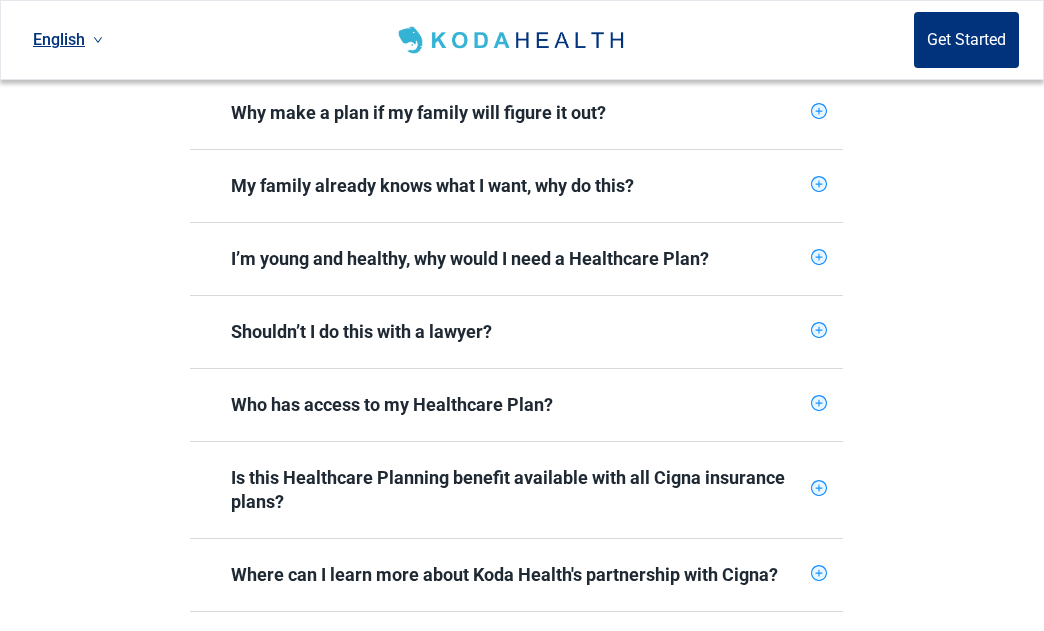 click on "Who has access to my Healthcare Plan?" at bounding box center [517, 405] 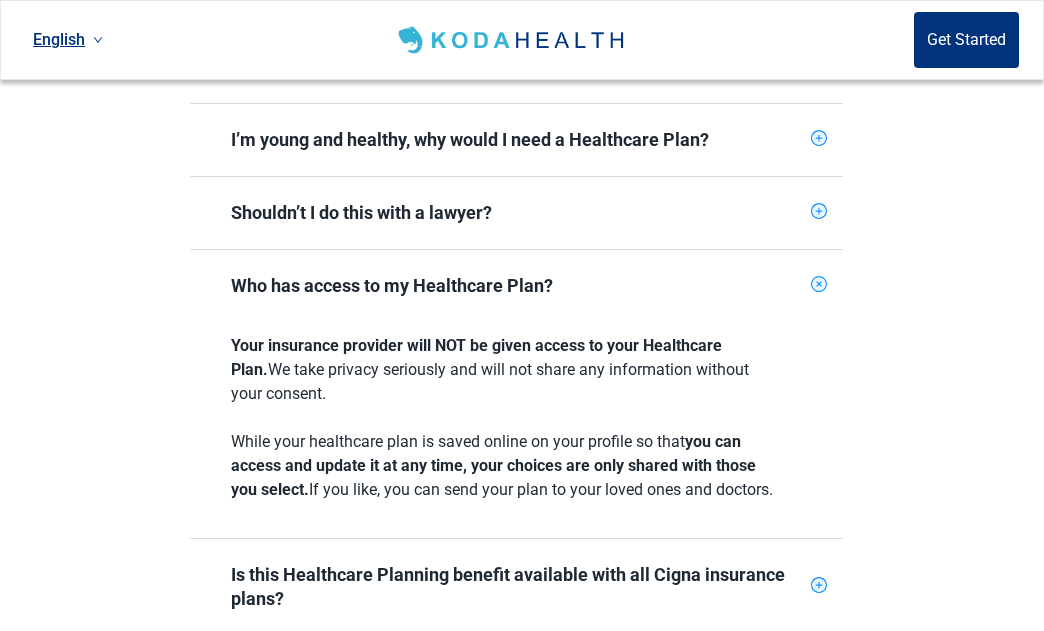 scroll, scrollTop: 965, scrollLeft: 0, axis: vertical 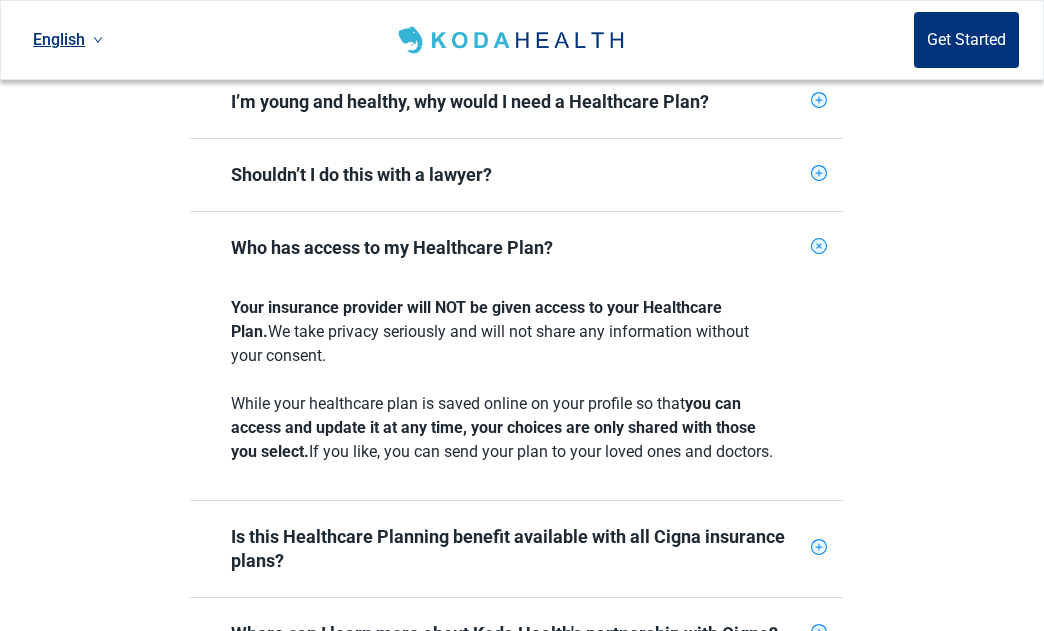 click on "Who has access to my Healthcare Plan?" at bounding box center (517, 248) 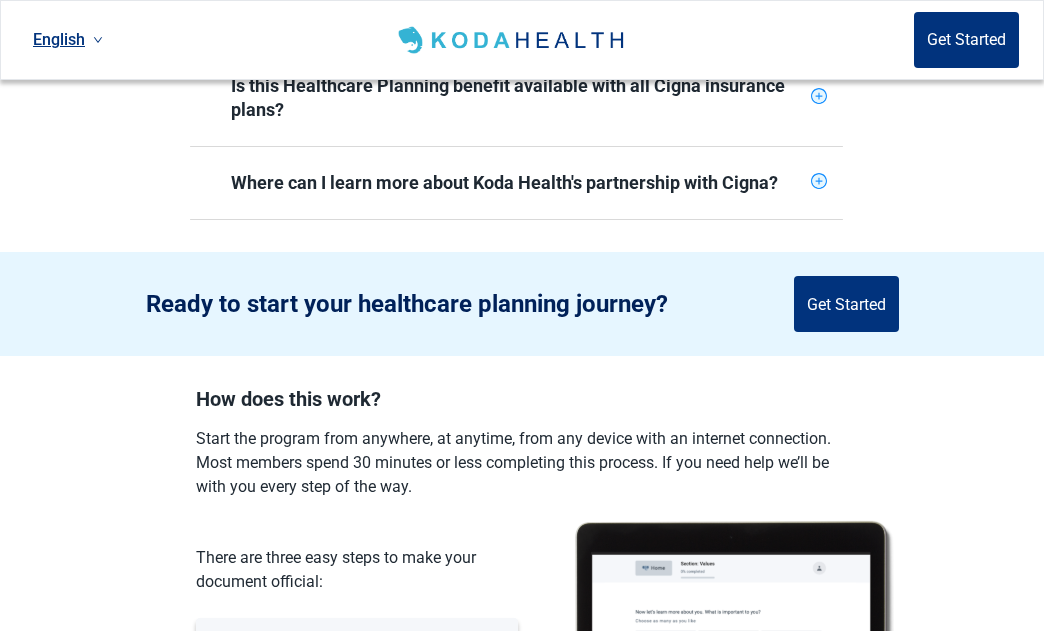 scroll, scrollTop: 1204, scrollLeft: 0, axis: vertical 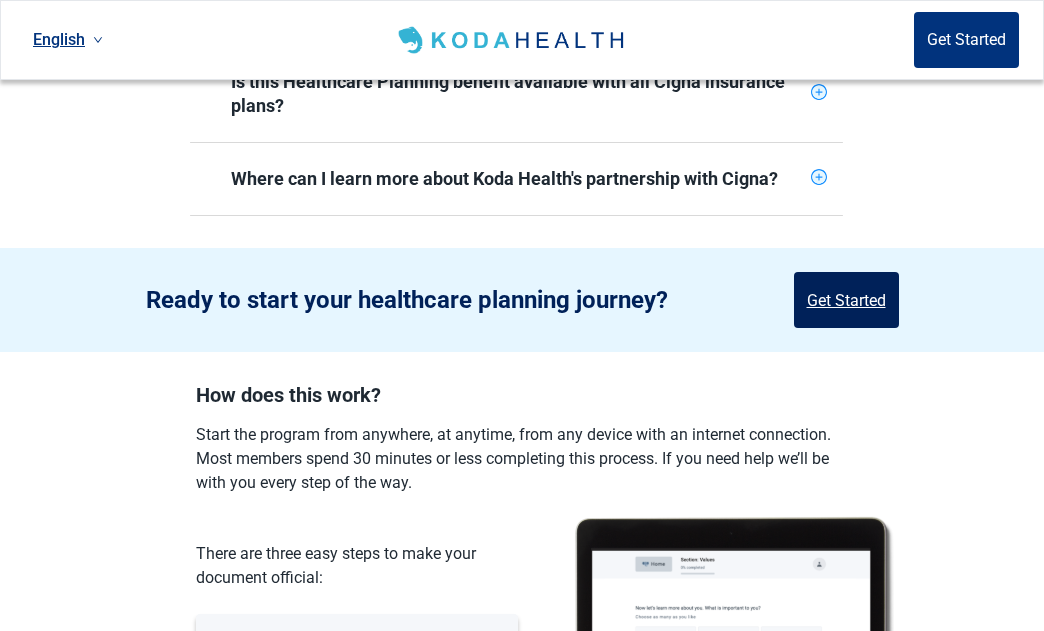click on "Get Started" at bounding box center (846, 300) 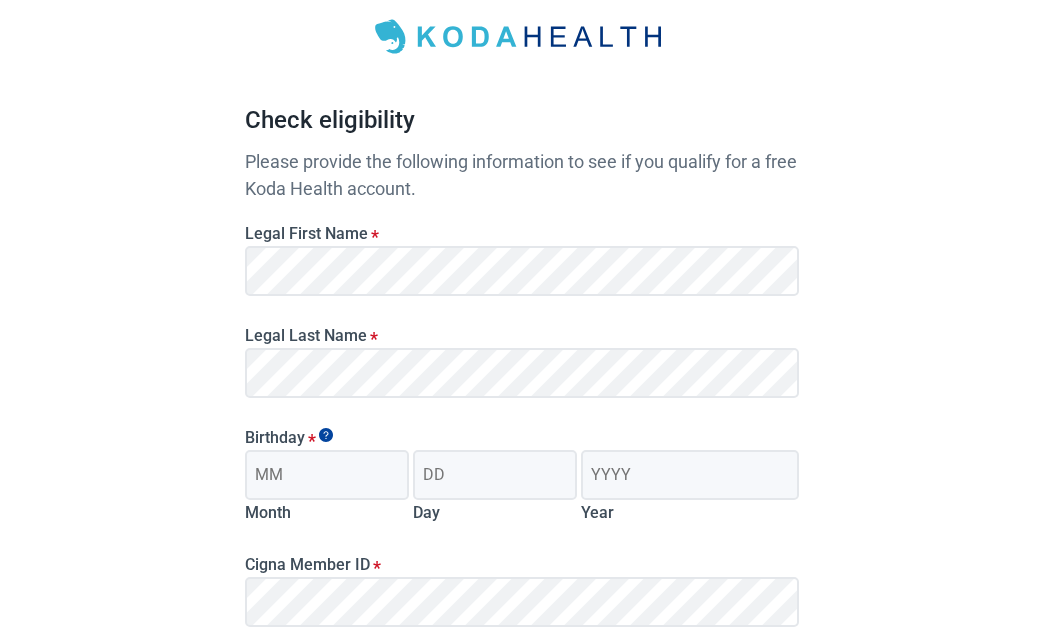 scroll, scrollTop: 0, scrollLeft: 0, axis: both 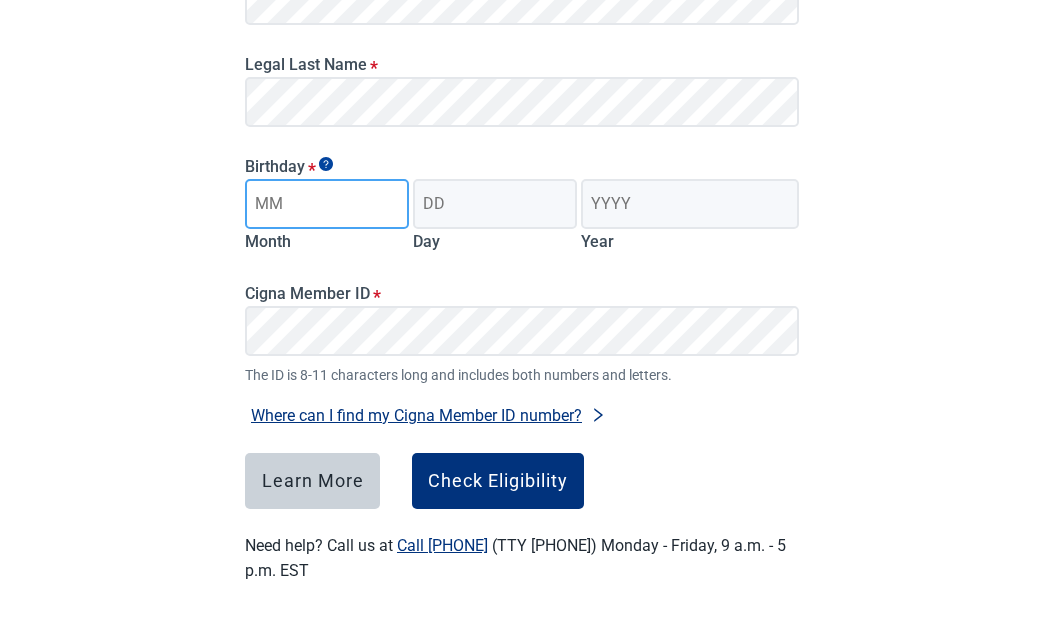 click on "Month" at bounding box center [327, 204] 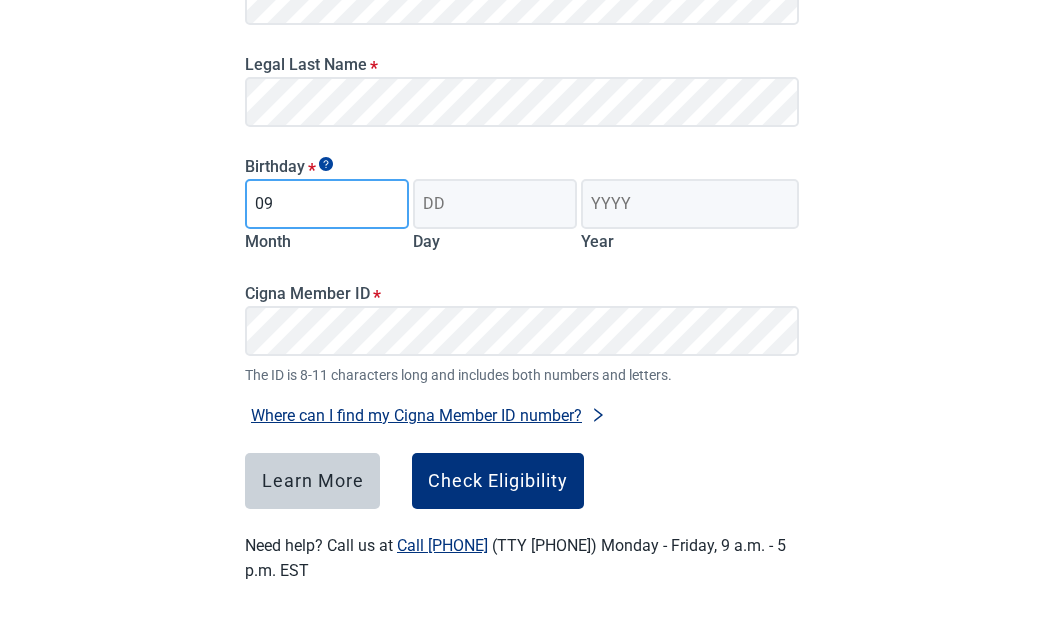 type on "09" 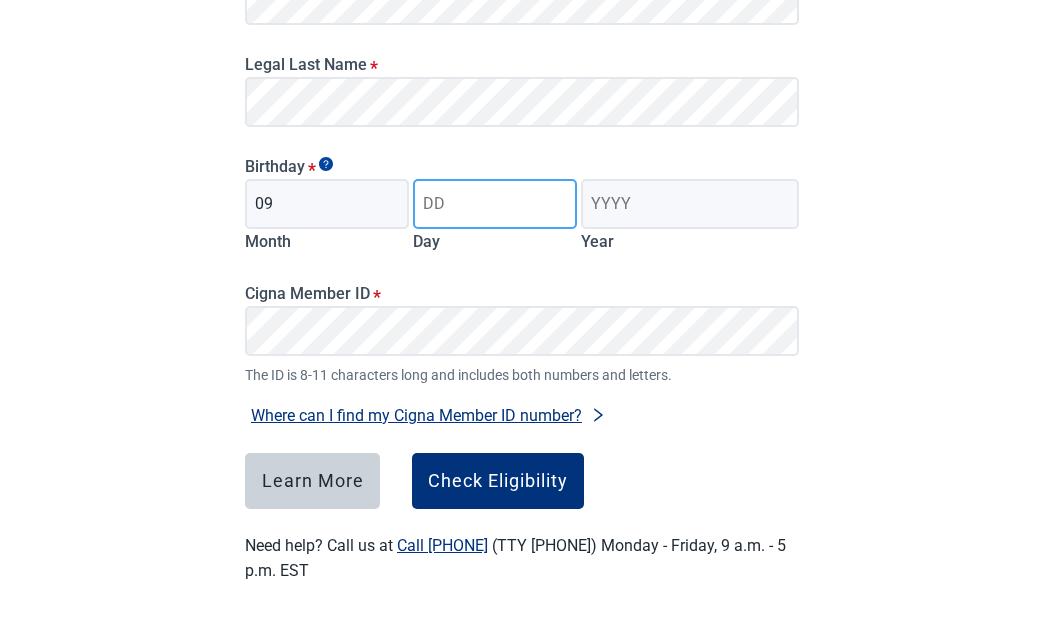 click on "Day" at bounding box center [495, 204] 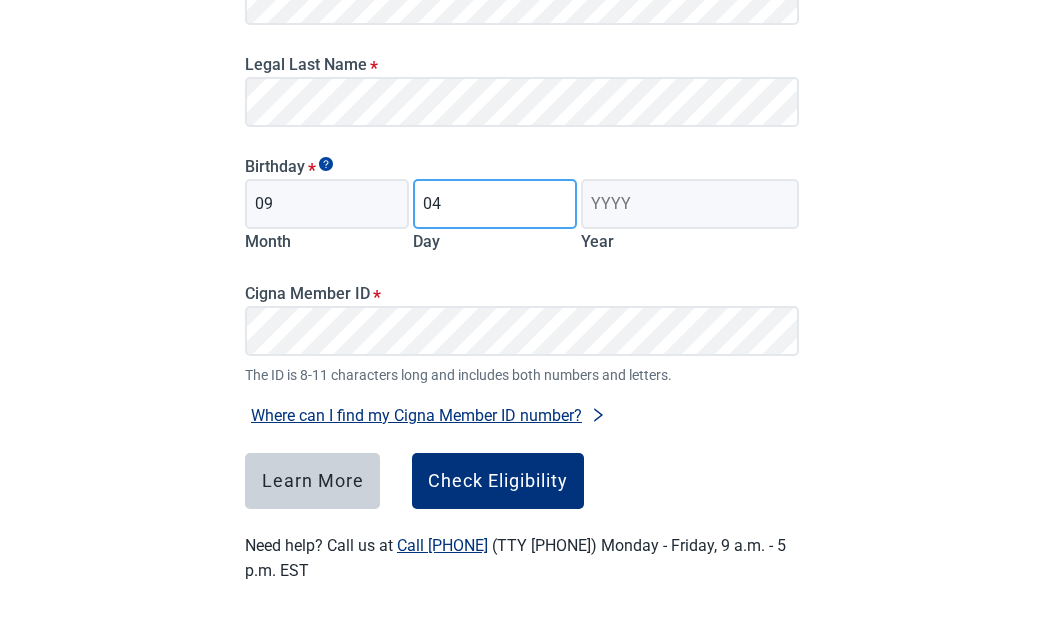 type on "04" 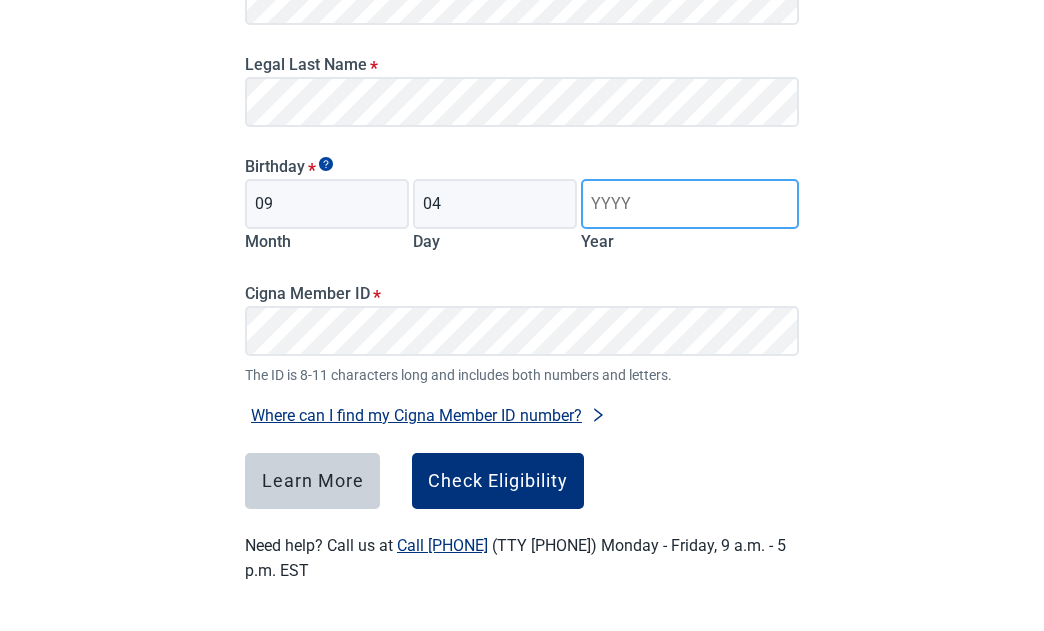 click on "Year" at bounding box center [690, 204] 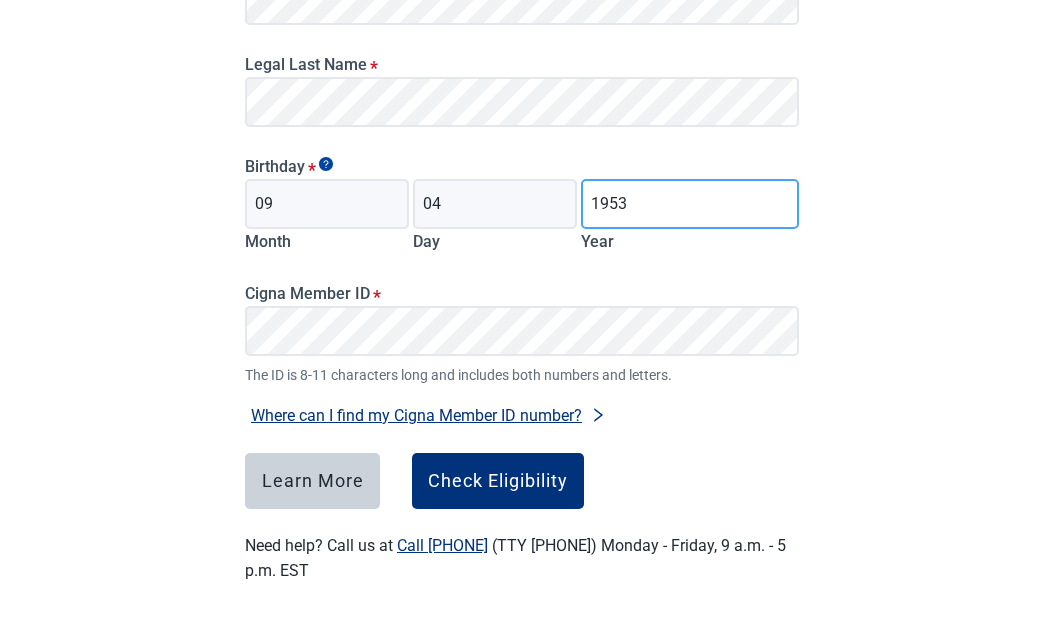 type on "1953" 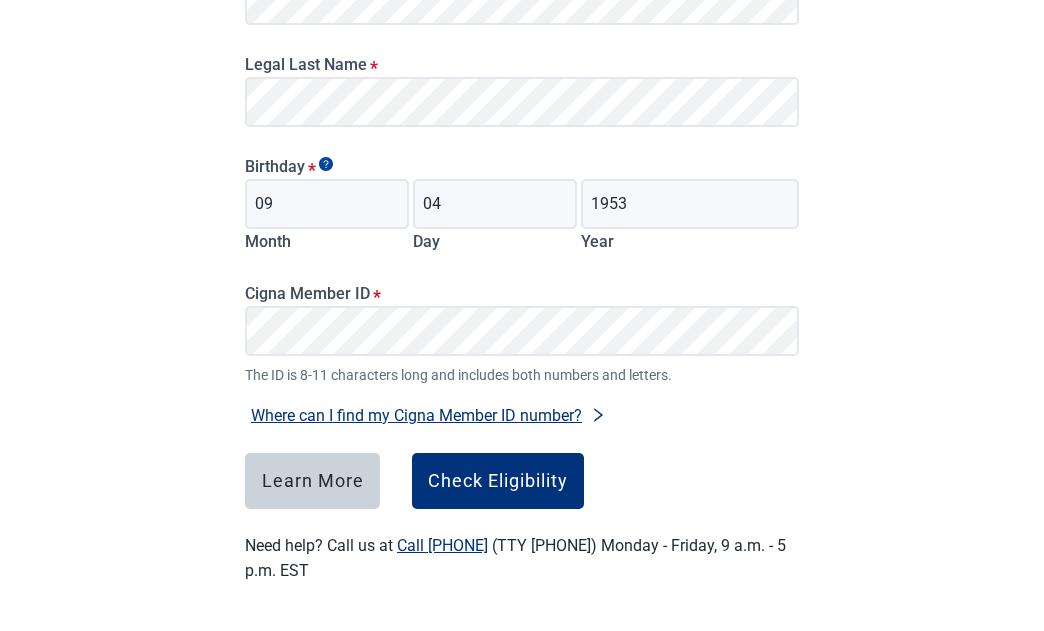 click on "Where can I find my Cigna Member ID number?" at bounding box center [428, 415] 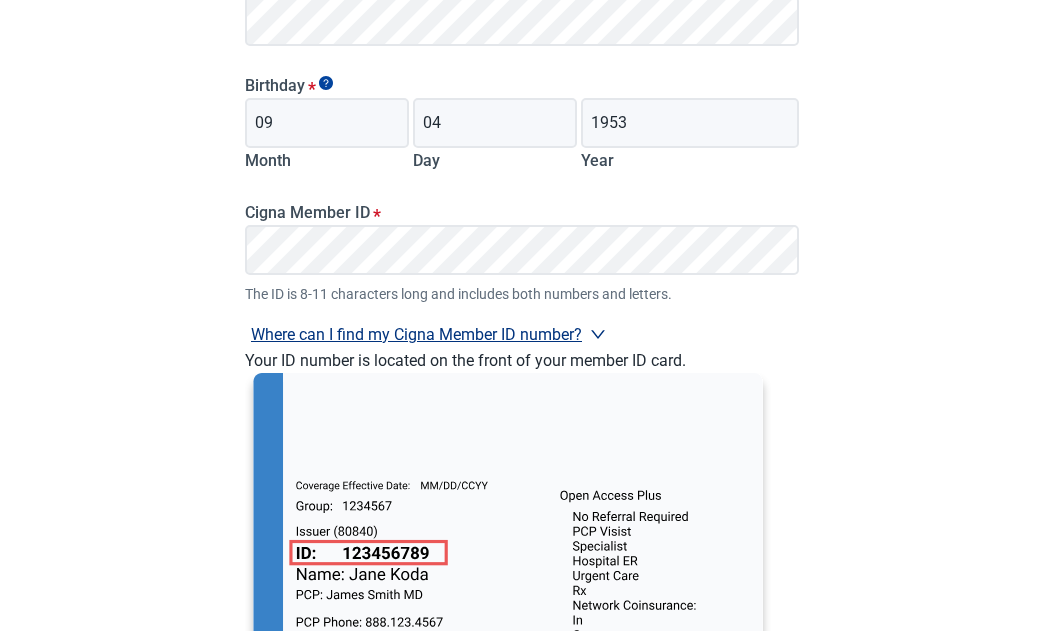 scroll, scrollTop: 508, scrollLeft: 0, axis: vertical 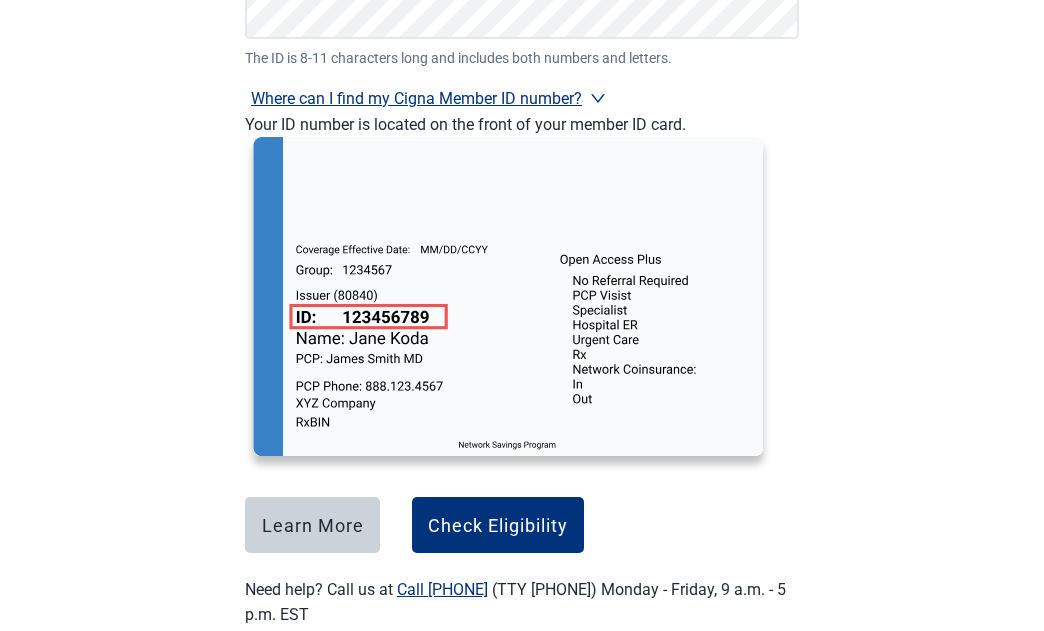 click 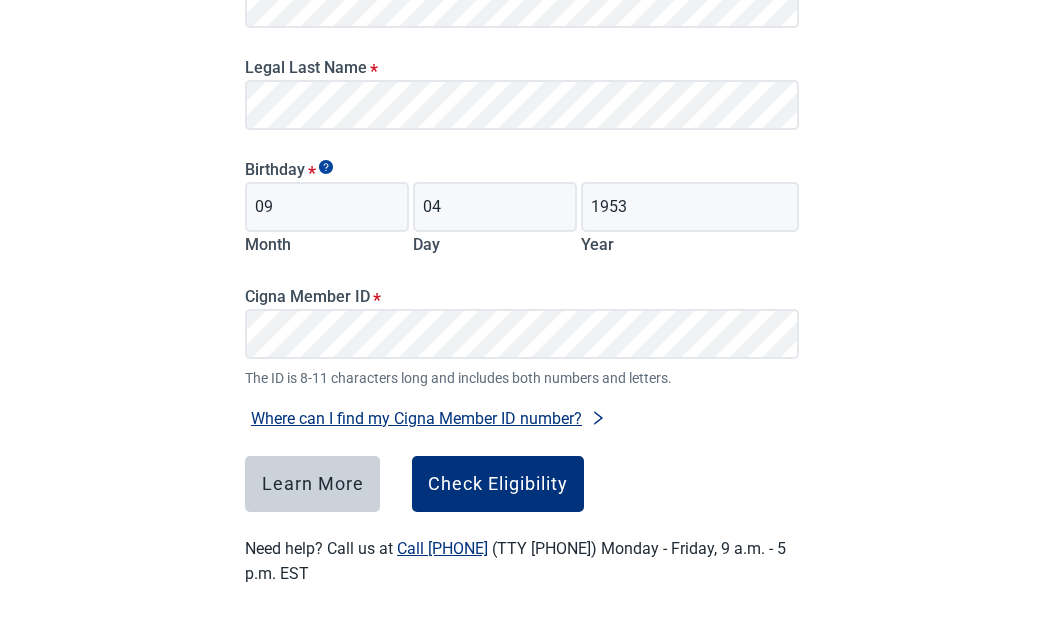 scroll, scrollTop: 375, scrollLeft: 0, axis: vertical 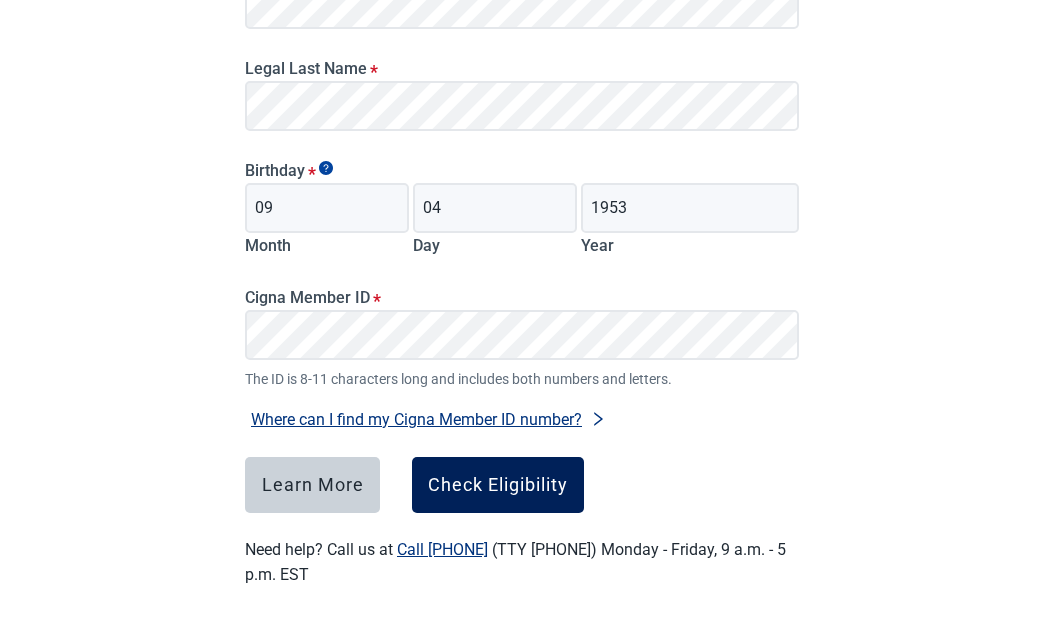 click on "Check Eligibility" at bounding box center (498, 485) 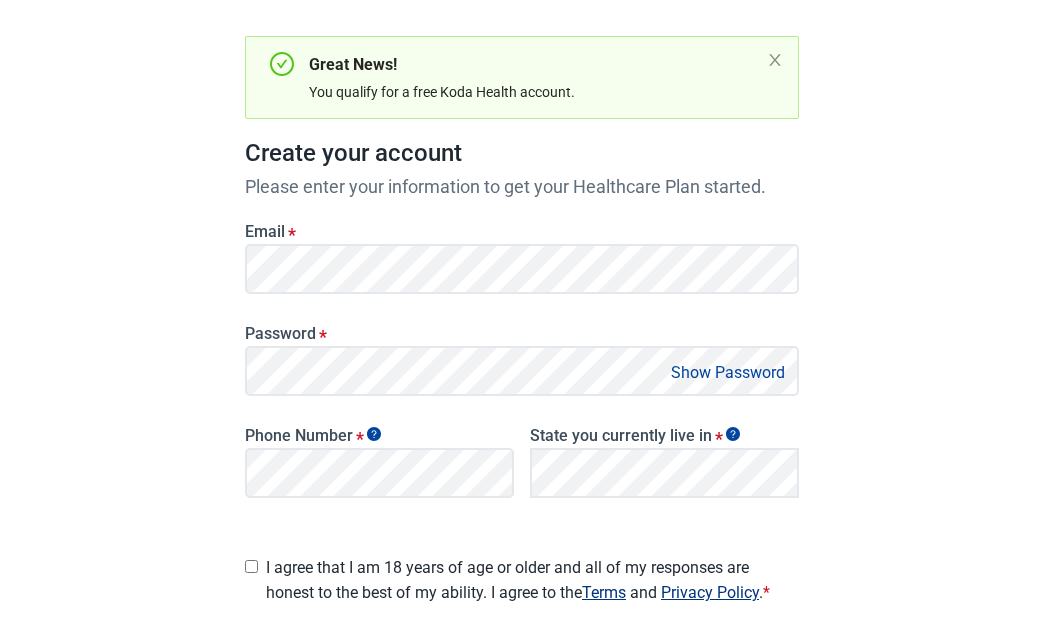scroll, scrollTop: 206, scrollLeft: 0, axis: vertical 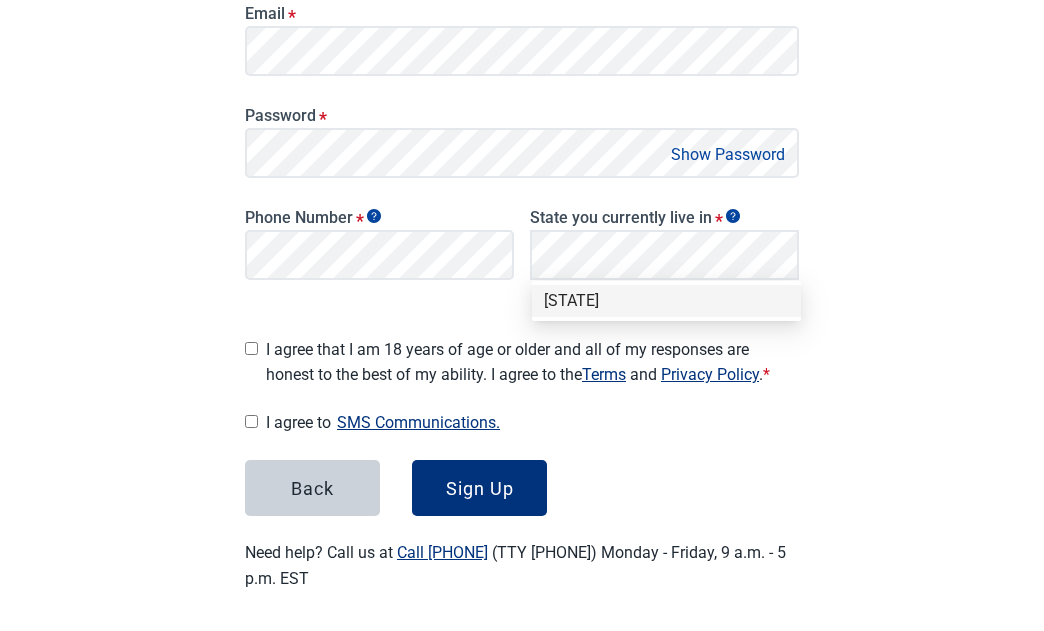 click on "I agree that I am 18 years of age or older and all of my responses are honest to the best of my ability. I agree to the  Terms   and   Privacy Policy . *" at bounding box center [251, 348] 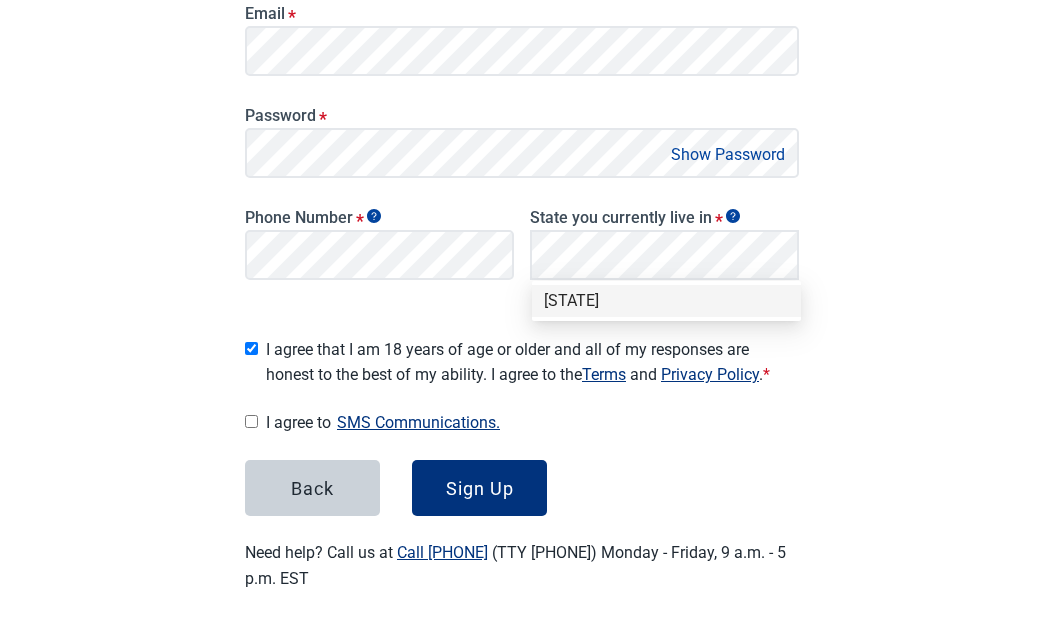 checkbox on "true" 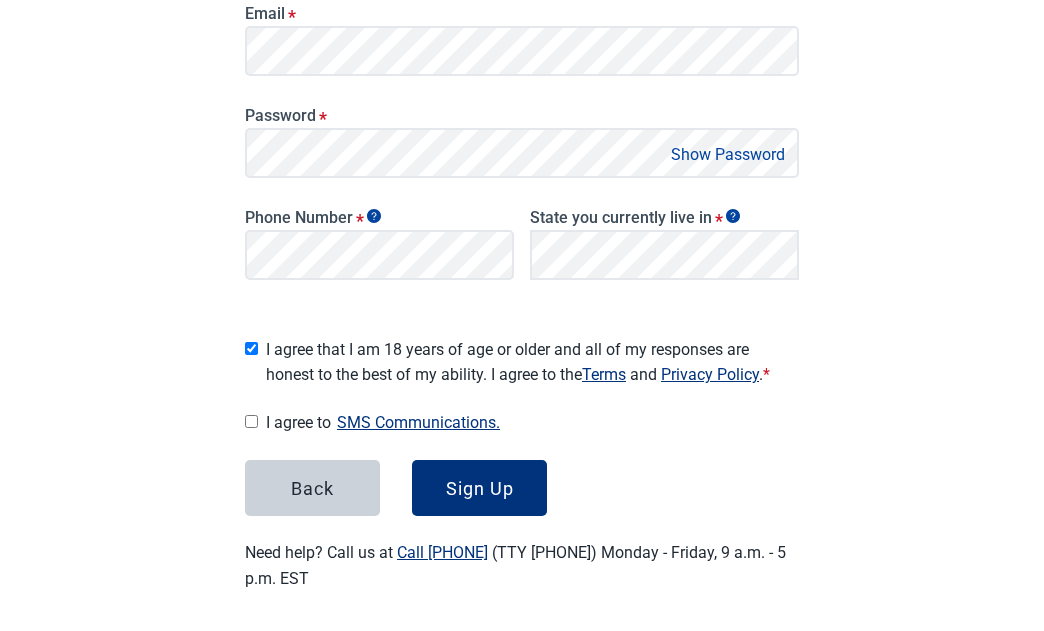 click on "I agree to SMS Communications." at bounding box center [251, 421] 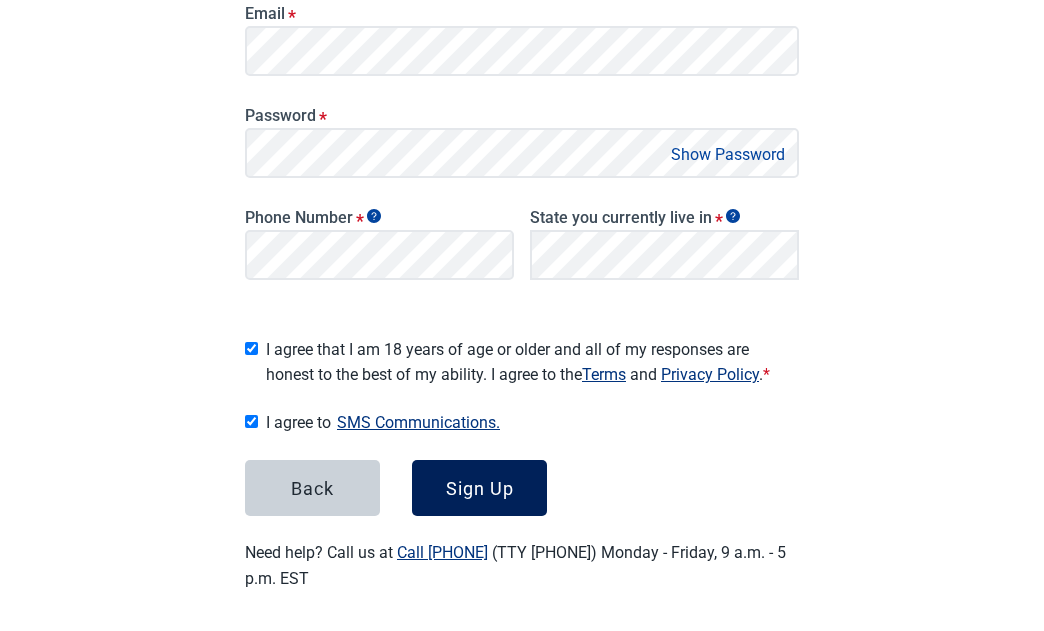 click on "Sign Up" at bounding box center [480, 488] 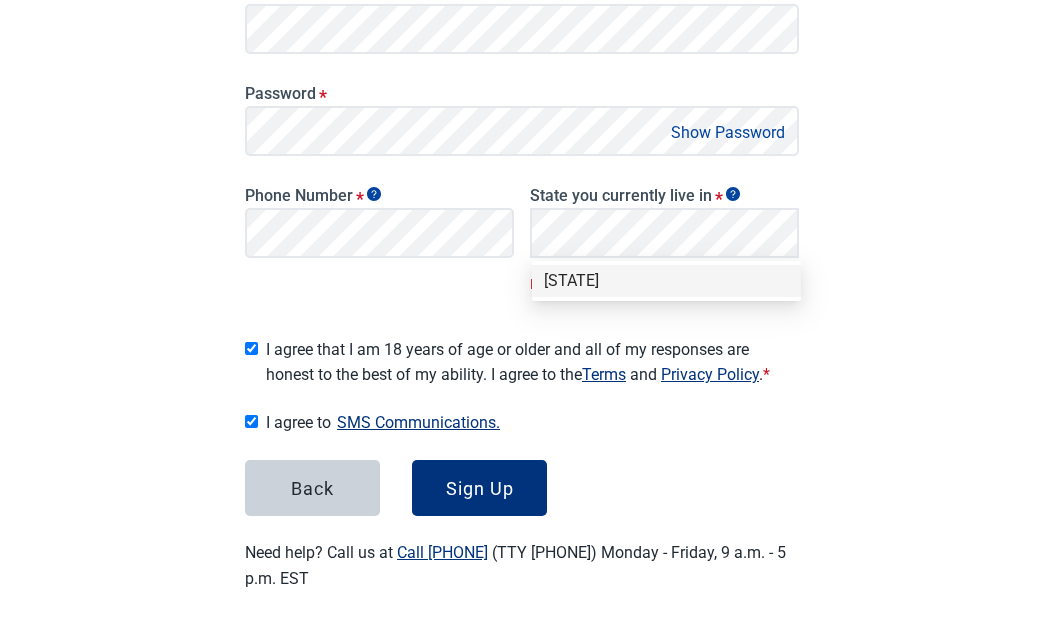 click on "[STATE]" at bounding box center [666, 281] 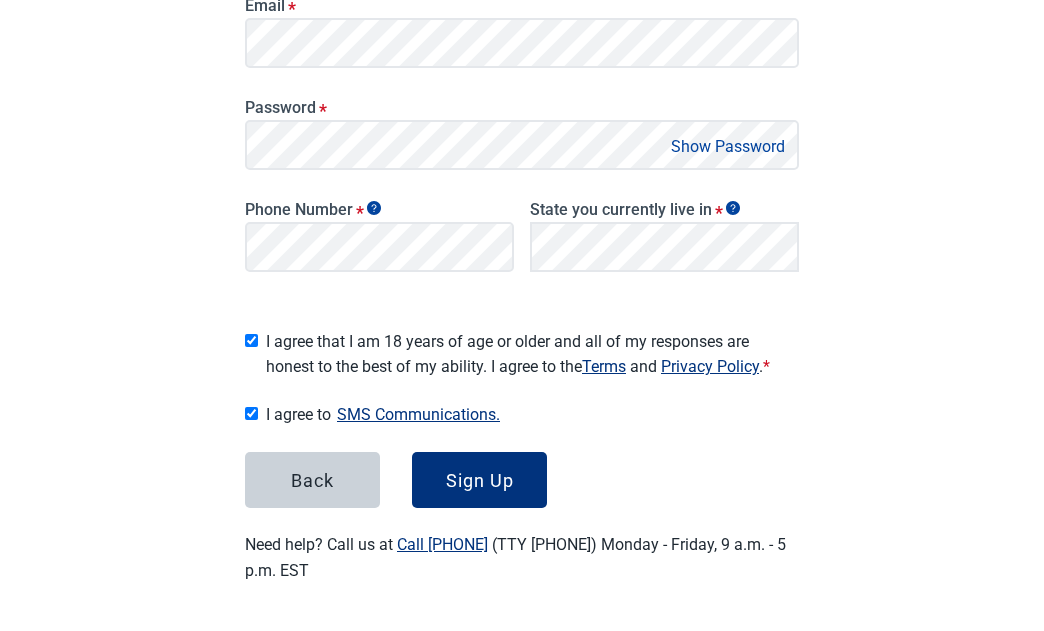 scroll, scrollTop: 392, scrollLeft: 0, axis: vertical 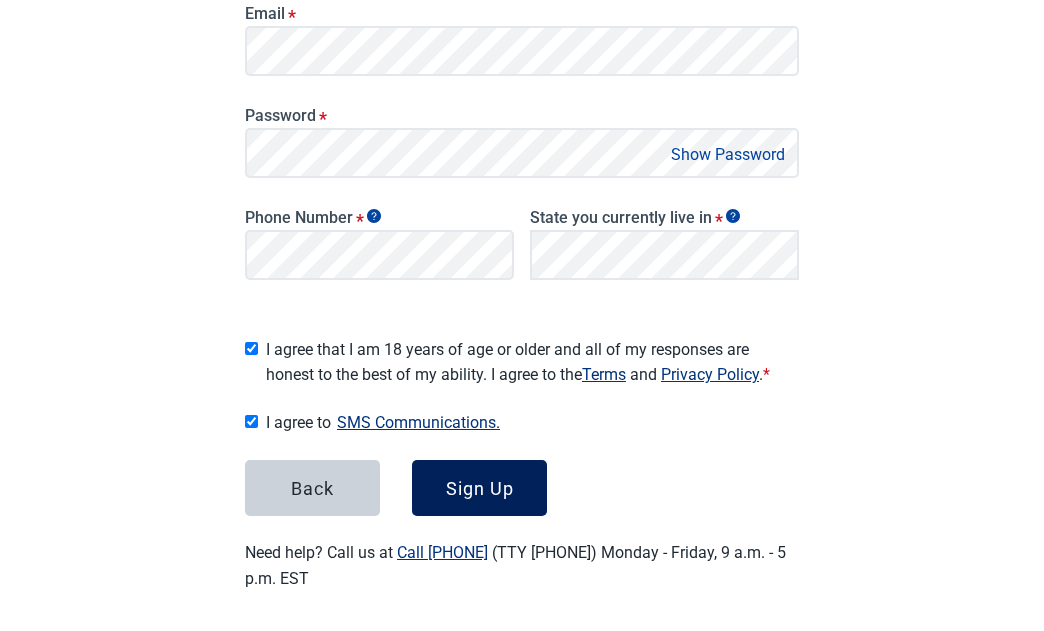 click on "Sign Up" at bounding box center (480, 488) 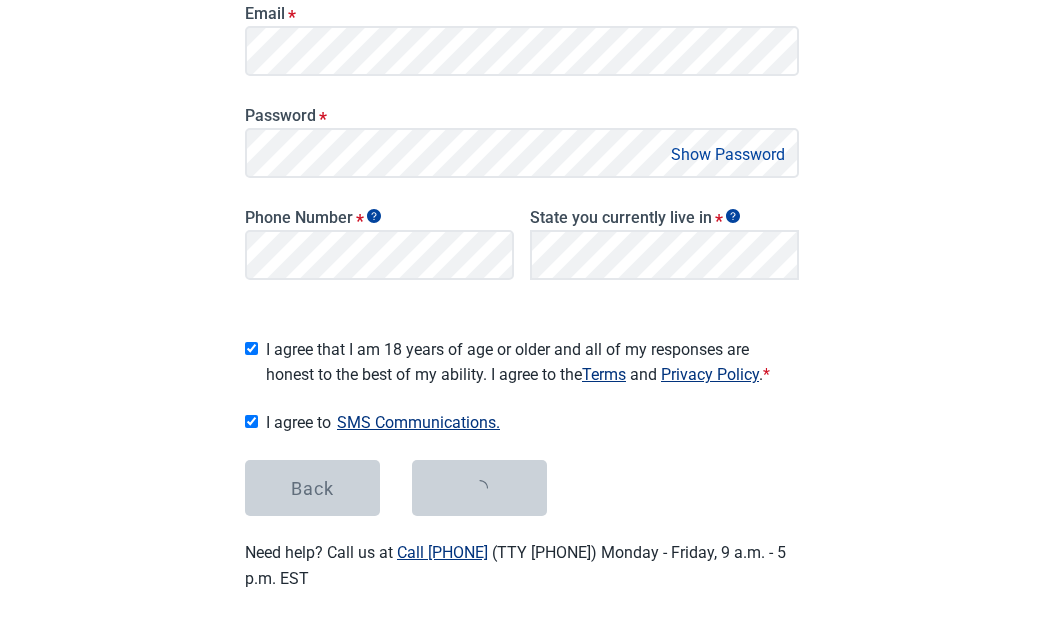 scroll, scrollTop: 0, scrollLeft: 0, axis: both 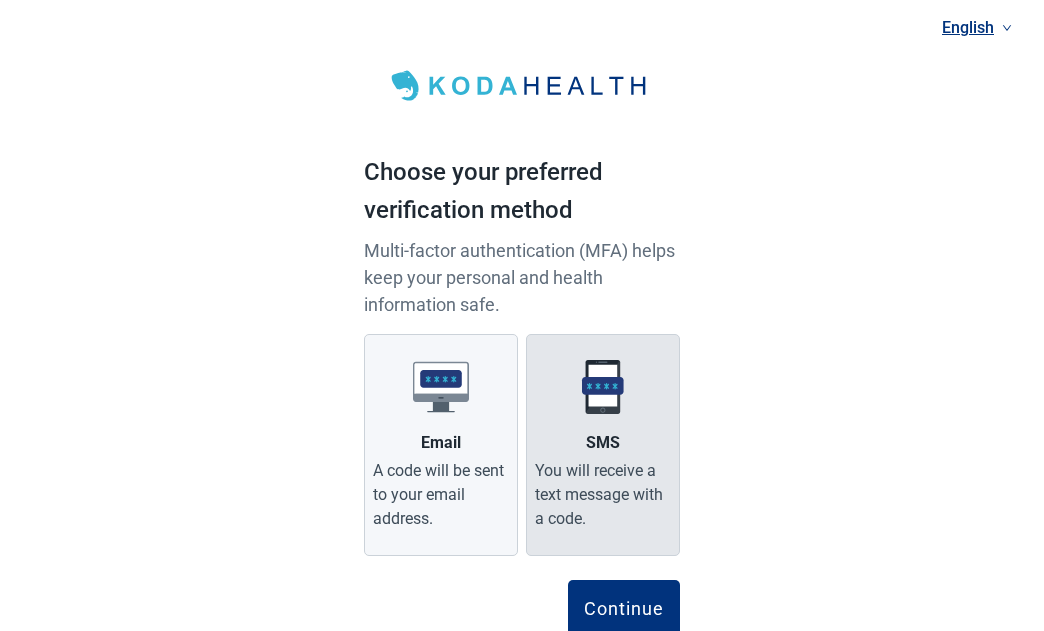 click on "You will receive a text message with a code." at bounding box center (603, 495) 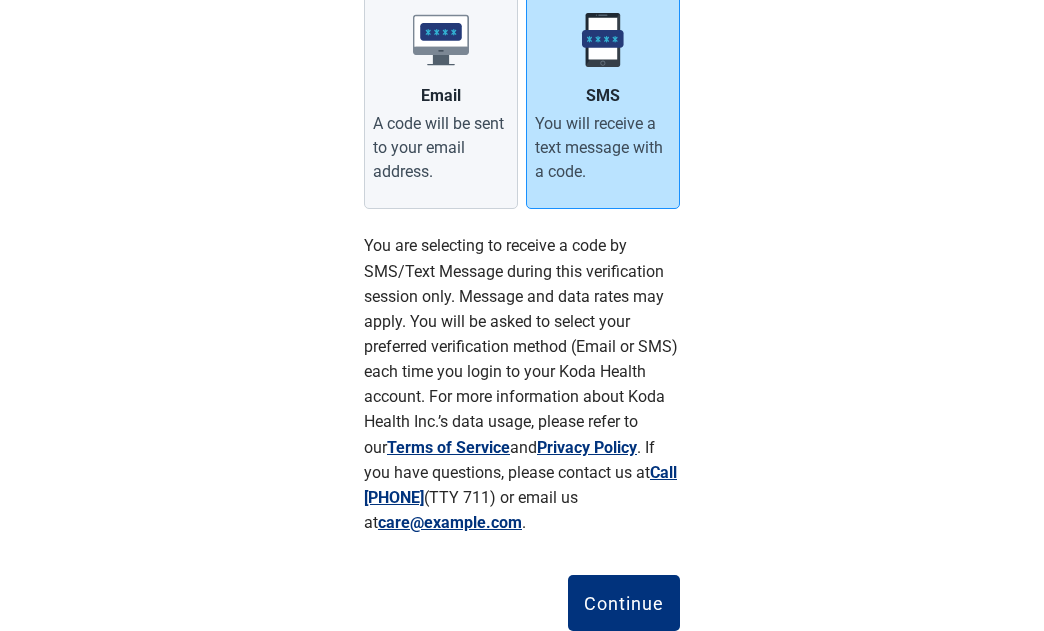 scroll, scrollTop: 405, scrollLeft: 0, axis: vertical 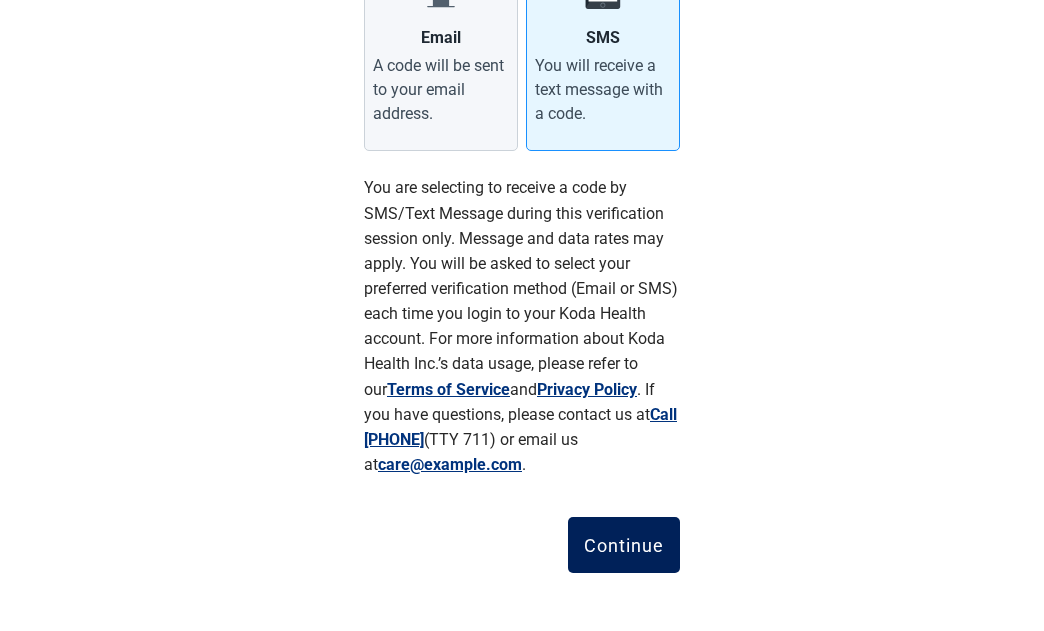click on "Continue" at bounding box center [624, 545] 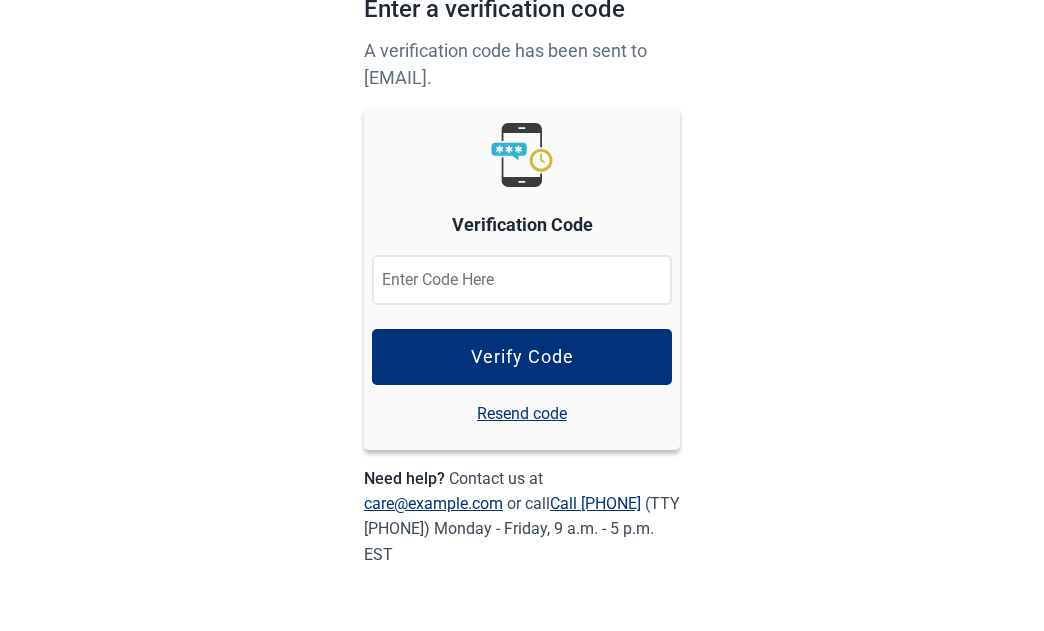 scroll, scrollTop: 135, scrollLeft: 0, axis: vertical 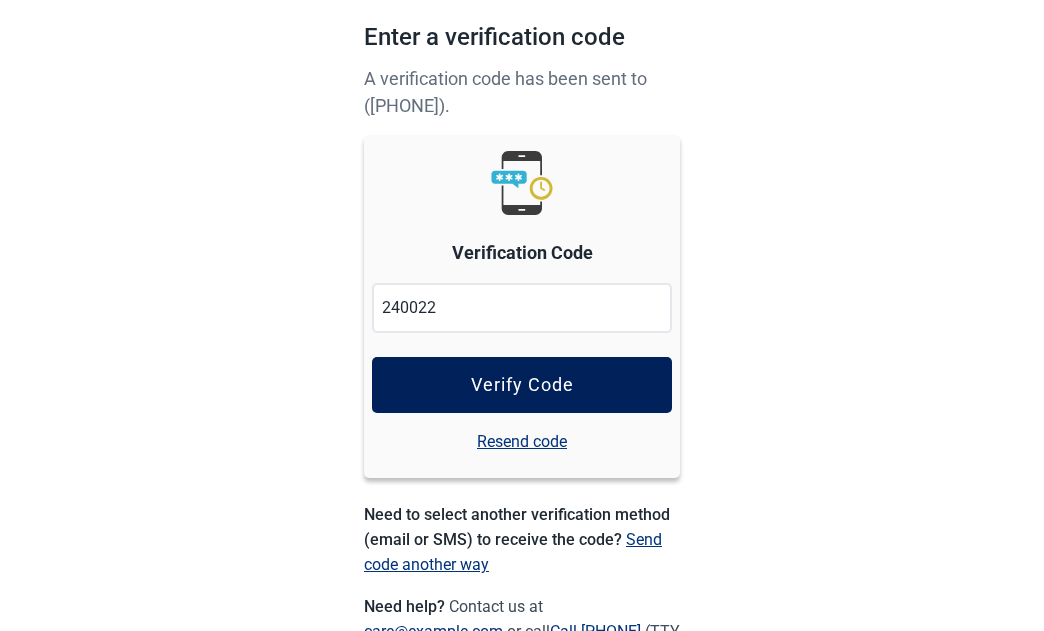 type on "240022" 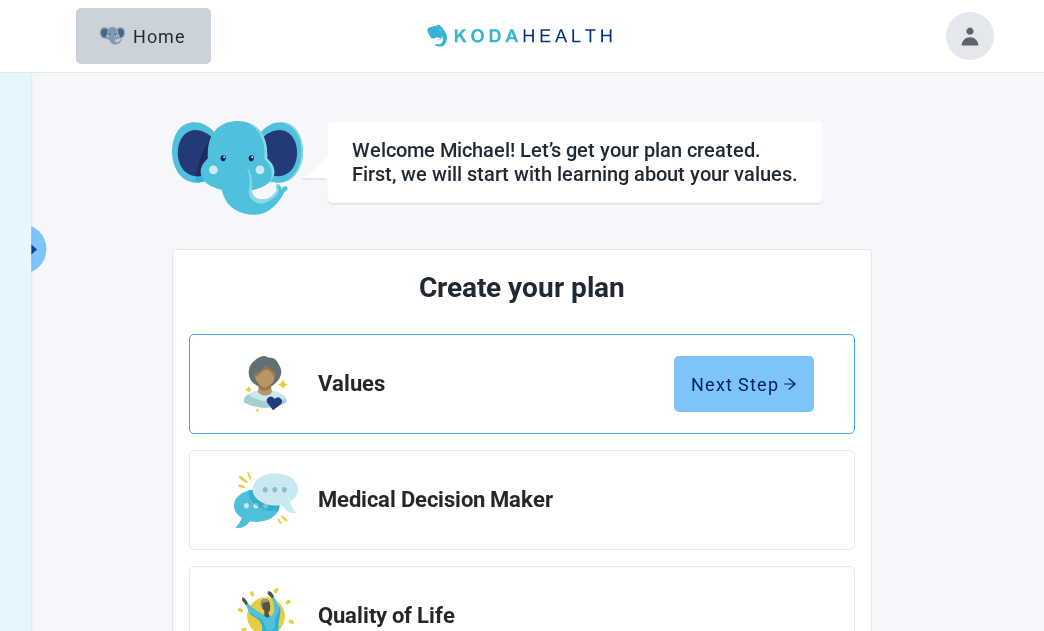 click on "Next Step" at bounding box center (744, 384) 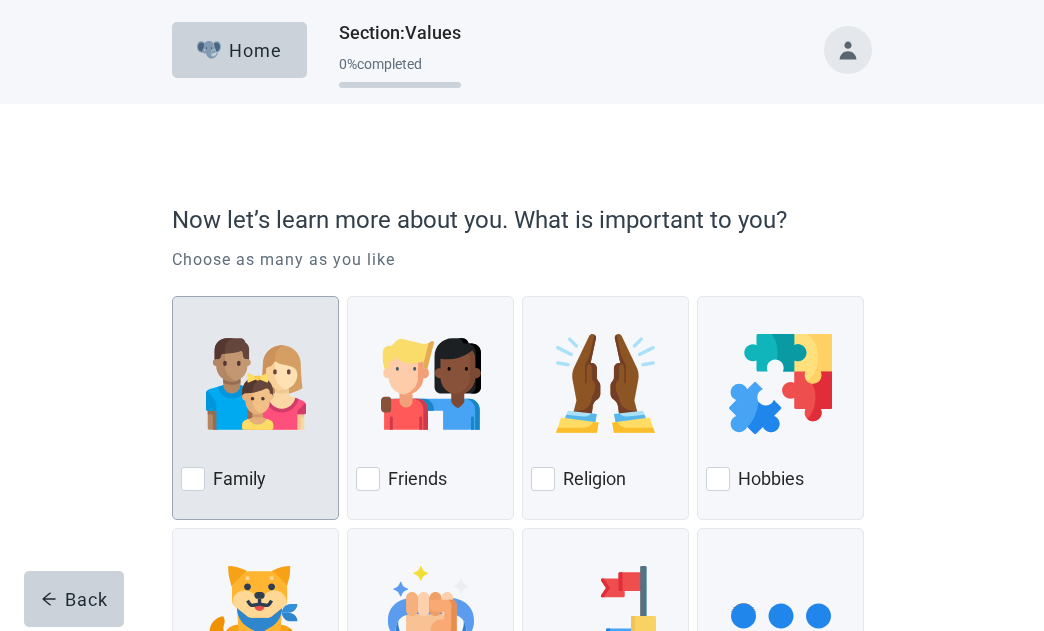 click at bounding box center (193, 479) 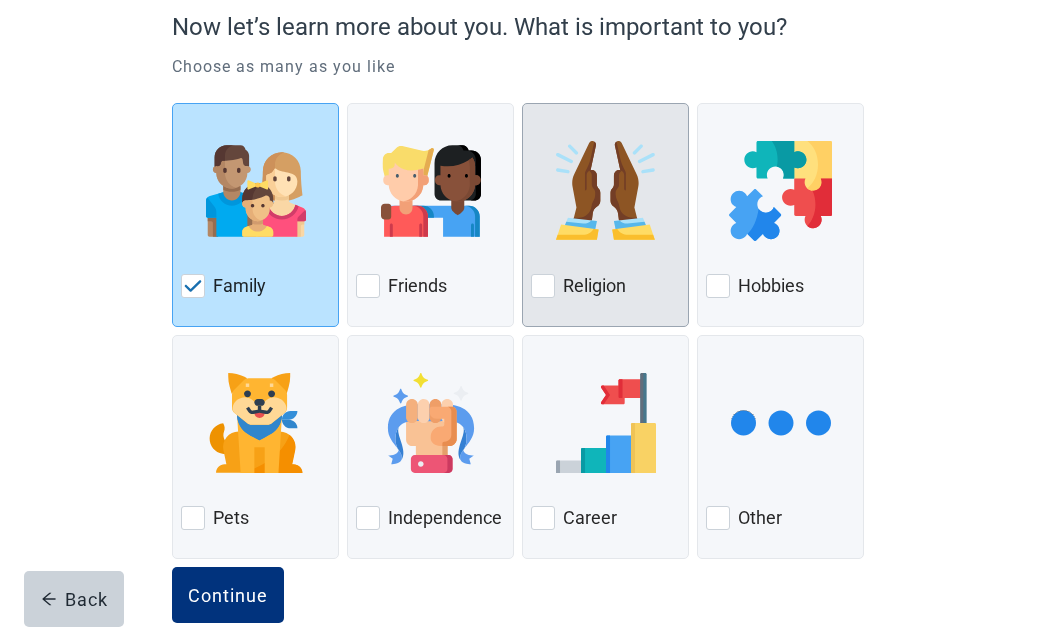 scroll, scrollTop: 229, scrollLeft: 0, axis: vertical 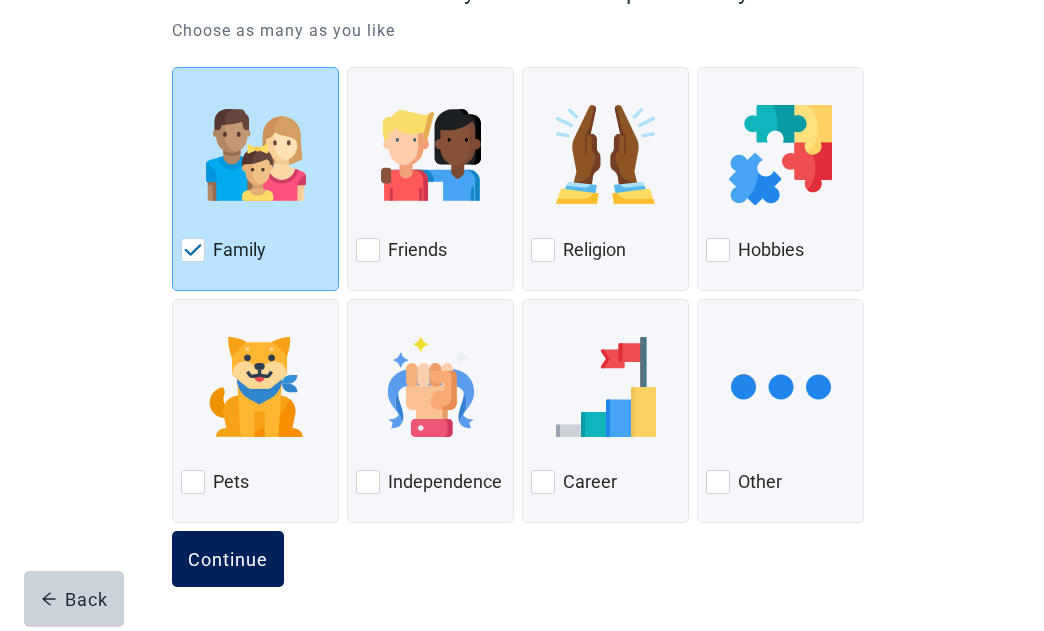 click on "Continue" at bounding box center [228, 559] 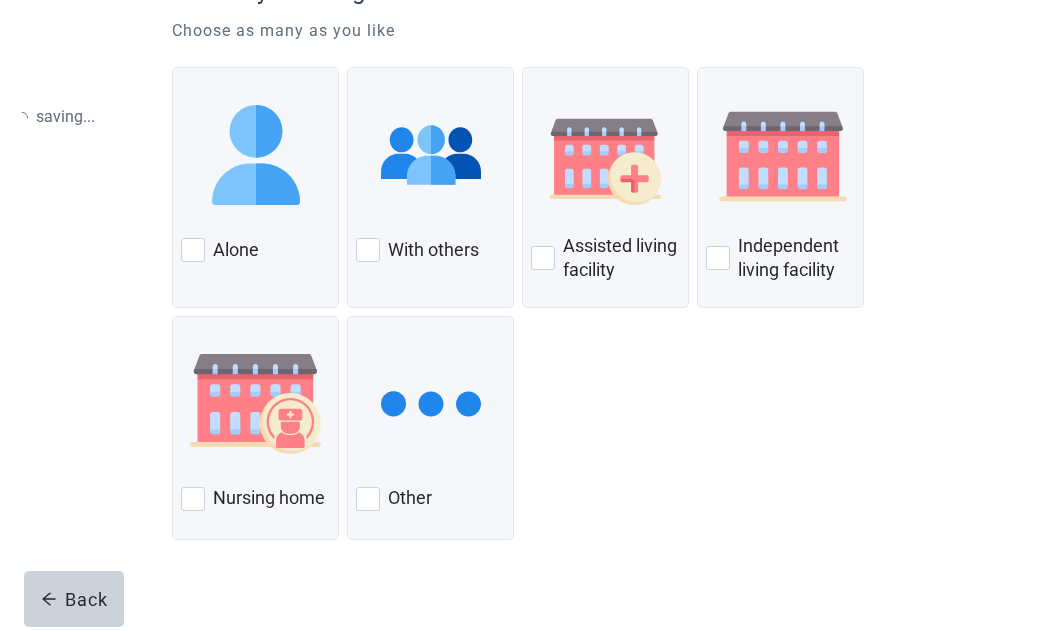 scroll, scrollTop: 0, scrollLeft: 0, axis: both 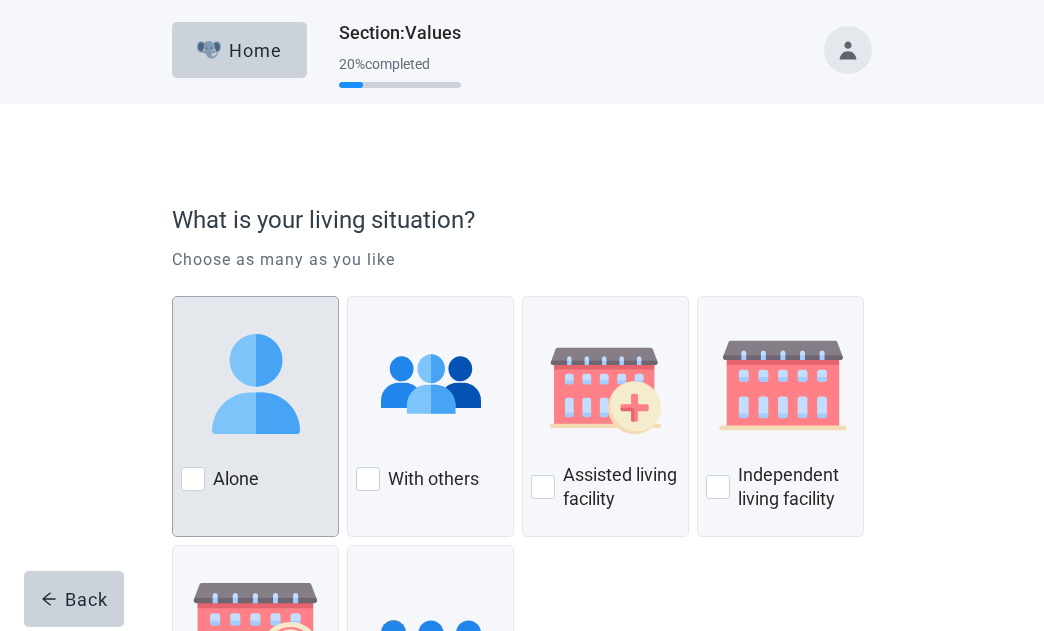 click at bounding box center [193, 479] 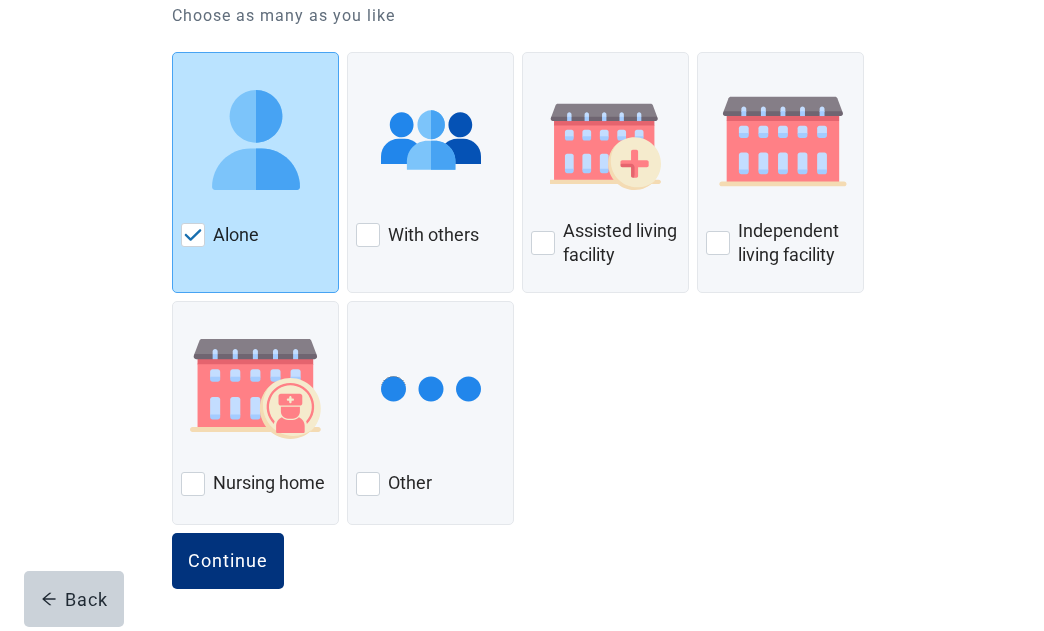 scroll, scrollTop: 245, scrollLeft: 0, axis: vertical 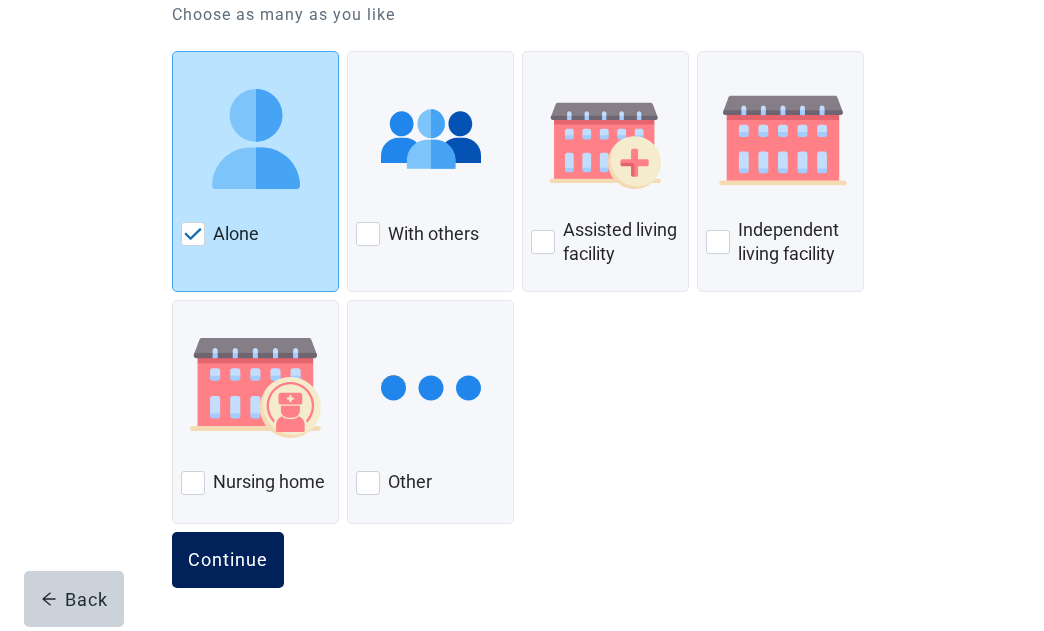 click on "Continue" at bounding box center (228, 560) 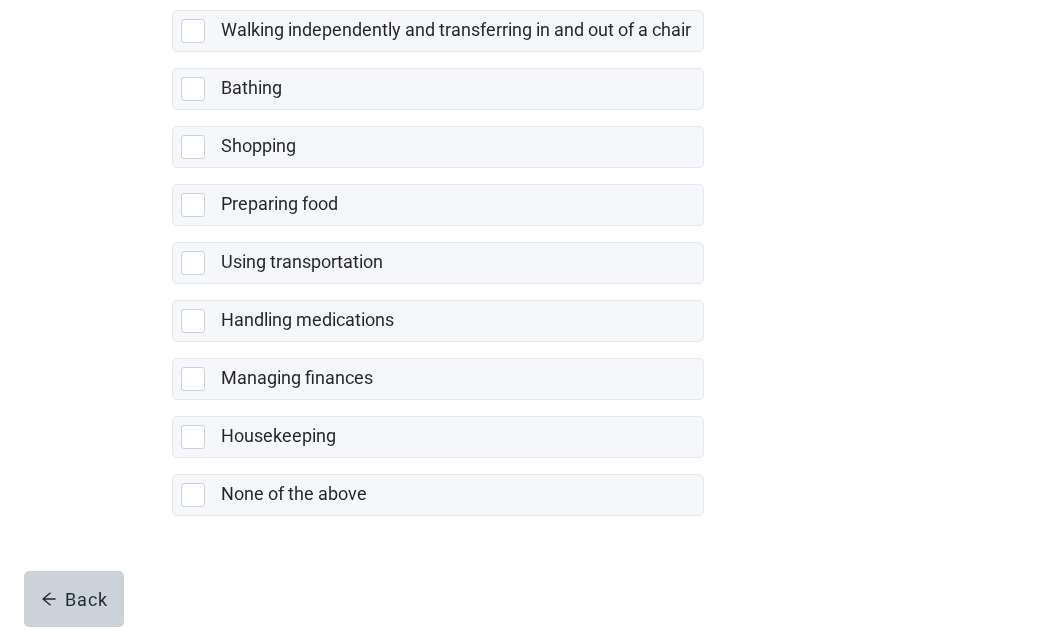 scroll, scrollTop: 475, scrollLeft: 0, axis: vertical 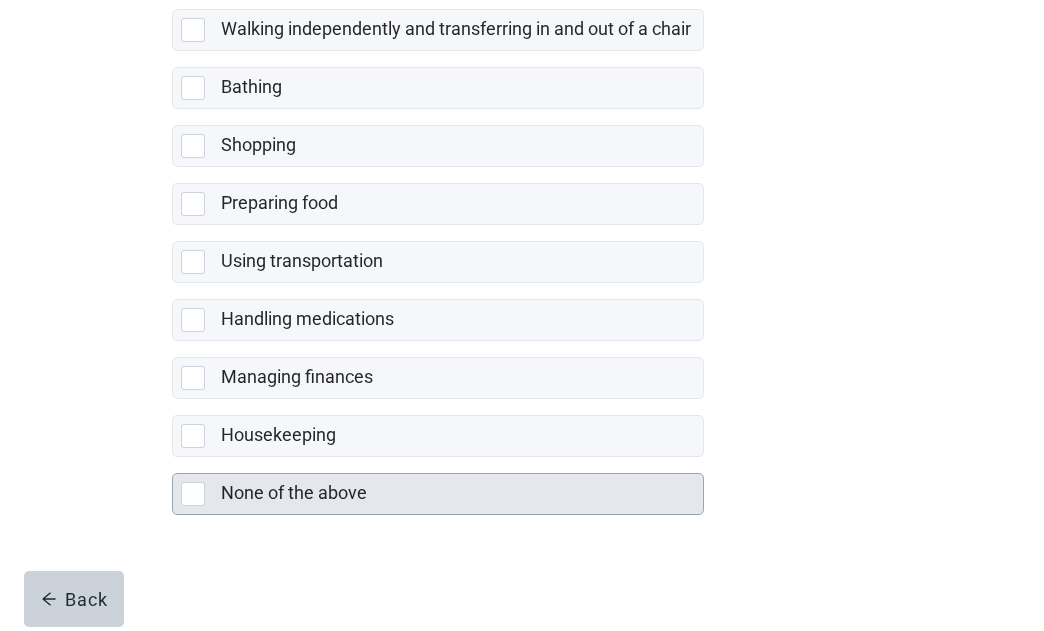 click at bounding box center (193, 494) 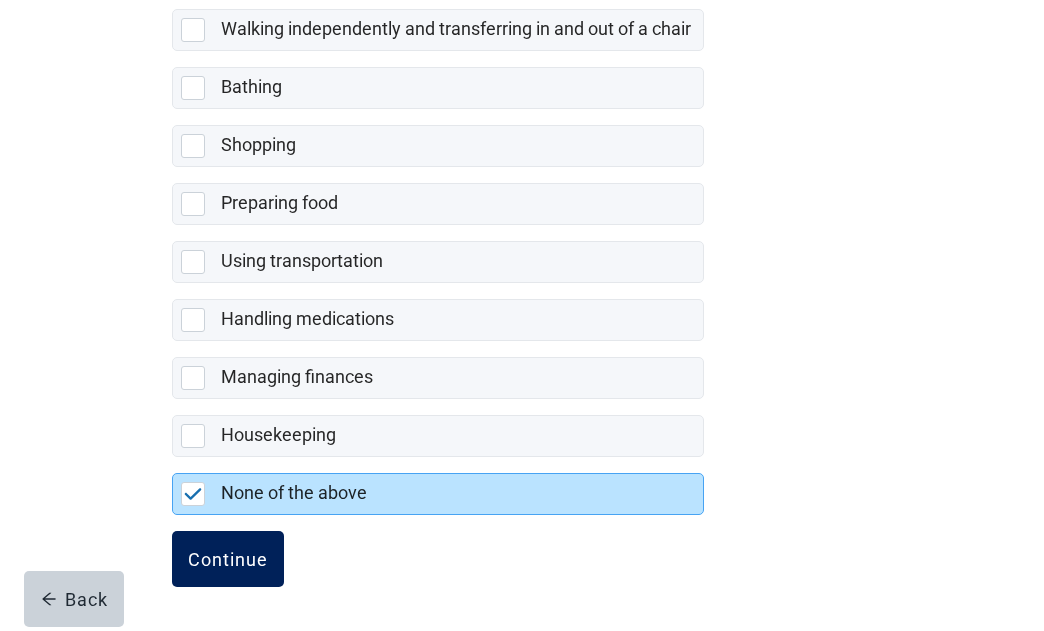 click on "Continue" at bounding box center (228, 559) 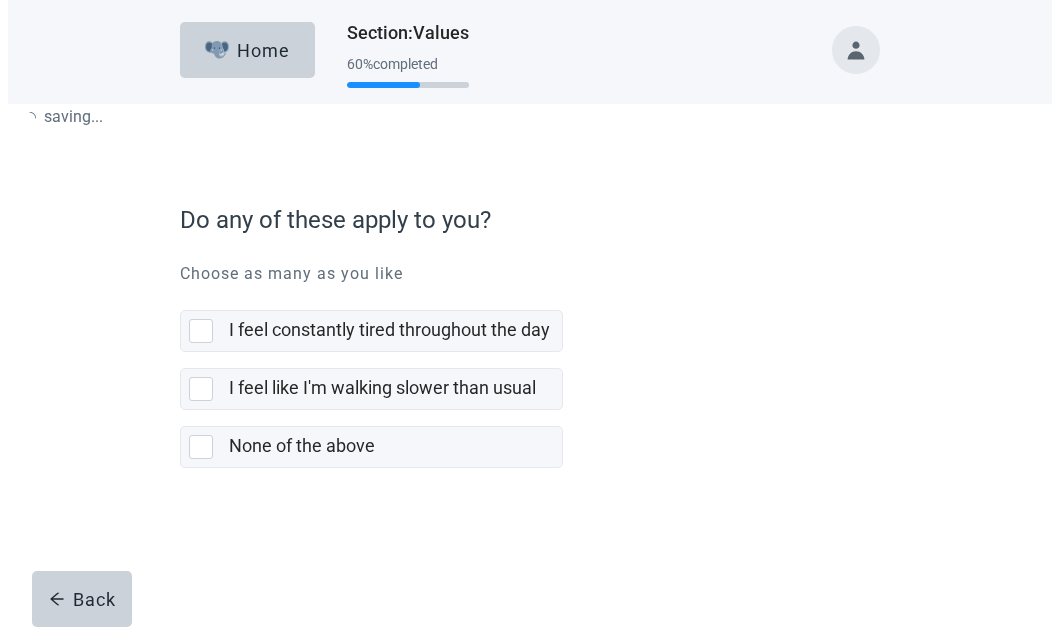 scroll, scrollTop: 0, scrollLeft: 0, axis: both 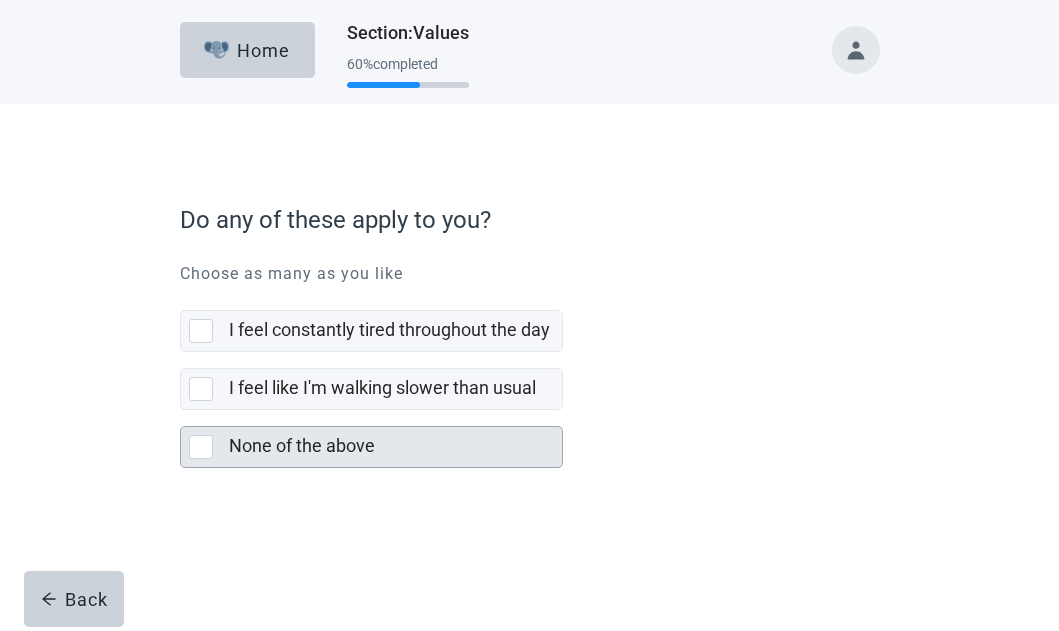 click at bounding box center (201, 447) 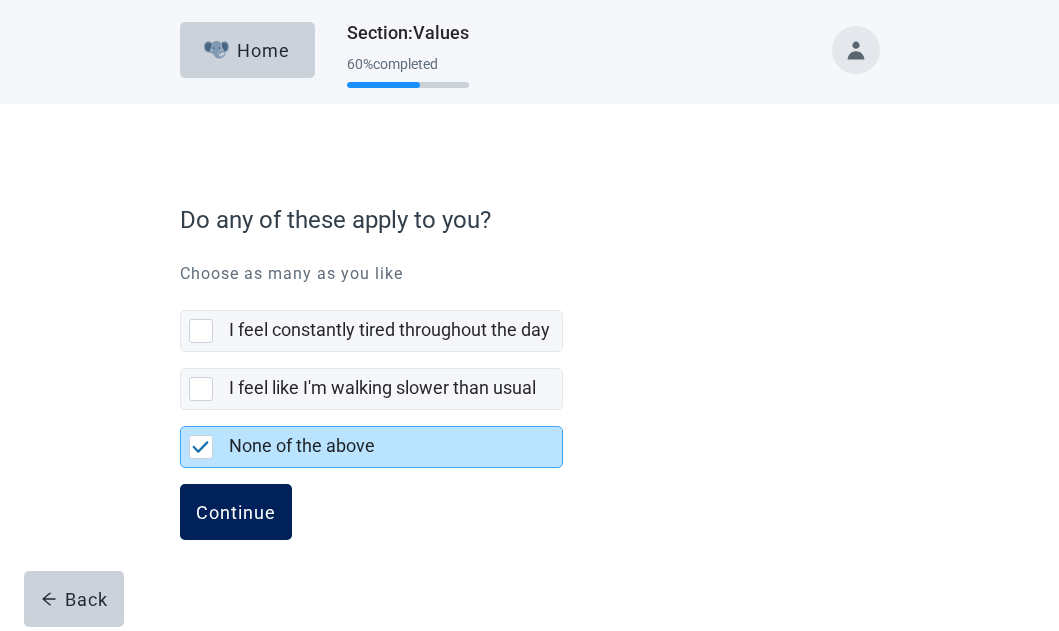 click on "Continue" at bounding box center (236, 512) 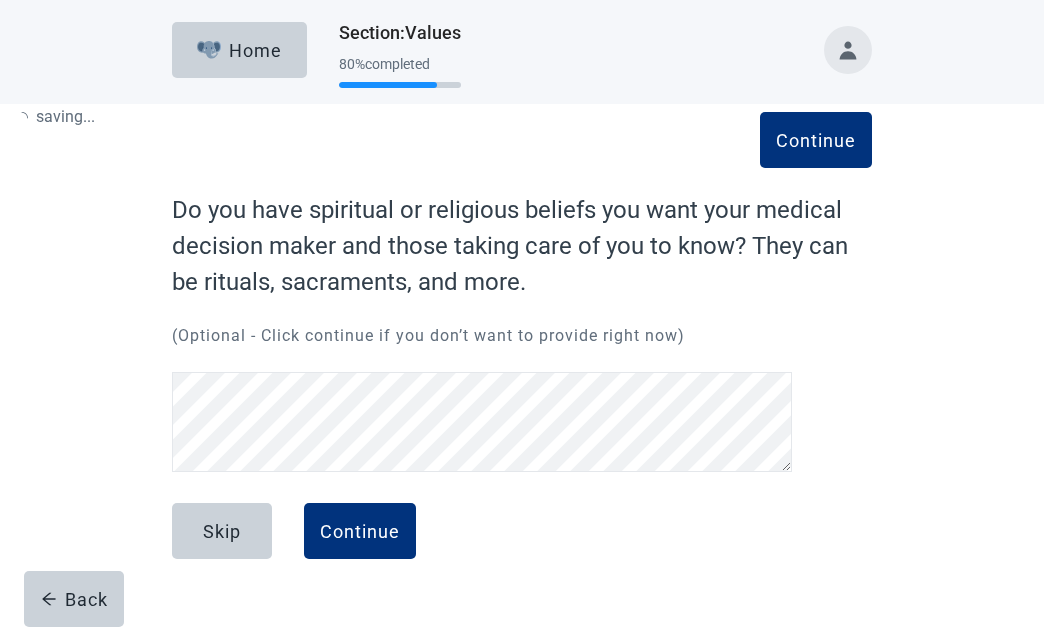 scroll, scrollTop: 0, scrollLeft: 0, axis: both 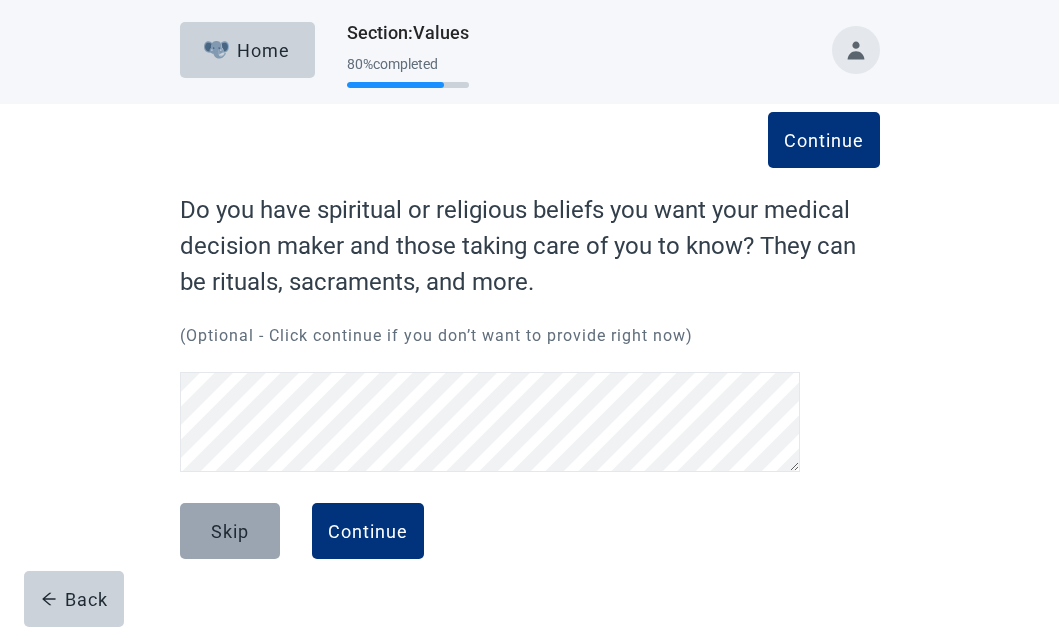 click on "Skip" at bounding box center [230, 531] 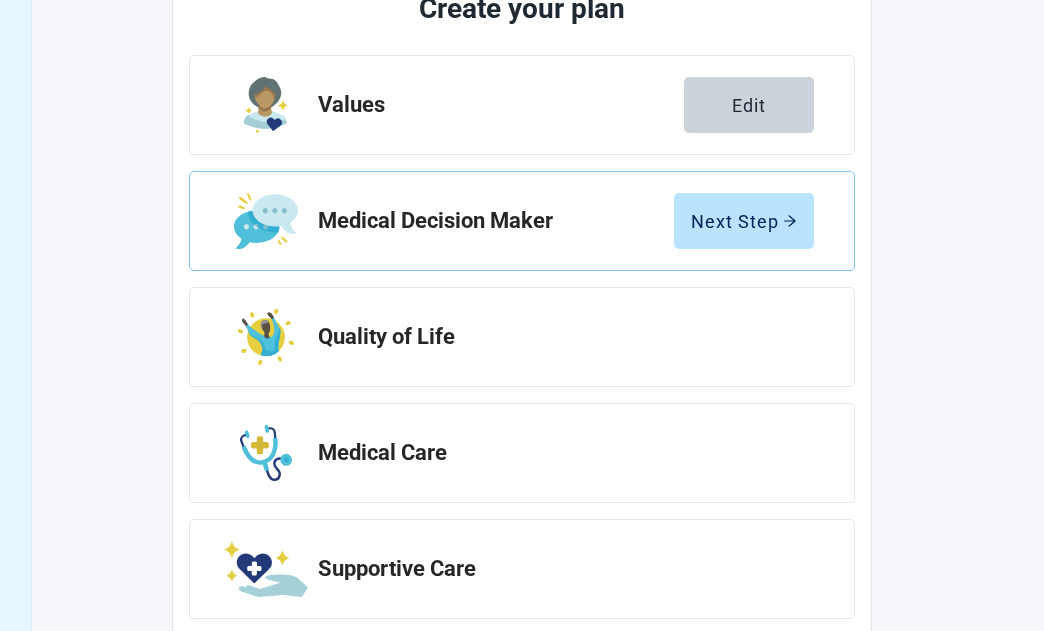 scroll, scrollTop: 300, scrollLeft: 0, axis: vertical 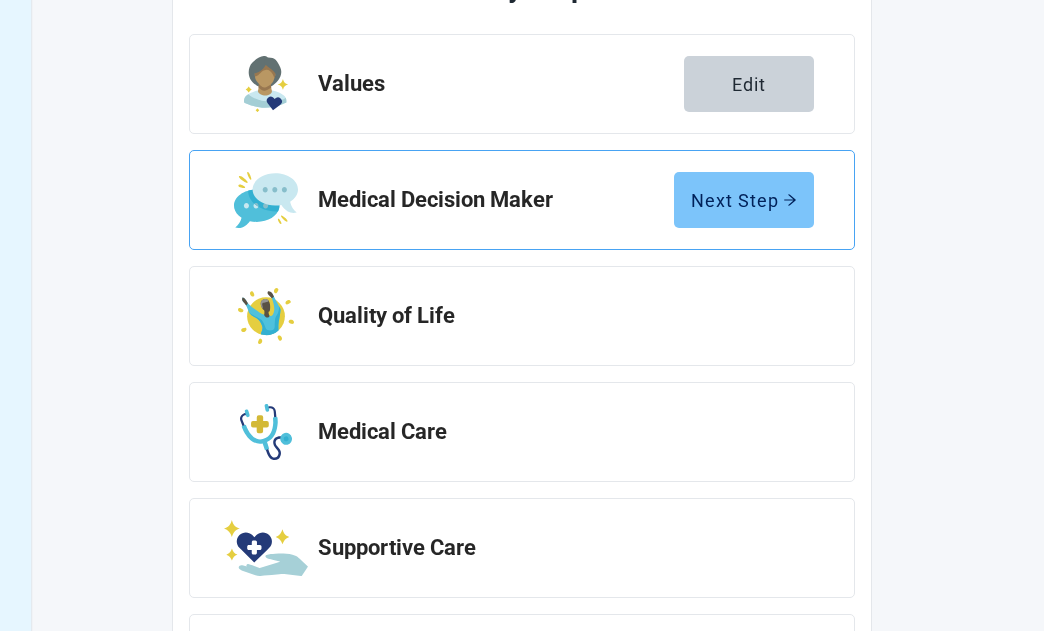 click on "Next Step" at bounding box center [744, 200] 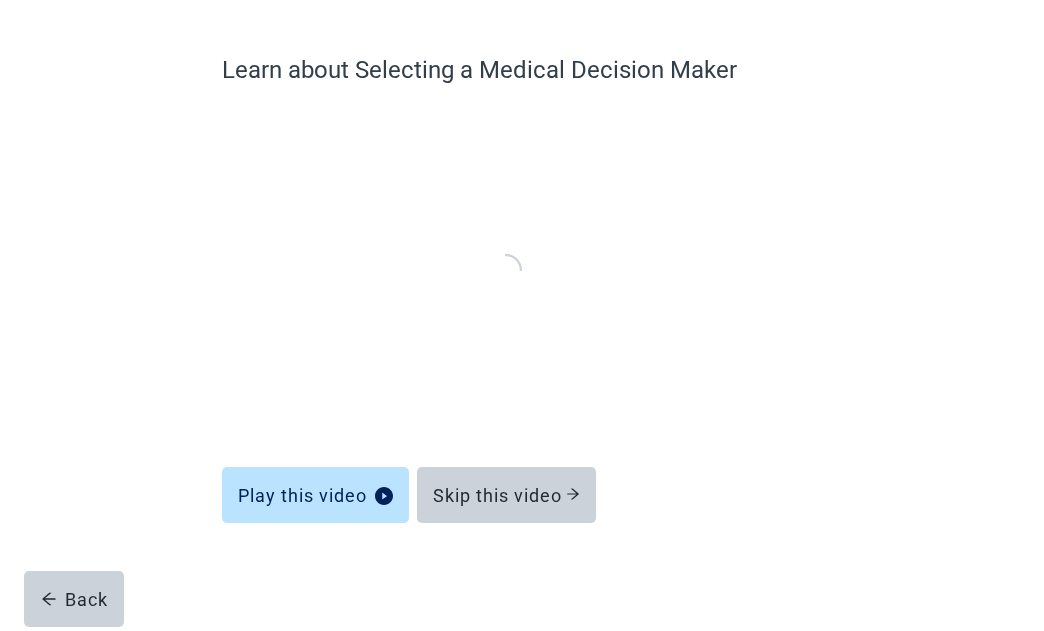 scroll, scrollTop: 140, scrollLeft: 0, axis: vertical 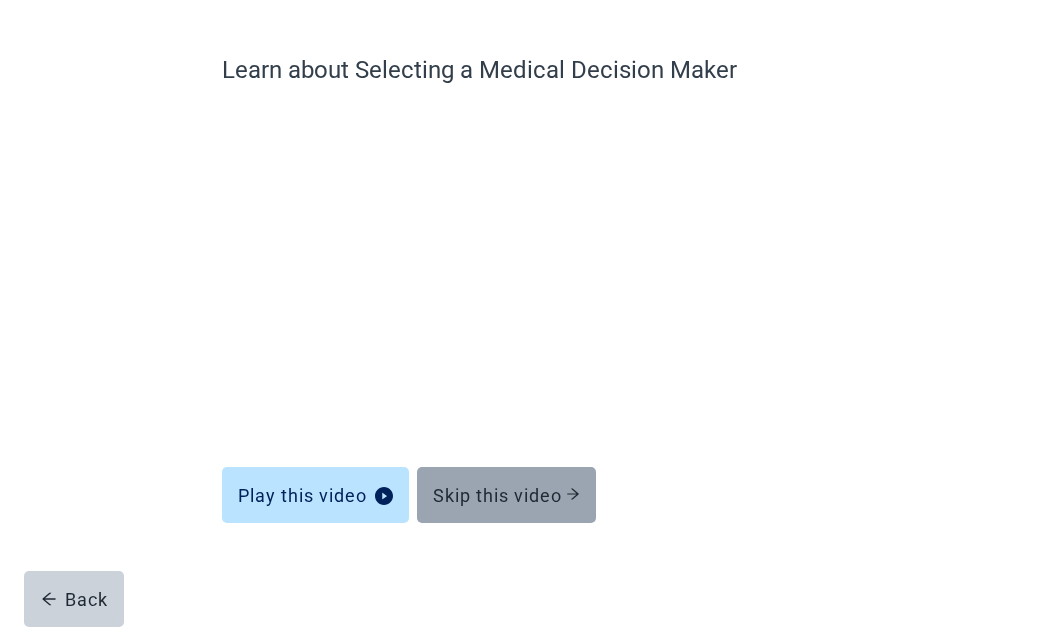 click on "Skip this video" at bounding box center (506, 495) 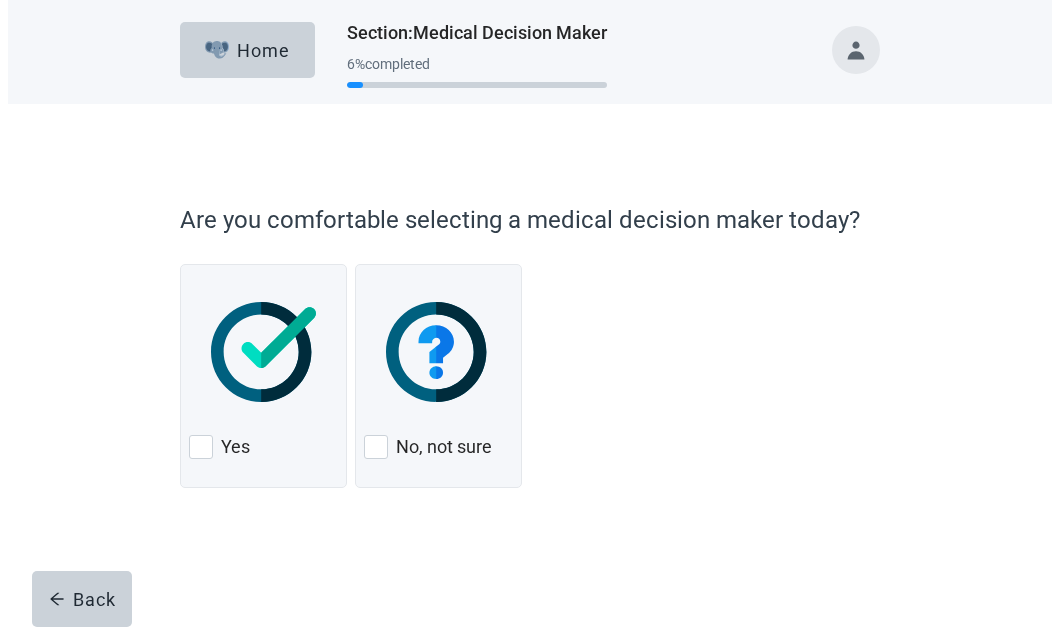 scroll, scrollTop: 0, scrollLeft: 0, axis: both 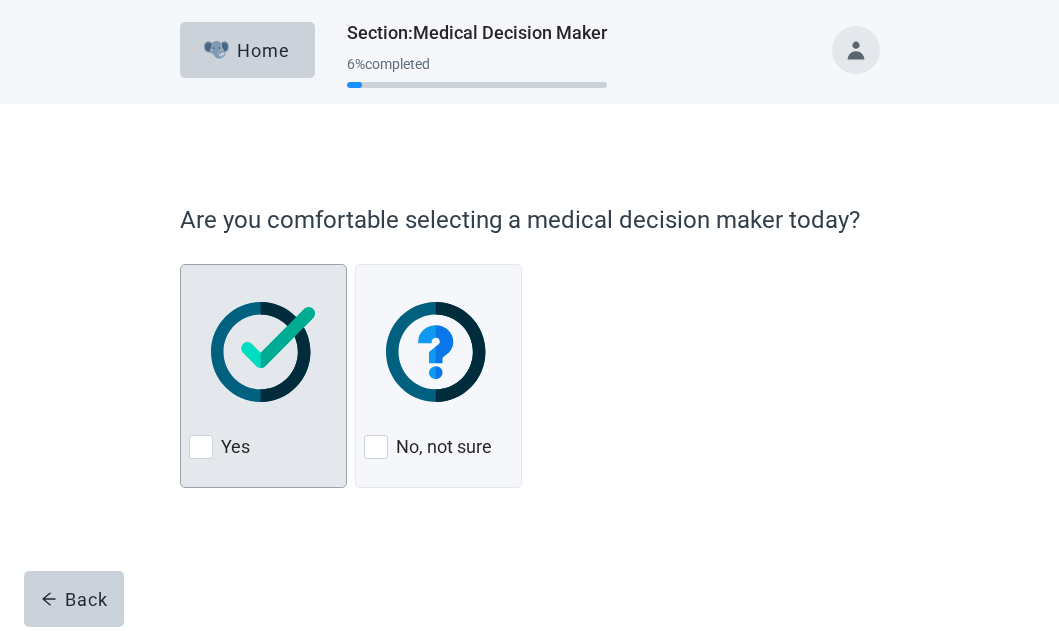 click at bounding box center (201, 447) 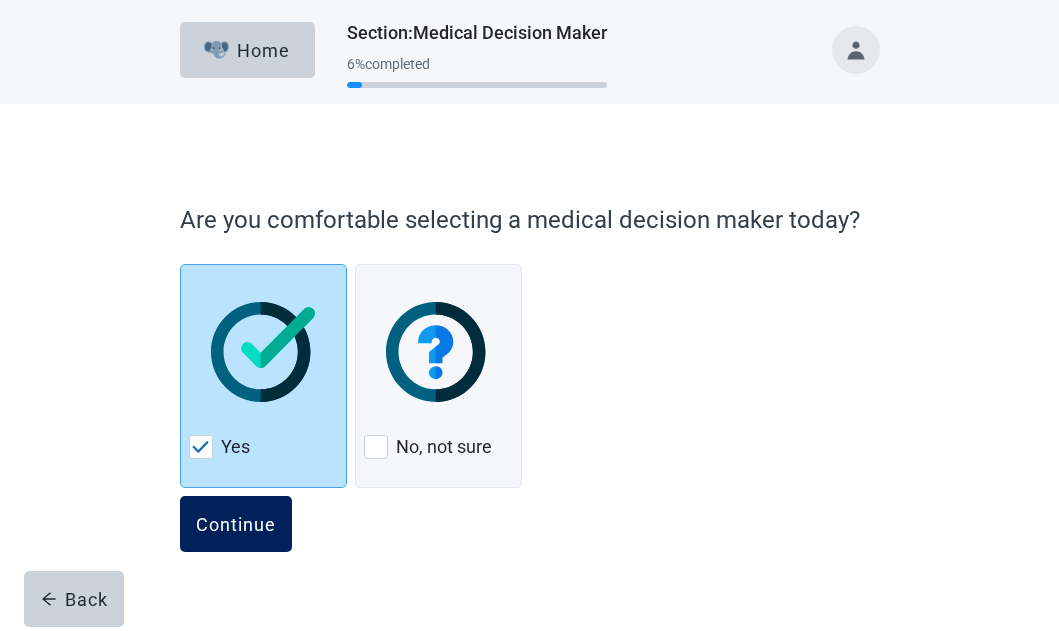 click on "Continue" at bounding box center (236, 524) 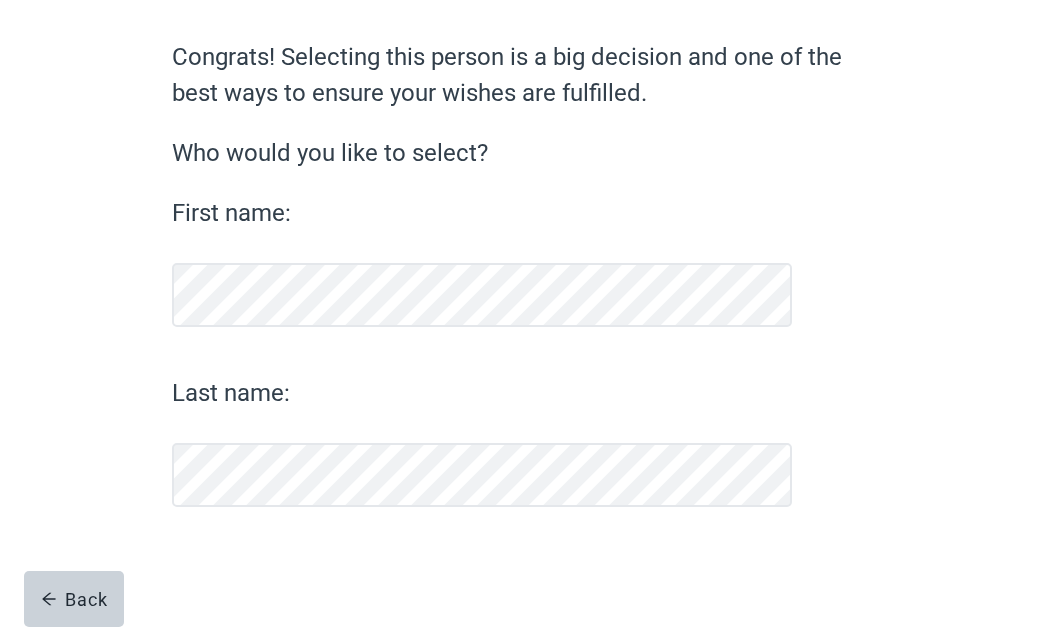 scroll, scrollTop: 153, scrollLeft: 0, axis: vertical 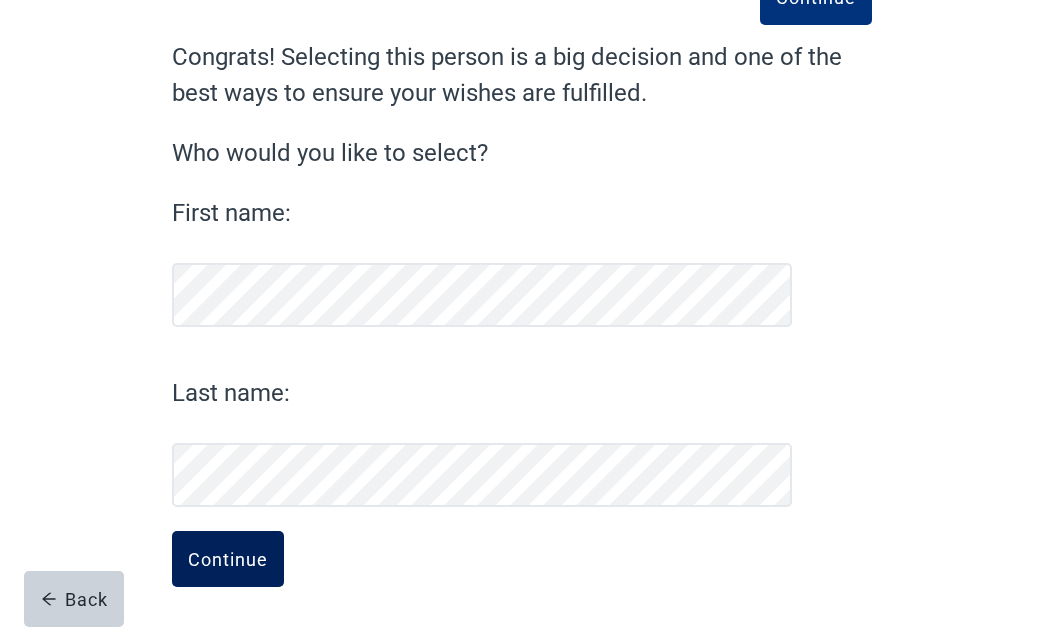 click on "Continue" at bounding box center [228, 559] 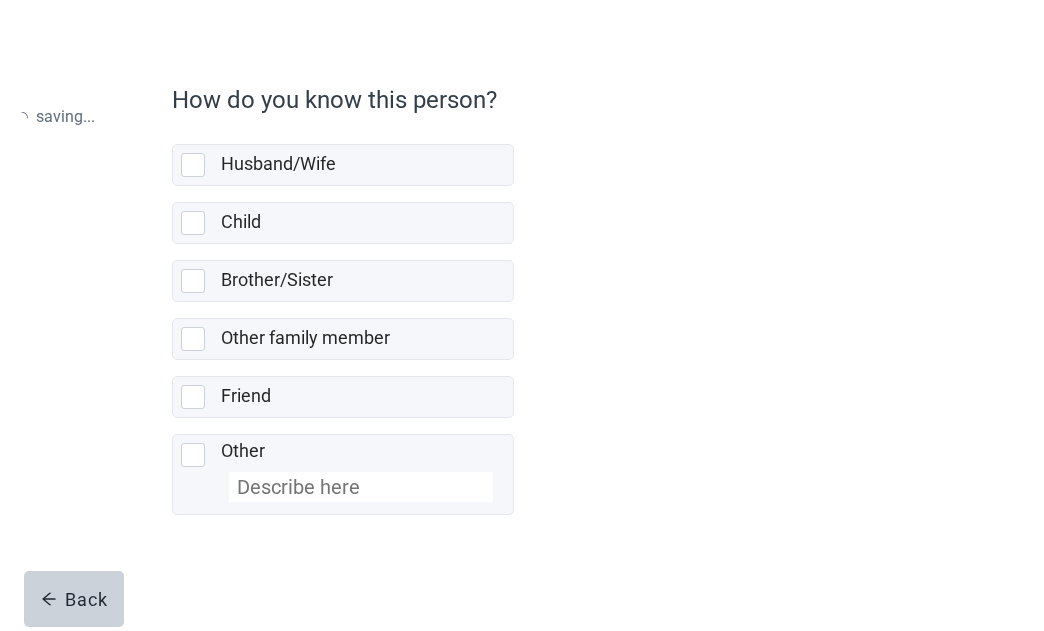 scroll, scrollTop: 0, scrollLeft: 0, axis: both 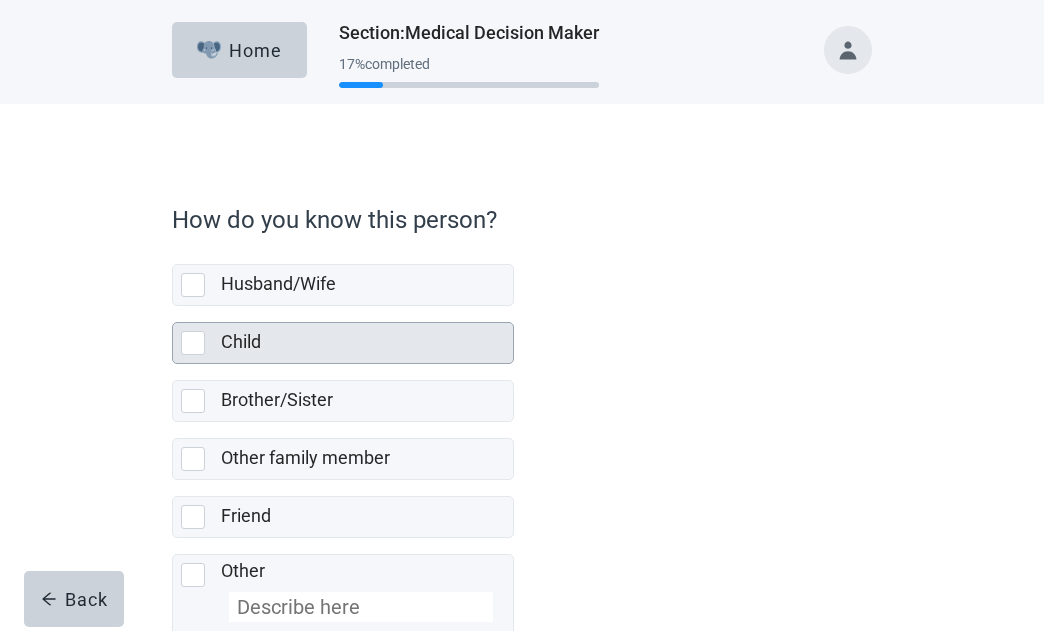 click at bounding box center (193, 343) 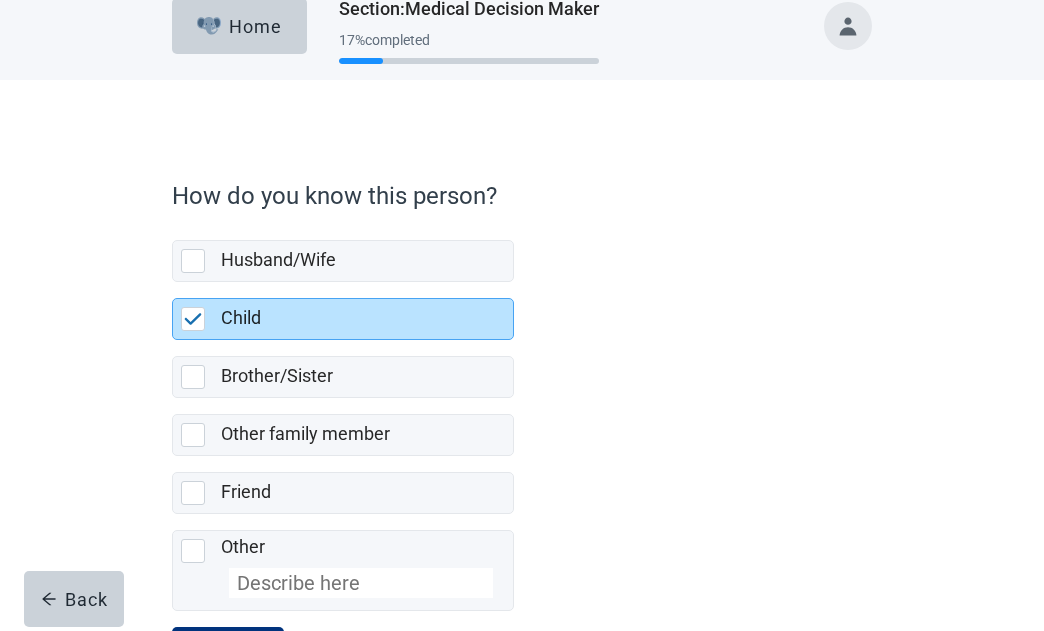 scroll, scrollTop: 120, scrollLeft: 0, axis: vertical 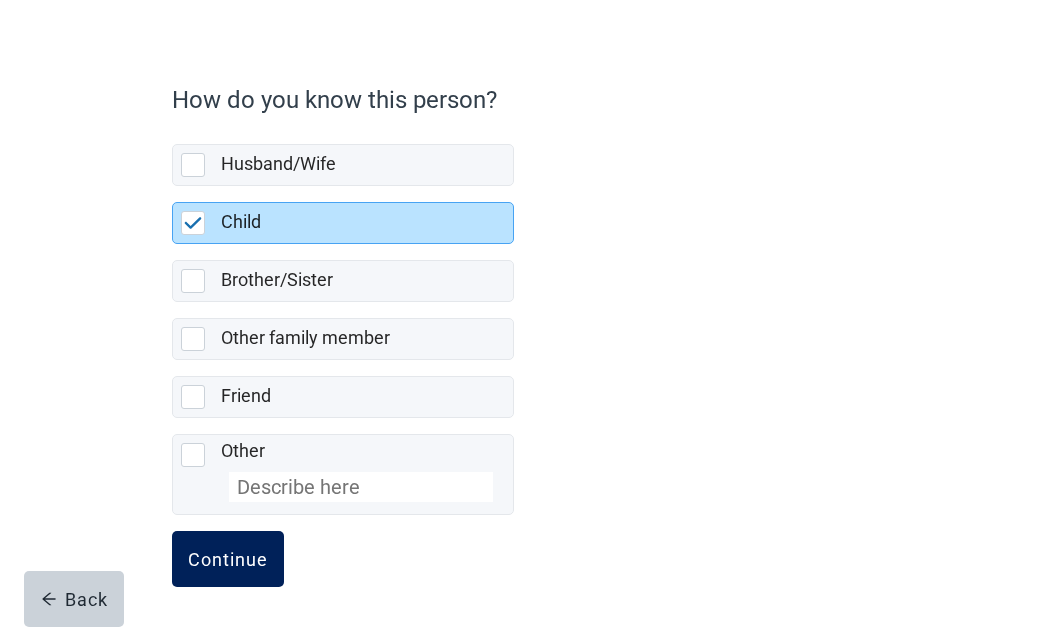 click on "Continue" at bounding box center [228, 559] 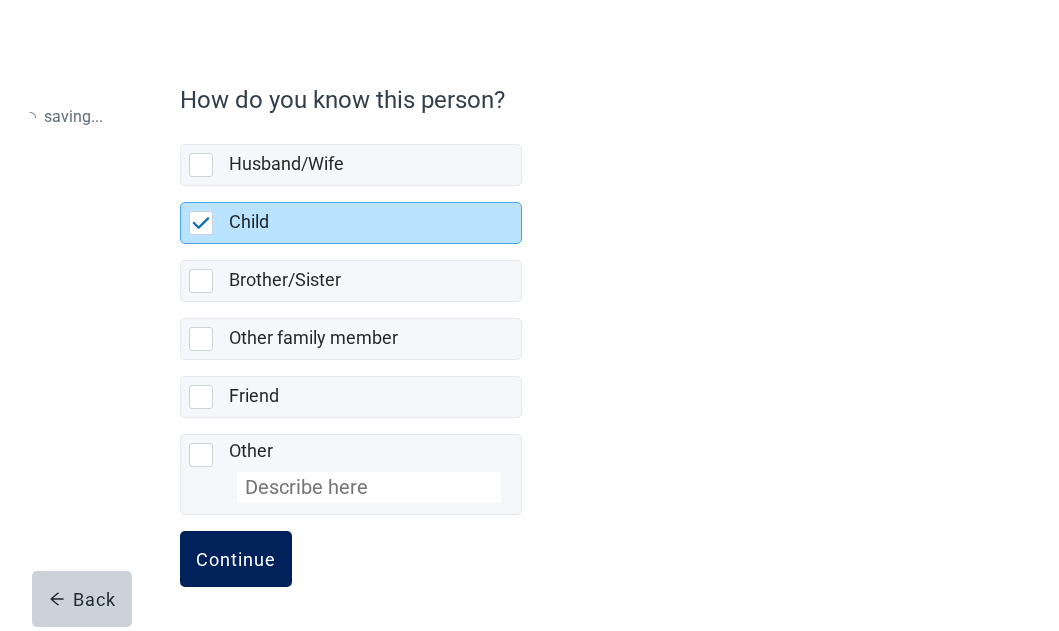 scroll, scrollTop: 0, scrollLeft: 0, axis: both 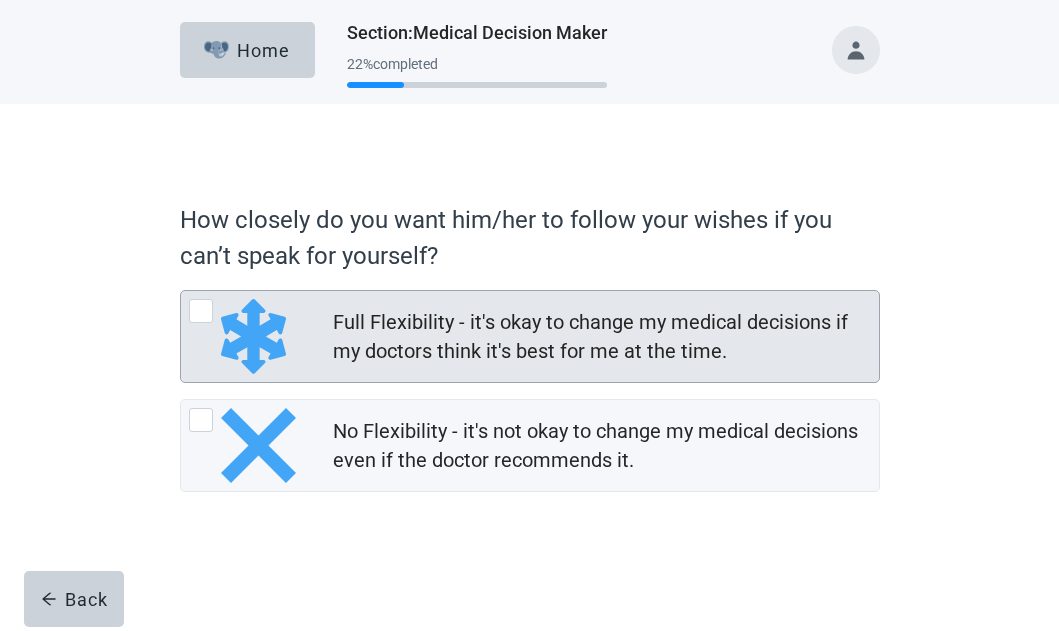 click at bounding box center (201, 311) 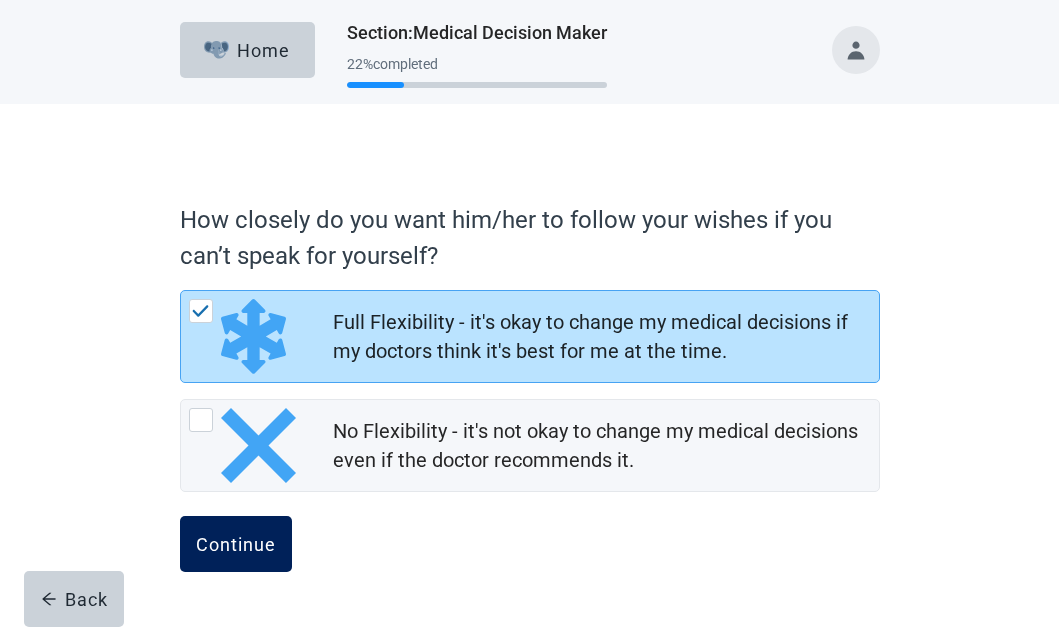 click on "Continue" at bounding box center [236, 544] 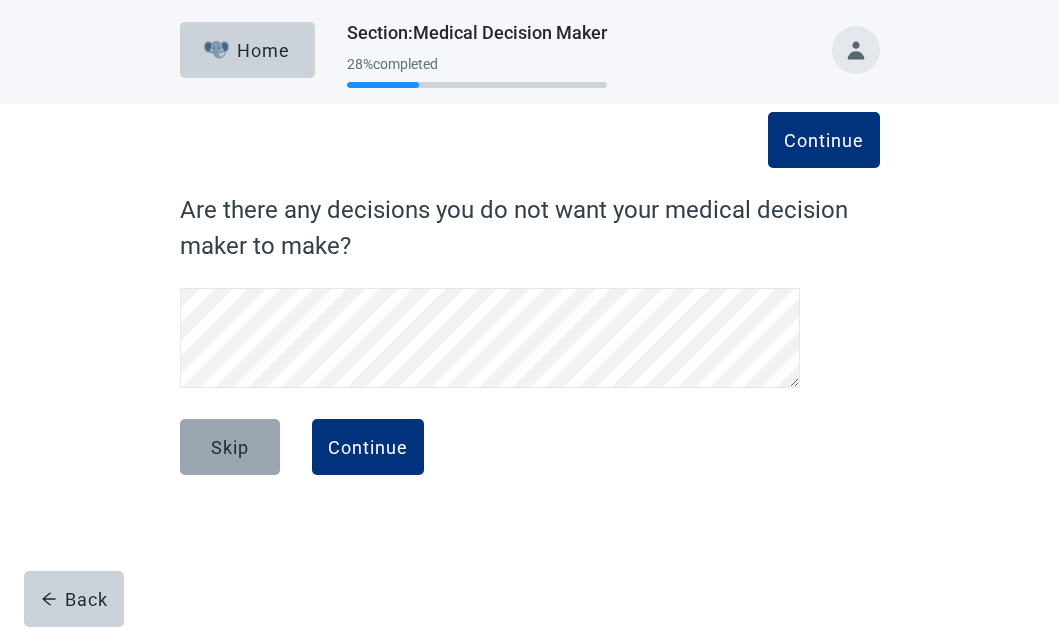 click on "Skip" at bounding box center [230, 447] 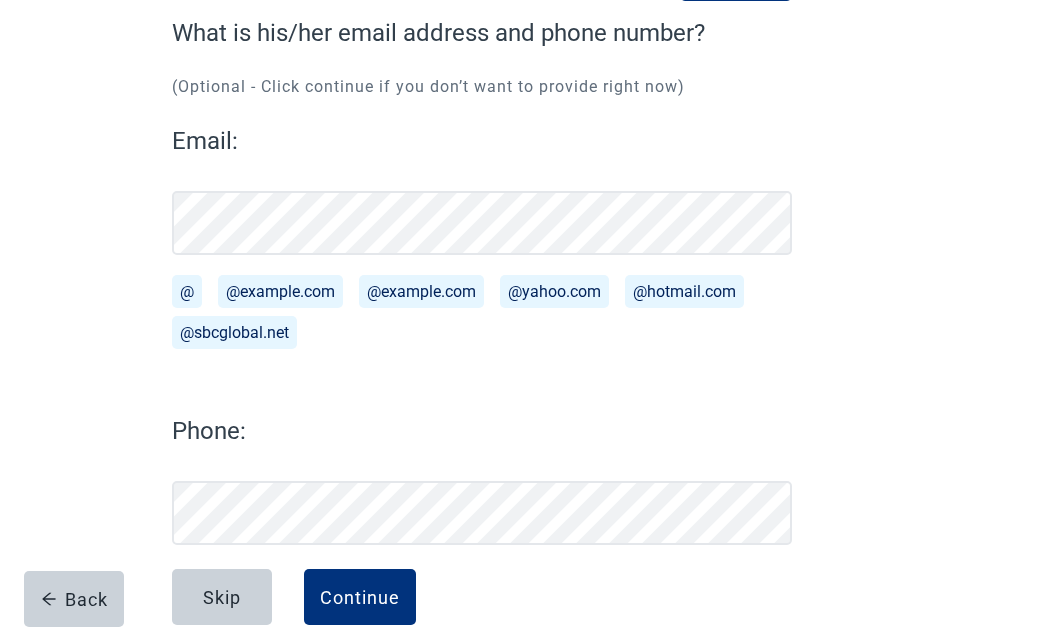 scroll, scrollTop: 215, scrollLeft: 0, axis: vertical 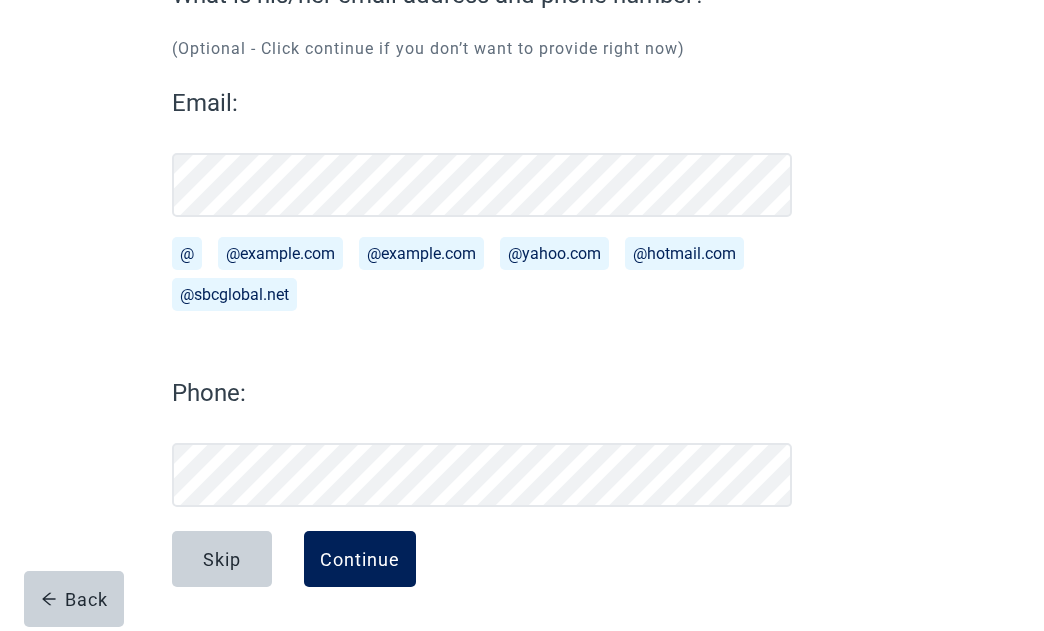 click on "Continue" at bounding box center (360, 559) 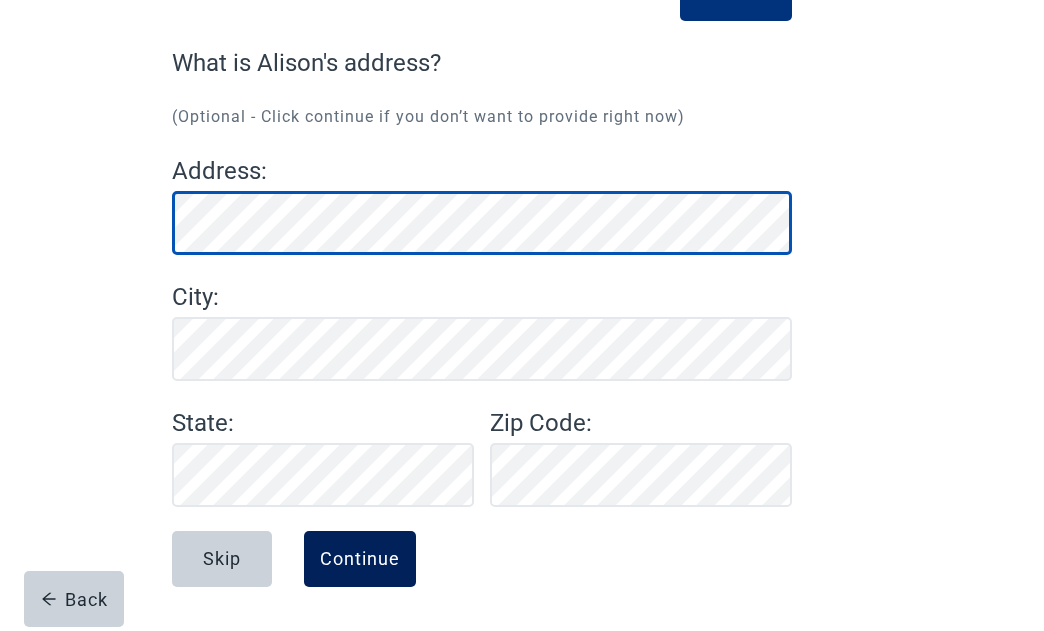 scroll, scrollTop: 147, scrollLeft: 0, axis: vertical 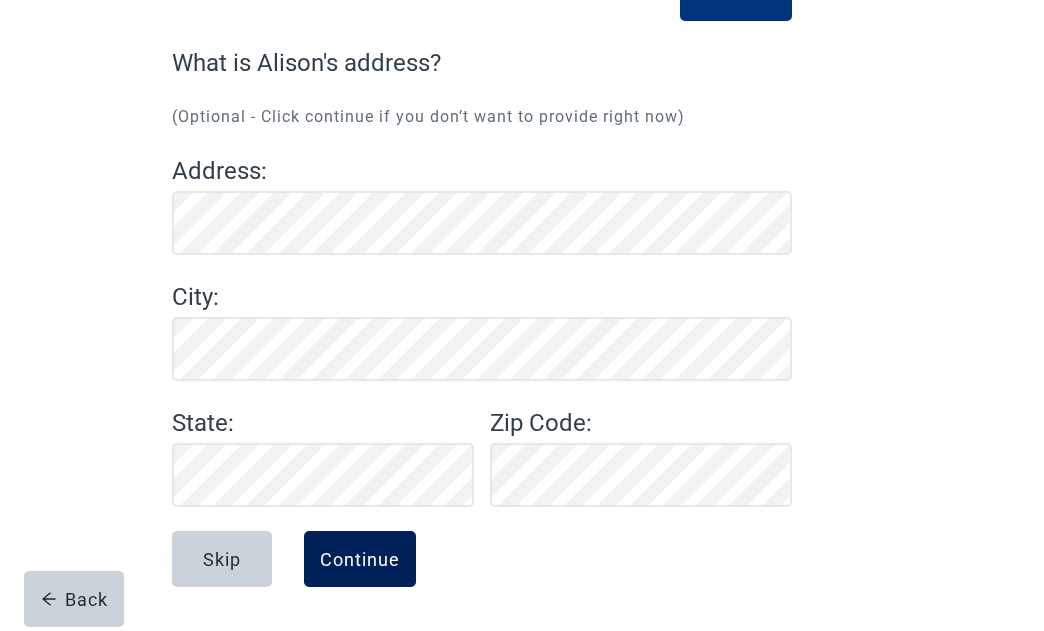 click on "Continue" at bounding box center [360, 559] 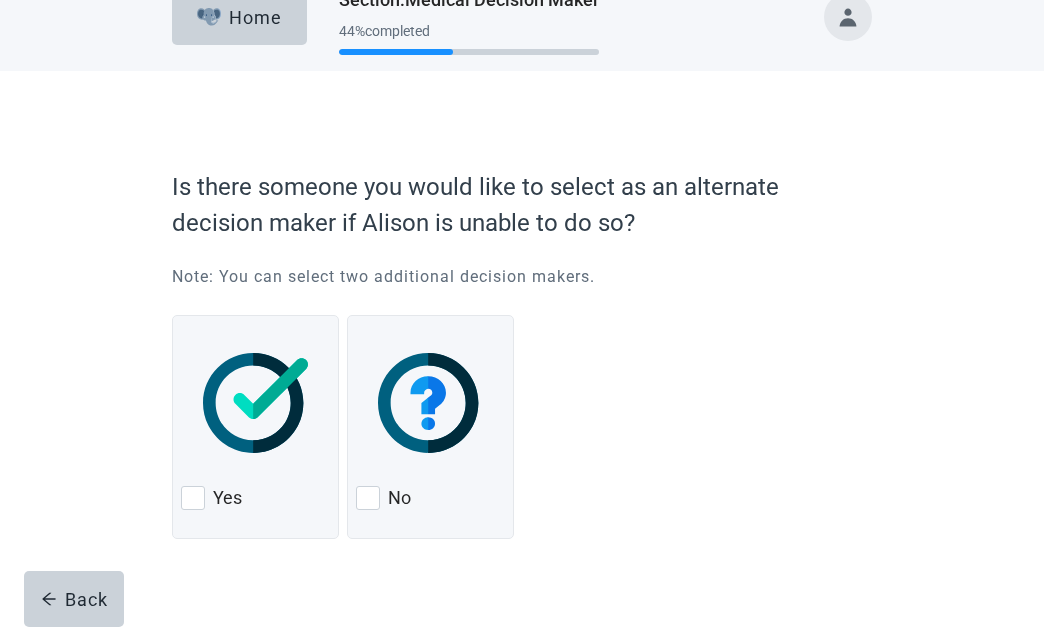 scroll, scrollTop: 49, scrollLeft: 0, axis: vertical 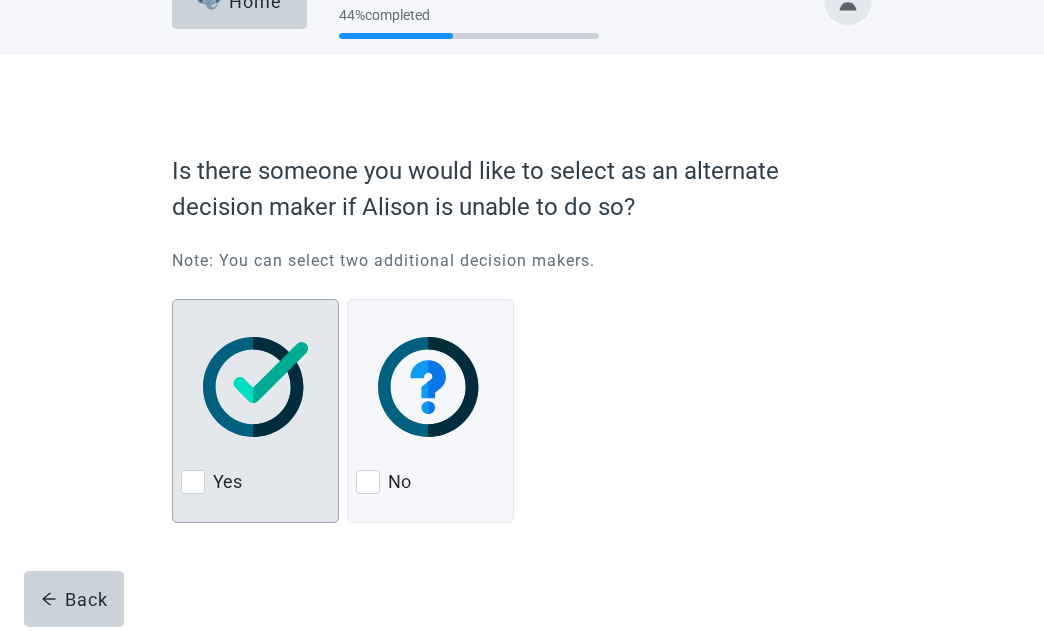 click at bounding box center [193, 482] 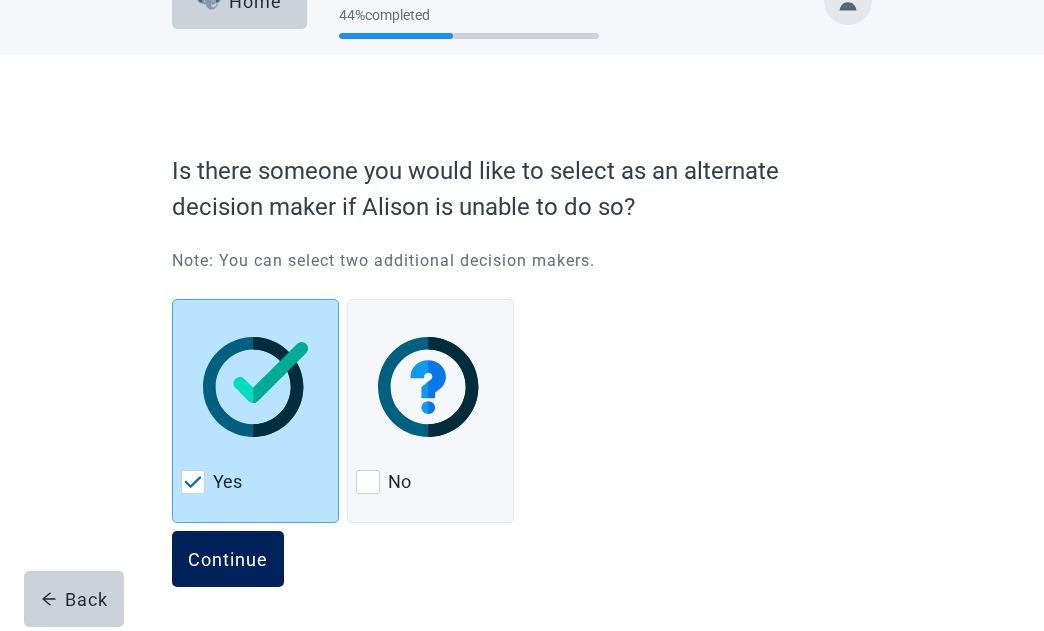 click on "Continue" at bounding box center (228, 559) 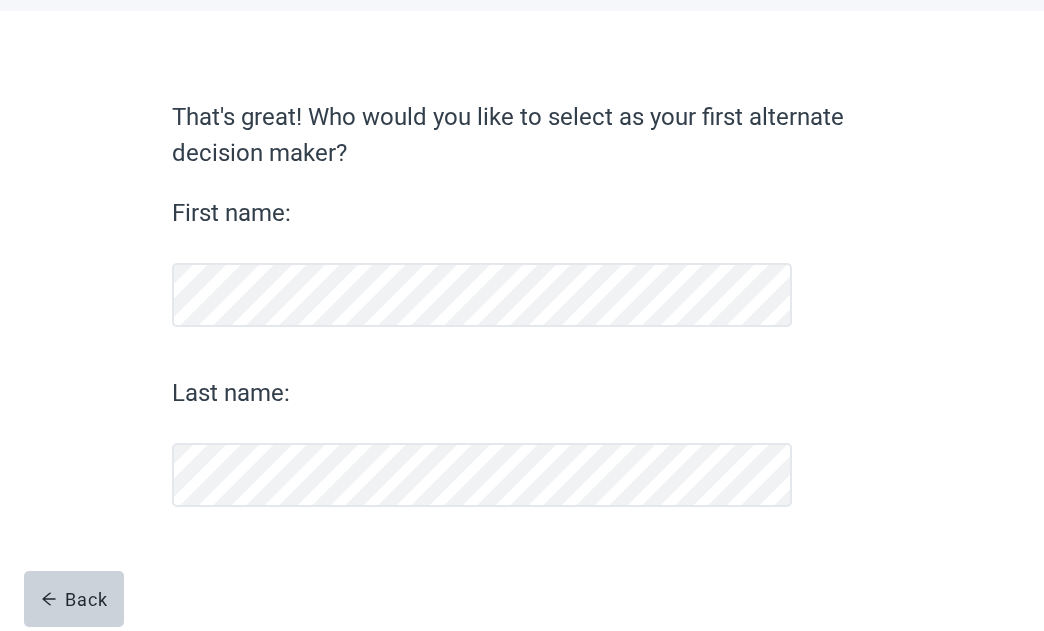 scroll, scrollTop: 93, scrollLeft: 0, axis: vertical 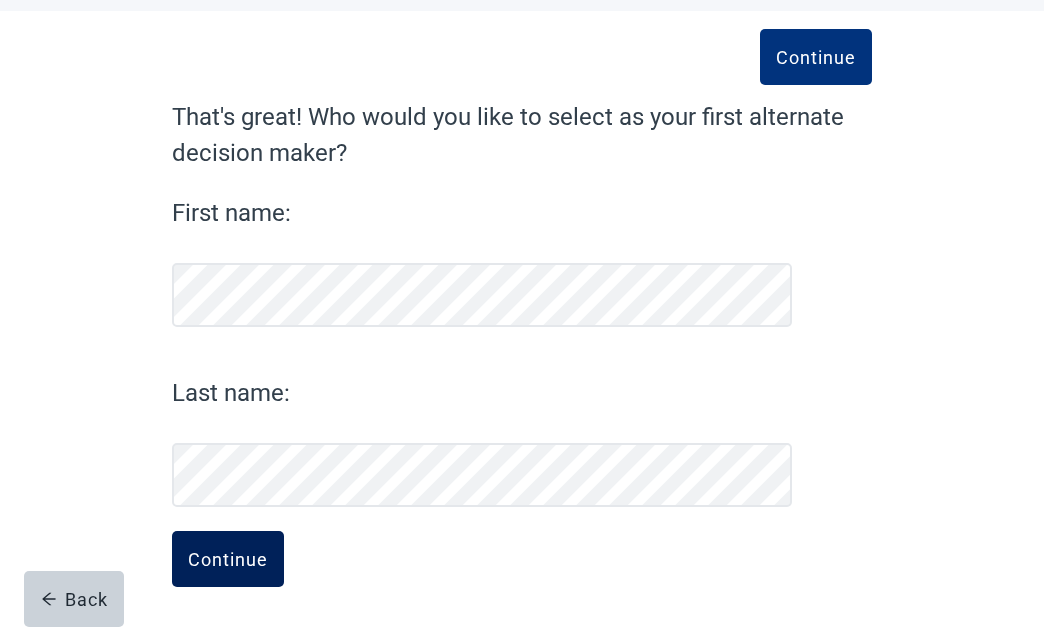 click on "Continue" at bounding box center [228, 559] 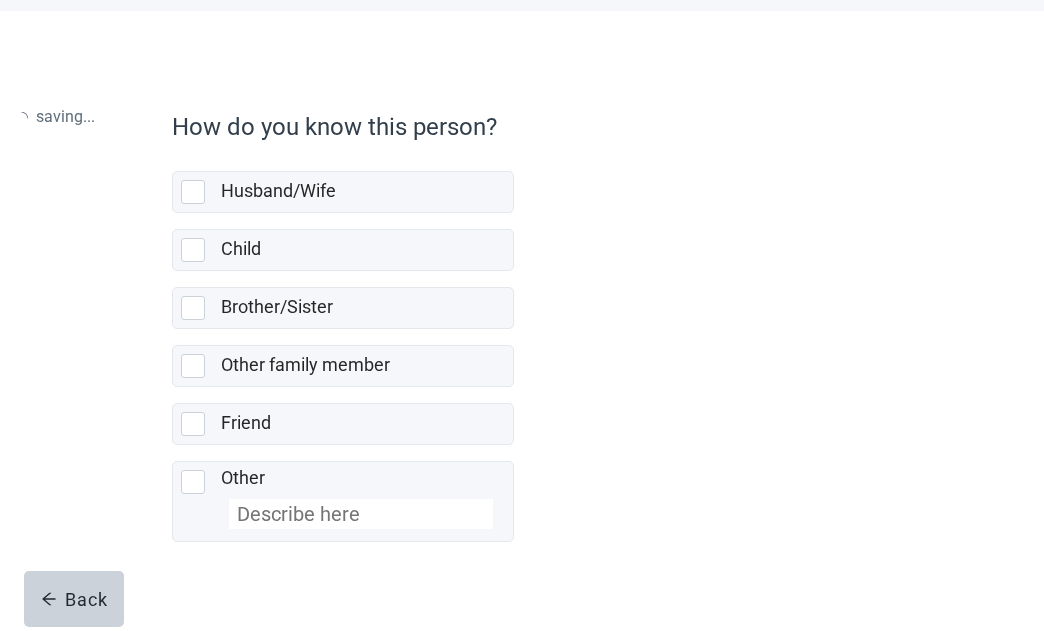 scroll, scrollTop: 0, scrollLeft: 0, axis: both 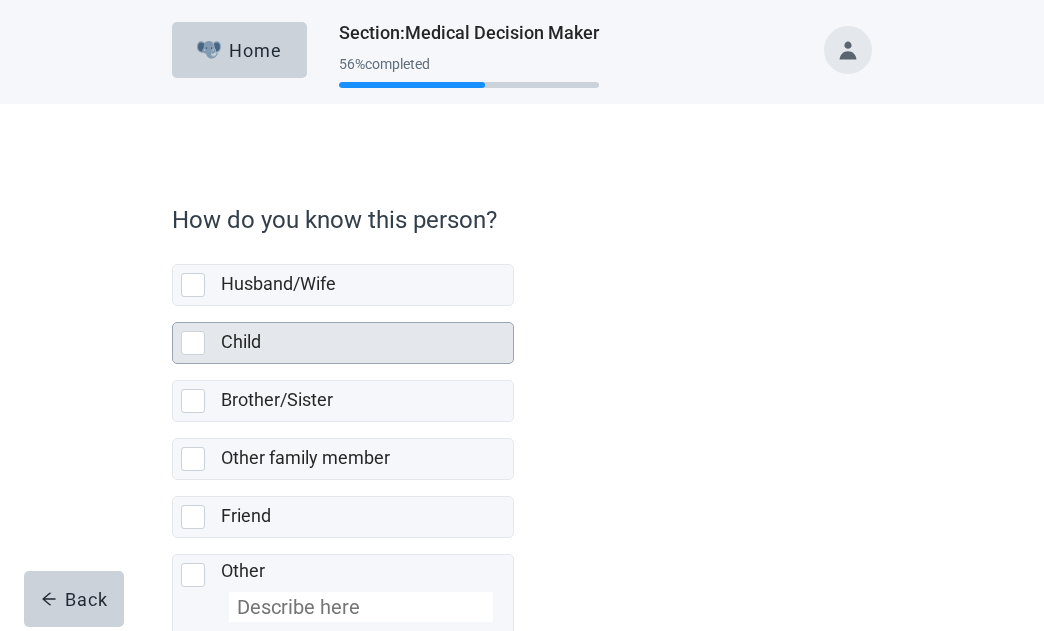 drag, startPoint x: 187, startPoint y: 330, endPoint x: 223, endPoint y: 352, distance: 42.190044 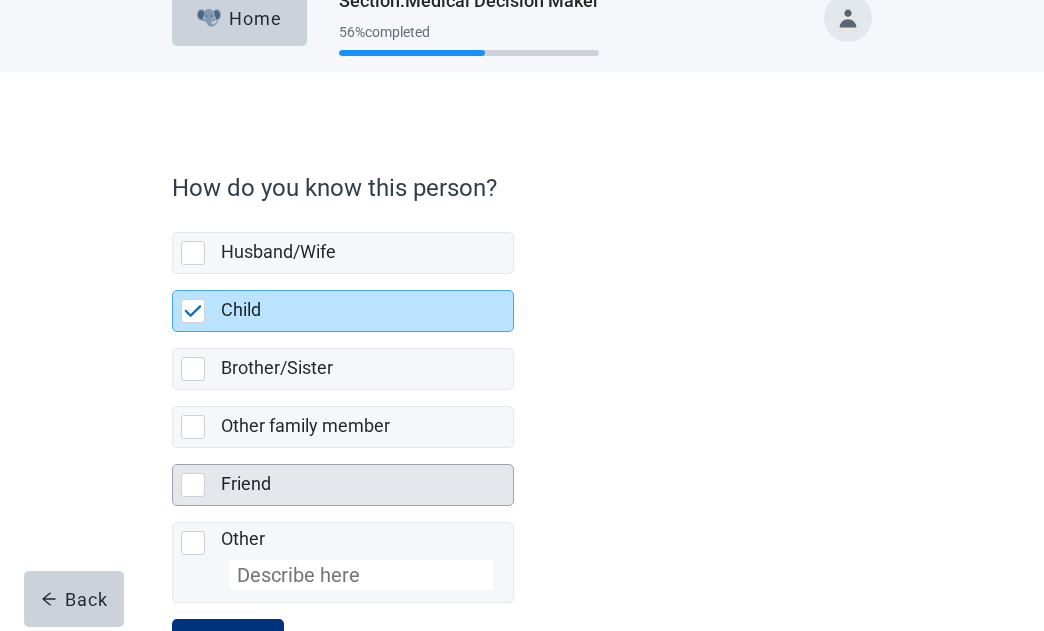 scroll, scrollTop: 120, scrollLeft: 0, axis: vertical 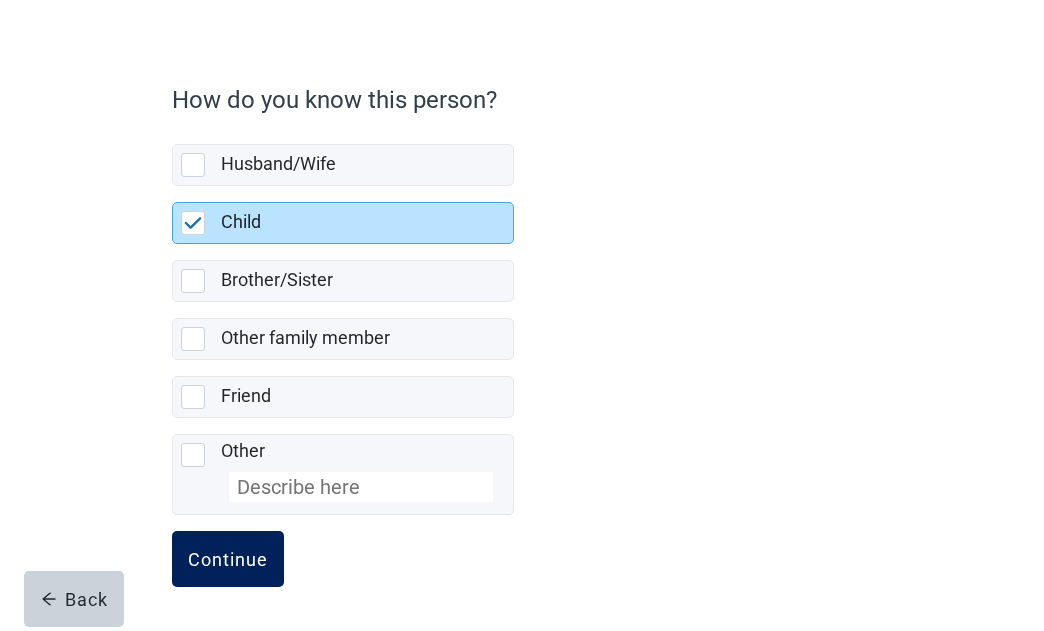 click on "Continue" at bounding box center (228, 559) 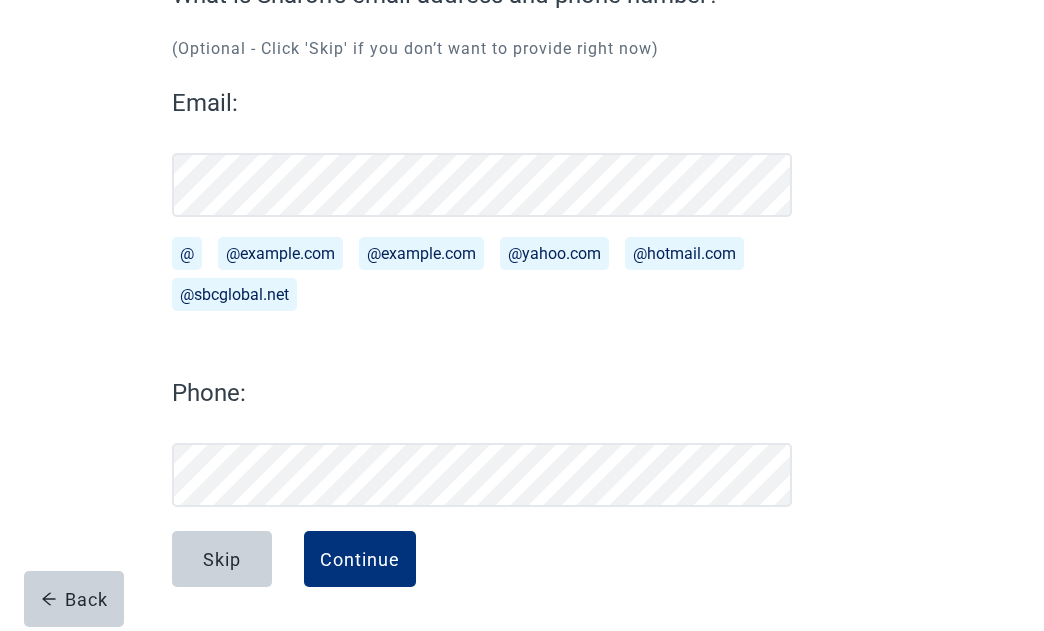 scroll, scrollTop: 215, scrollLeft: 0, axis: vertical 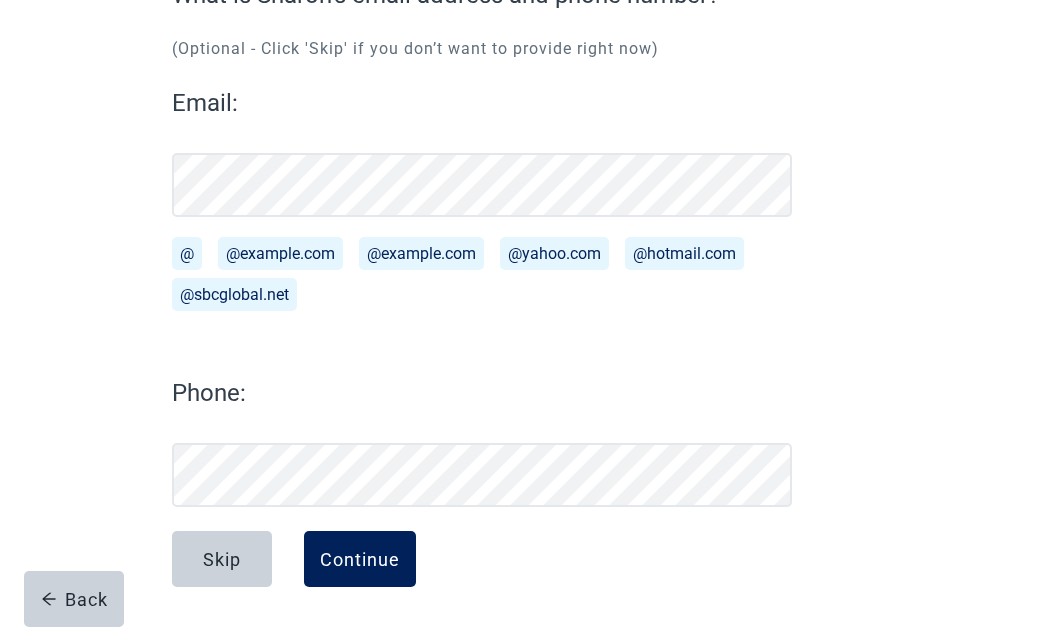 click on "Continue" at bounding box center (360, 559) 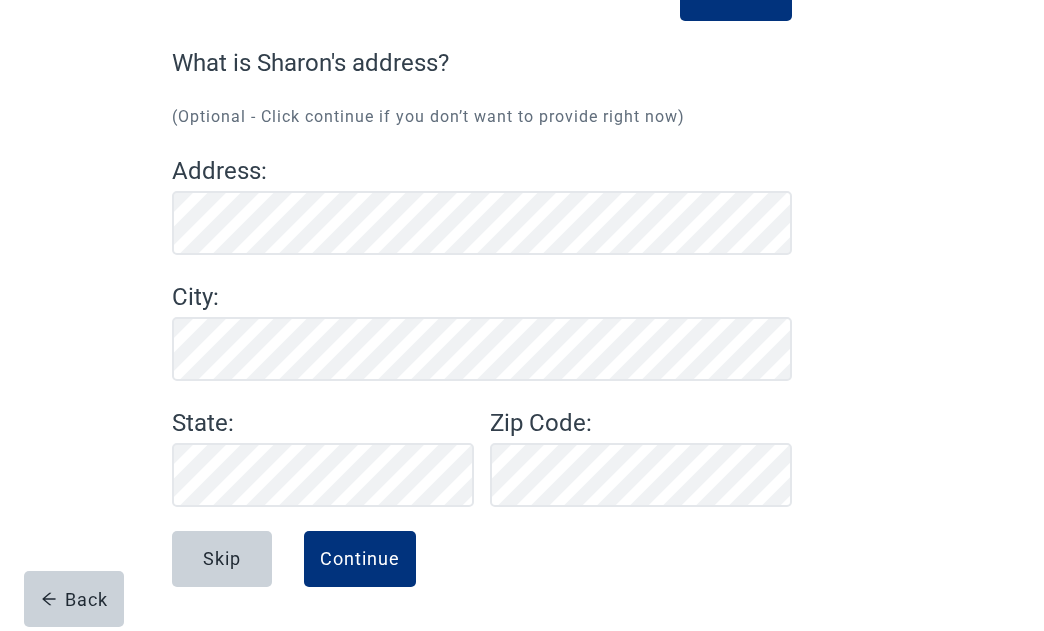 scroll, scrollTop: 147, scrollLeft: 0, axis: vertical 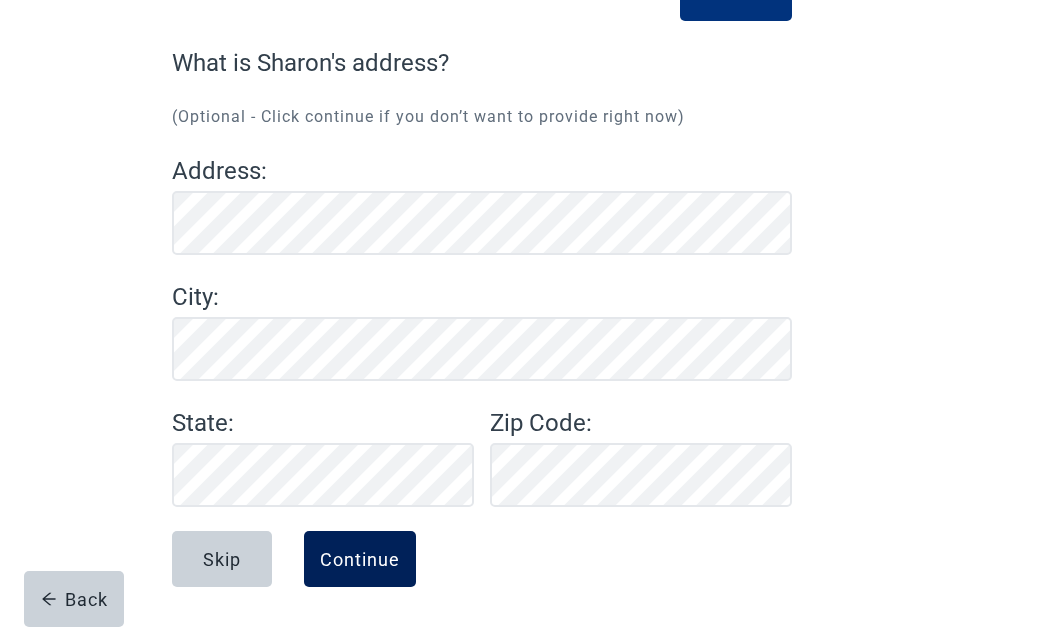 click on "Continue" at bounding box center [360, 559] 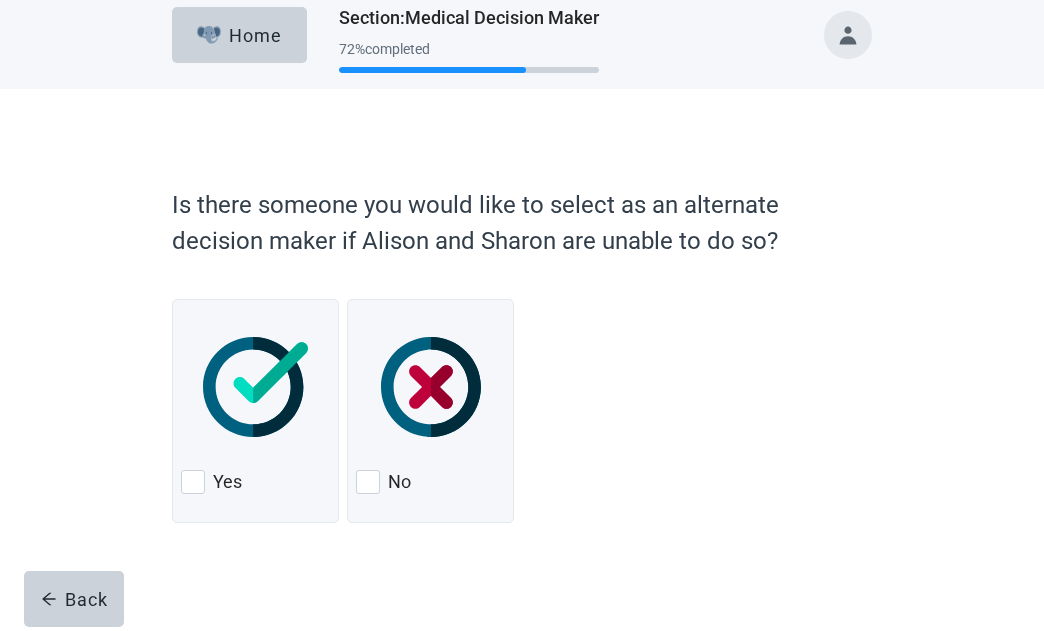 scroll, scrollTop: 0, scrollLeft: 0, axis: both 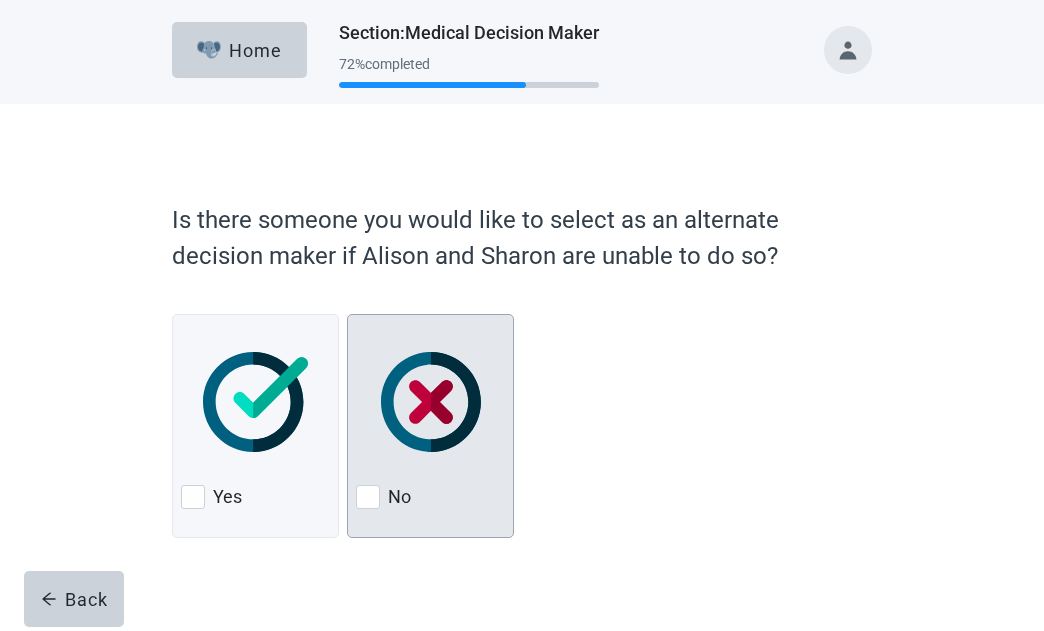 click at bounding box center (368, 497) 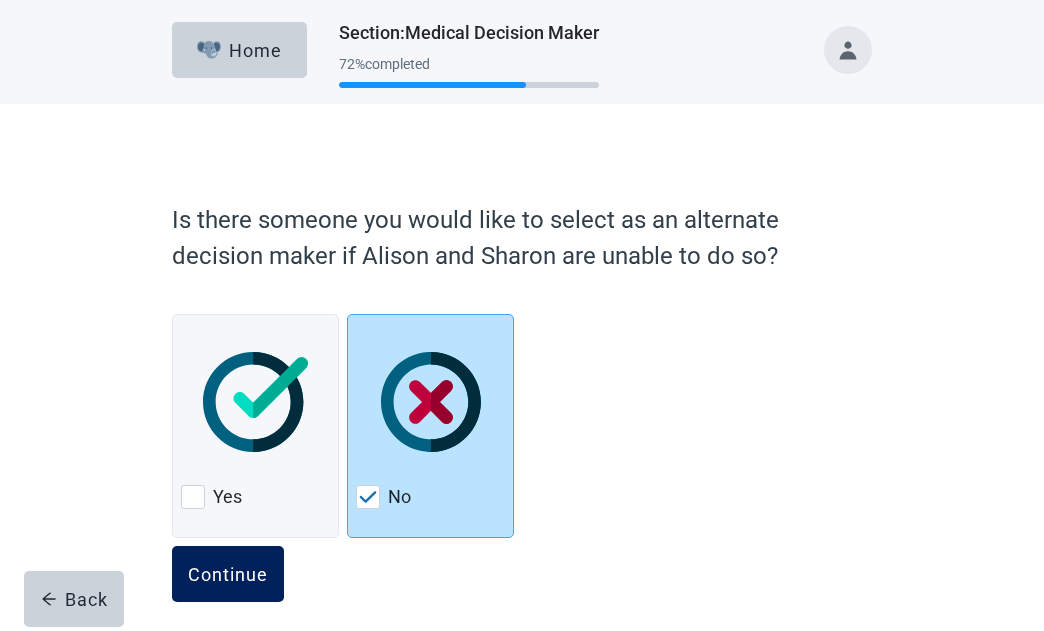 click on "Continue" at bounding box center (228, 574) 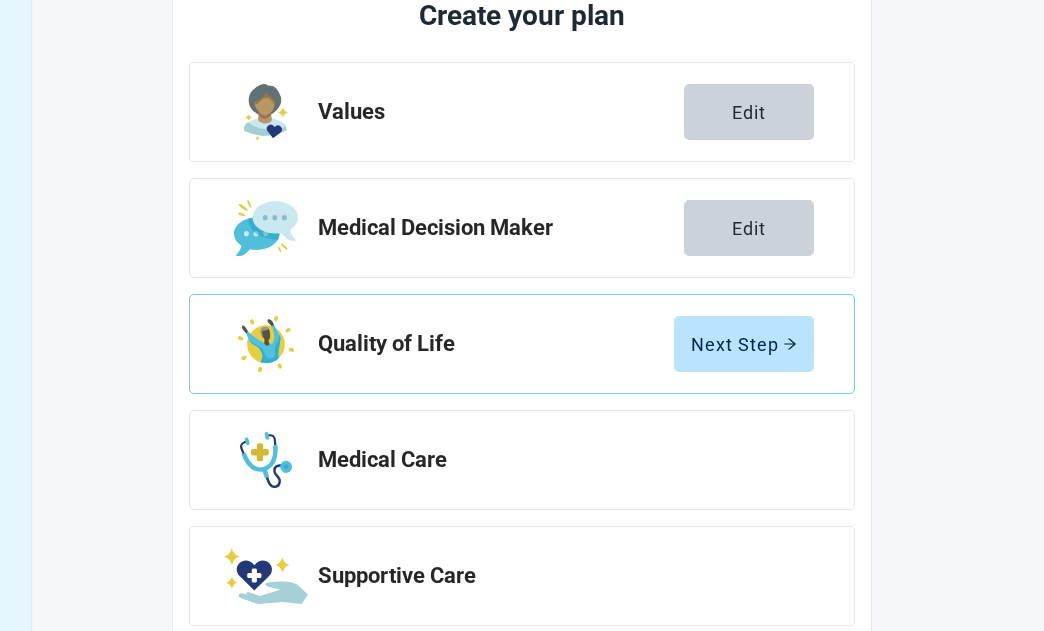 scroll, scrollTop: 375, scrollLeft: 0, axis: vertical 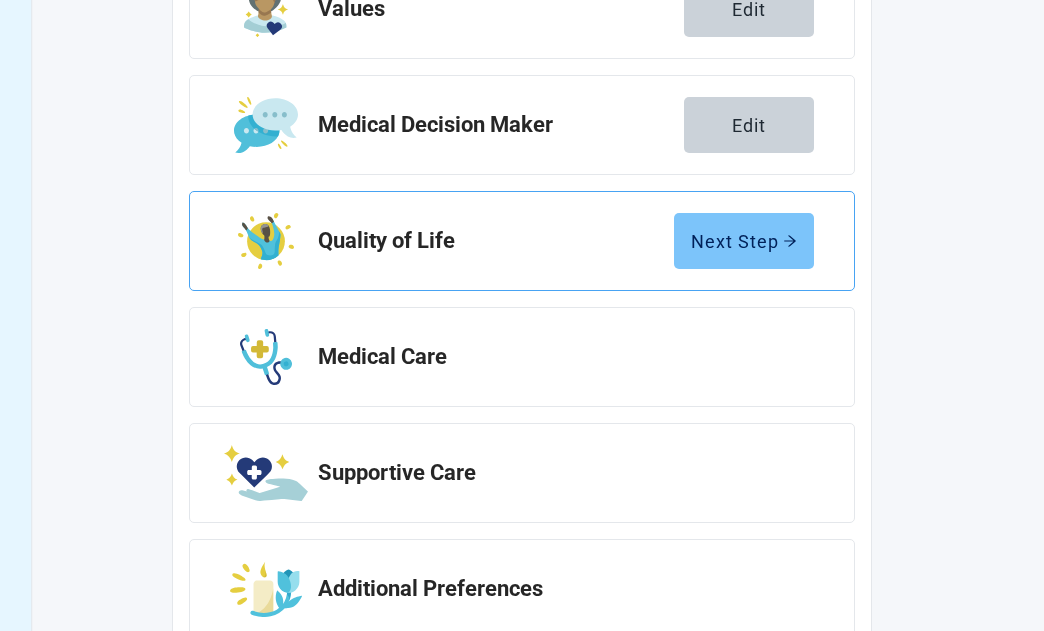 click on "Next Step" at bounding box center (744, 241) 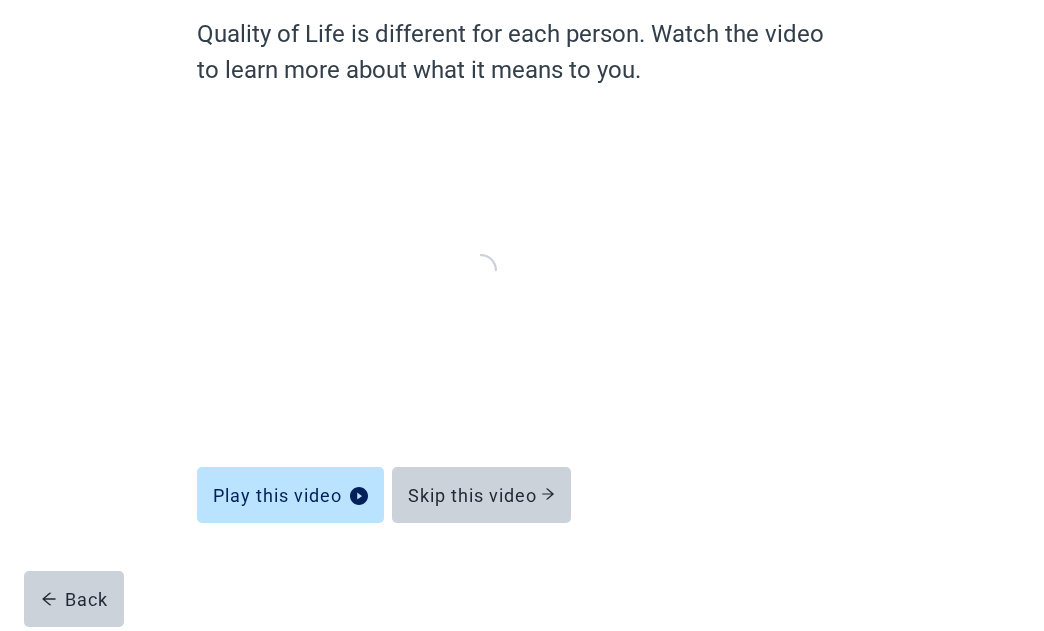 scroll, scrollTop: 176, scrollLeft: 0, axis: vertical 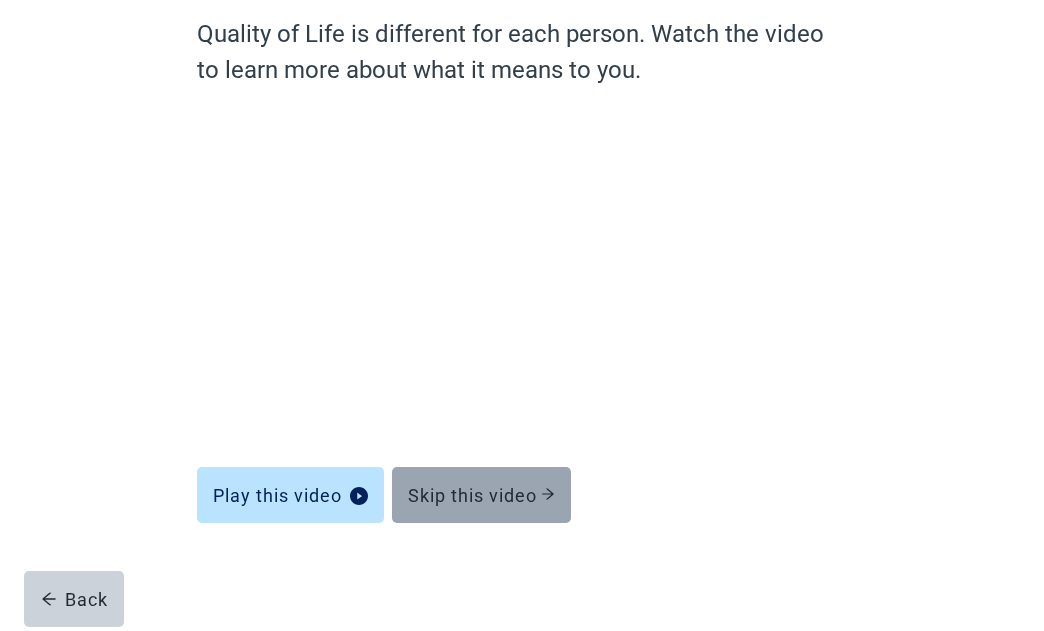 click on "Skip this video" at bounding box center [481, 495] 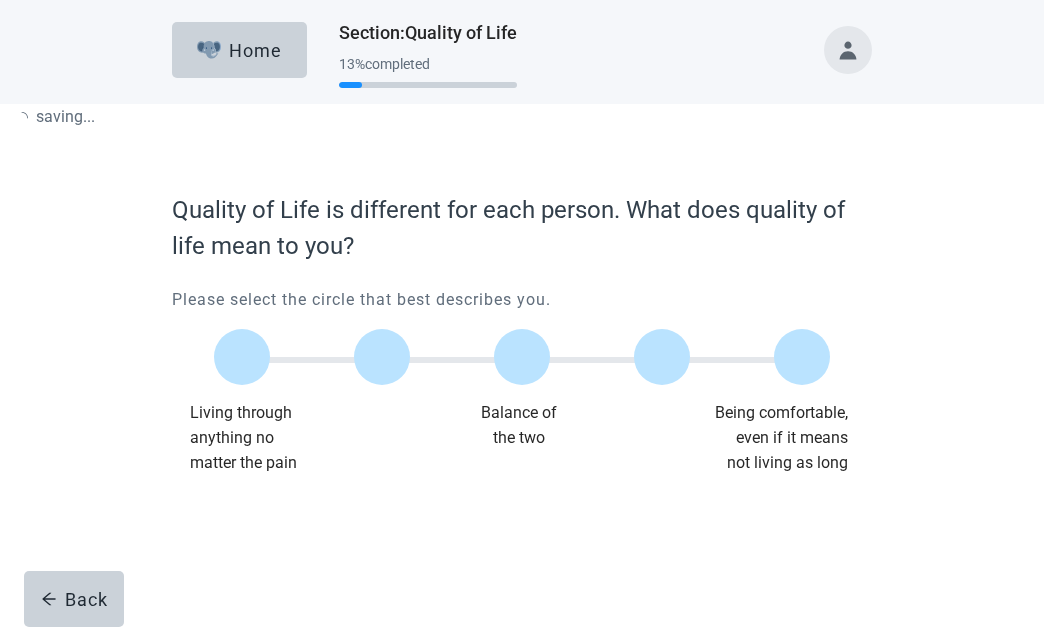 scroll, scrollTop: 0, scrollLeft: 0, axis: both 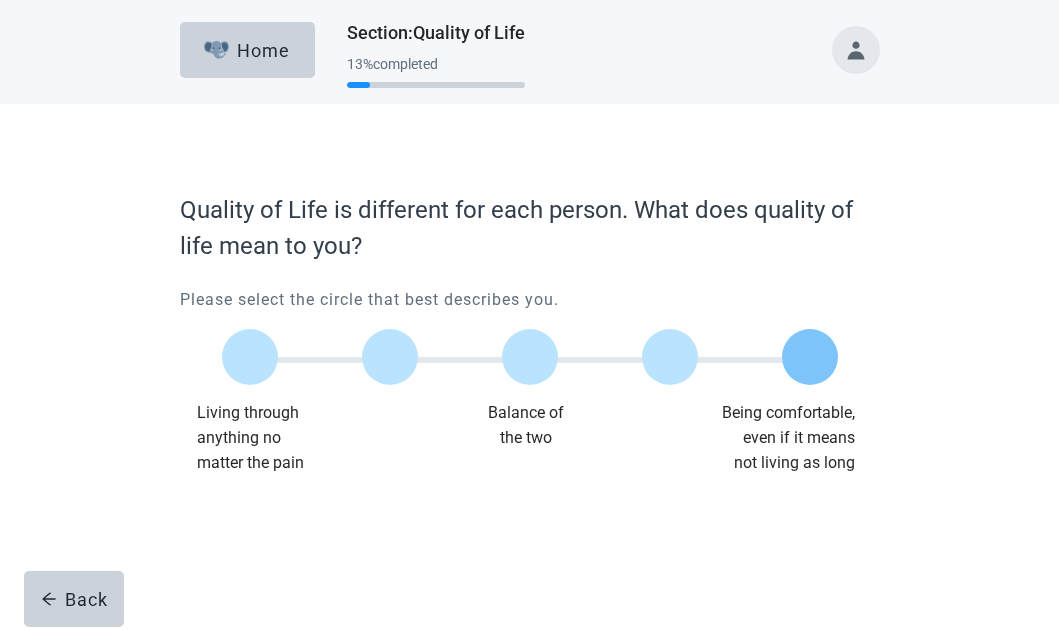 click at bounding box center [810, 357] 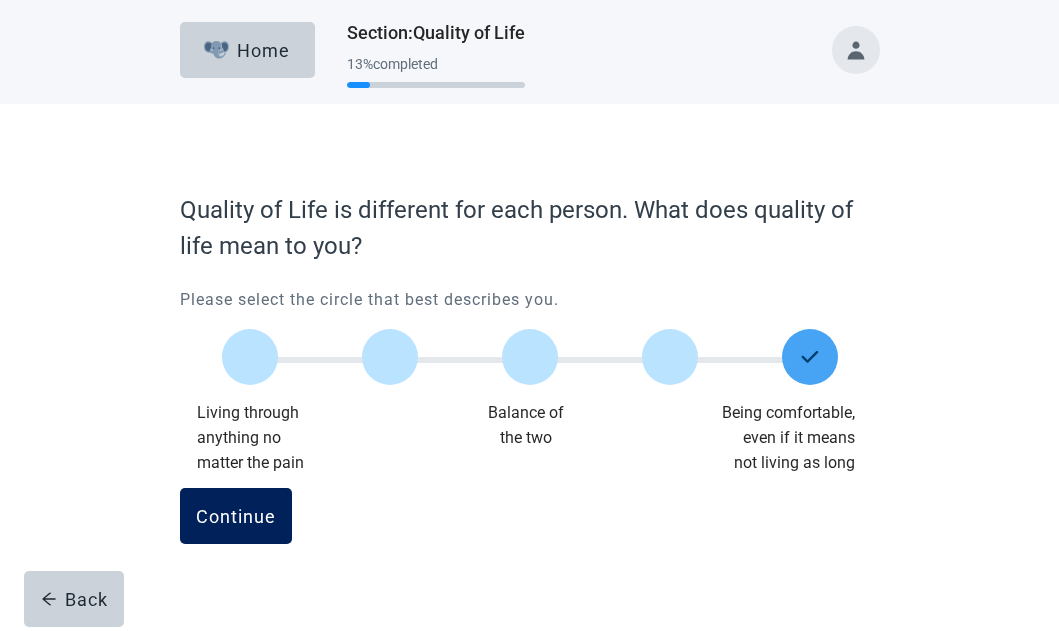 click on "Continue" at bounding box center (236, 516) 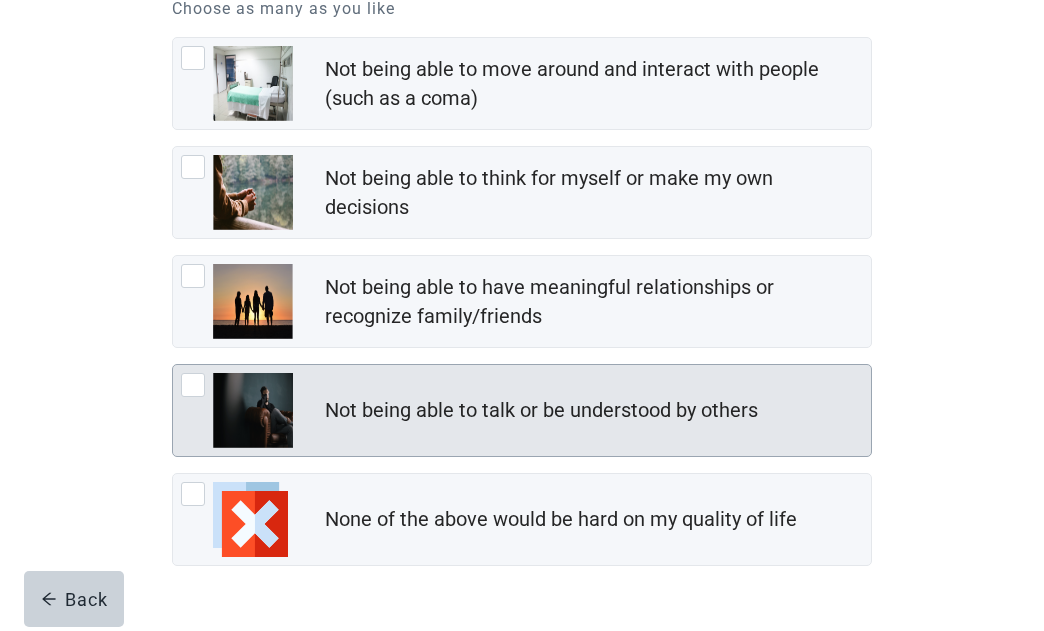 scroll, scrollTop: 209, scrollLeft: 0, axis: vertical 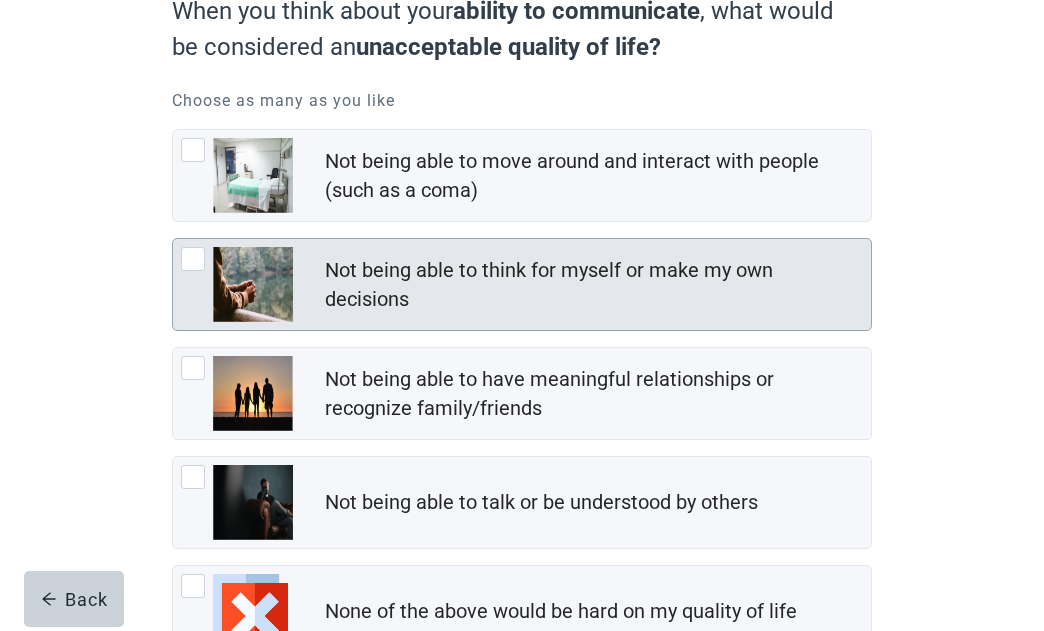 click at bounding box center [193, 259] 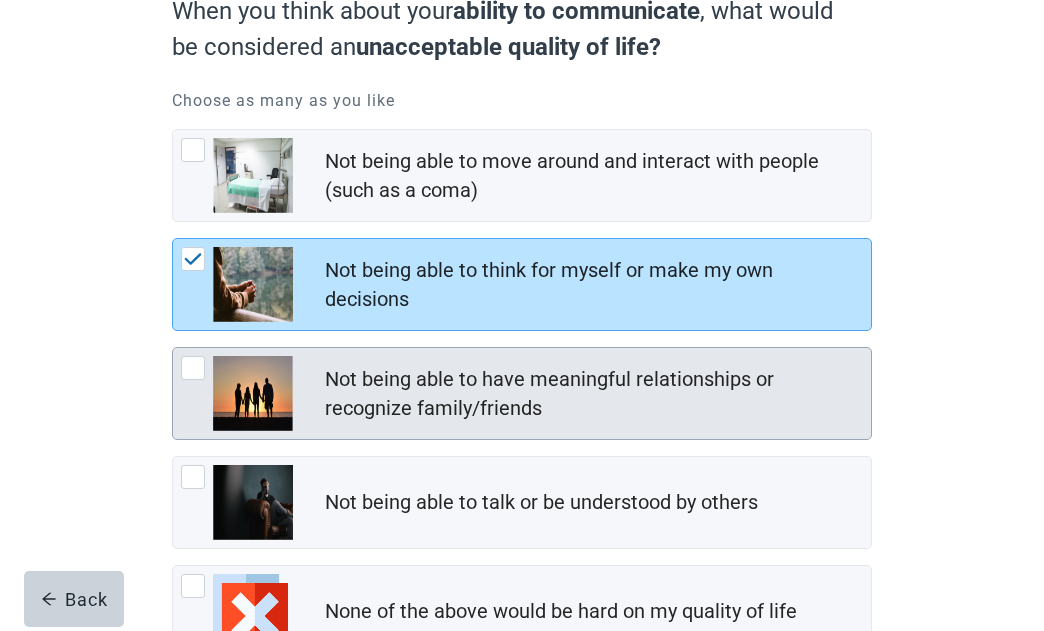 drag, startPoint x: 197, startPoint y: 373, endPoint x: 206, endPoint y: 380, distance: 11.401754 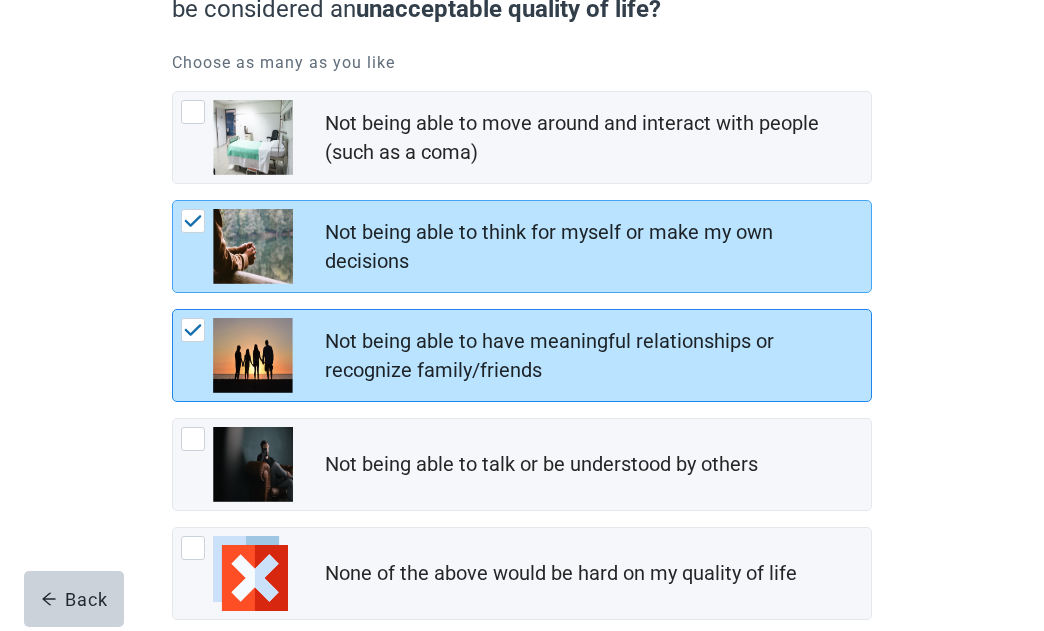 scroll, scrollTop: 325, scrollLeft: 0, axis: vertical 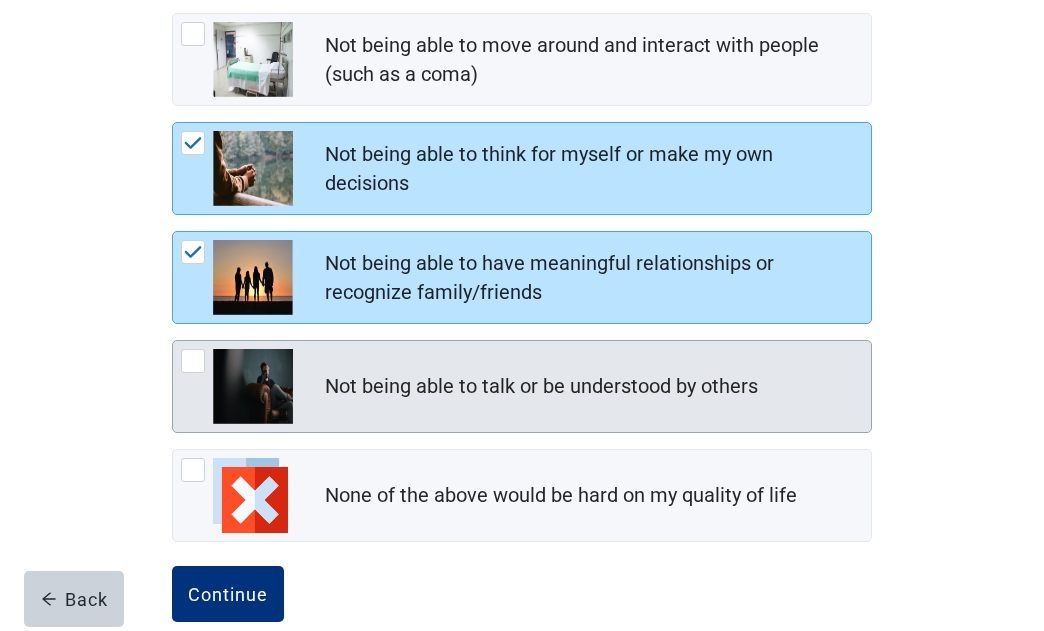 click at bounding box center (193, 361) 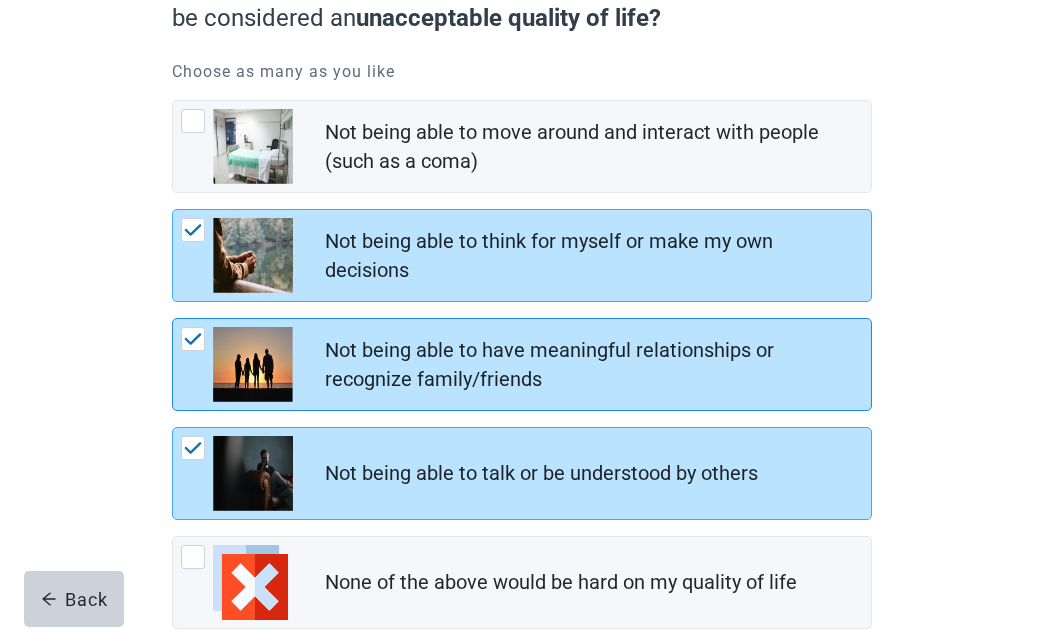 scroll, scrollTop: 236, scrollLeft: 0, axis: vertical 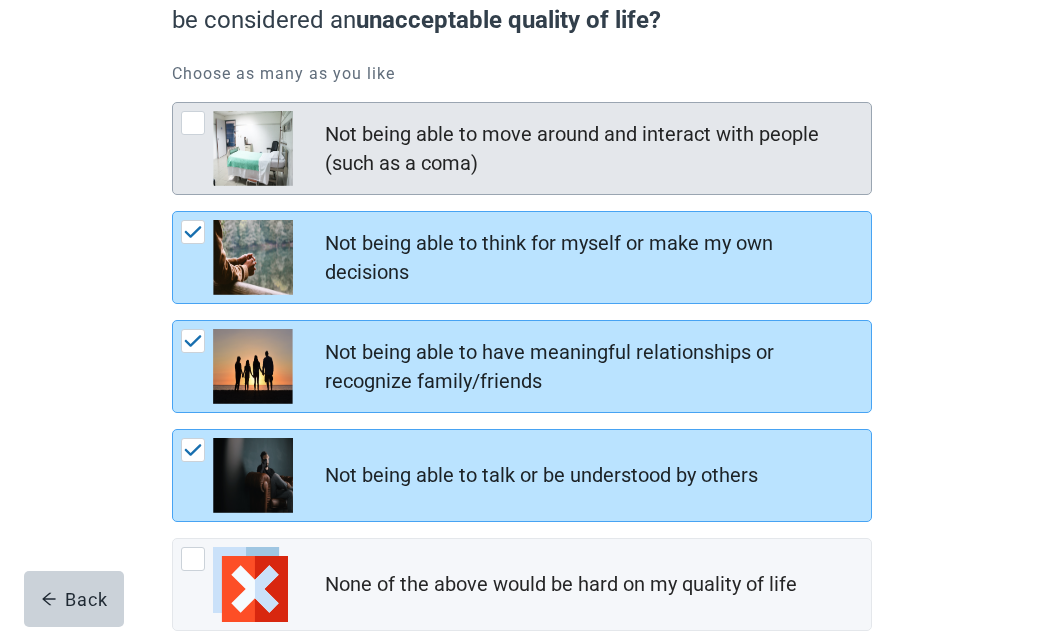 click at bounding box center [193, 123] 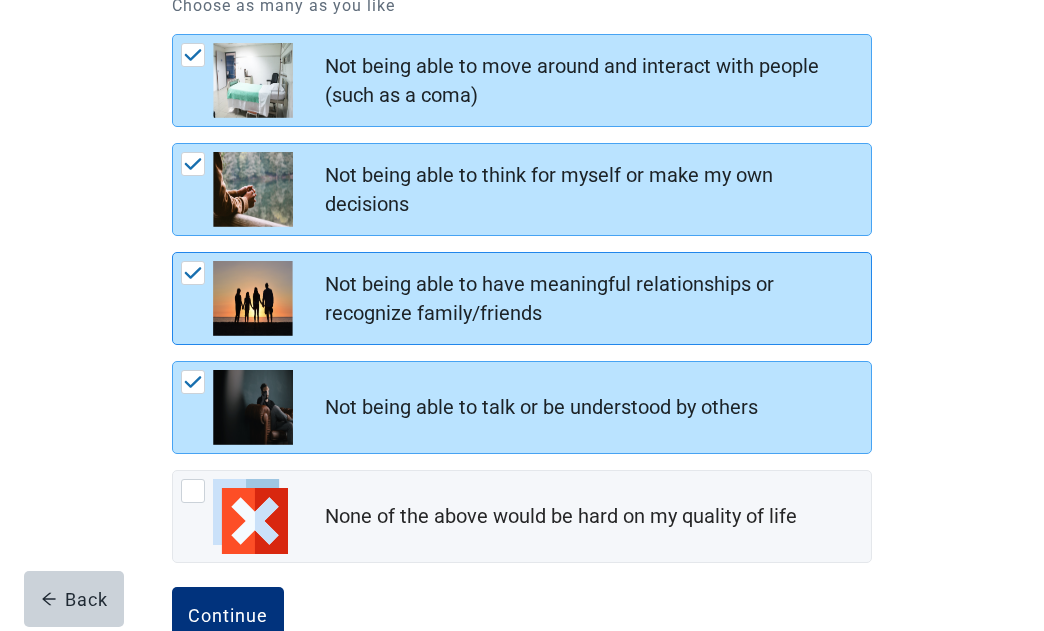 scroll, scrollTop: 360, scrollLeft: 0, axis: vertical 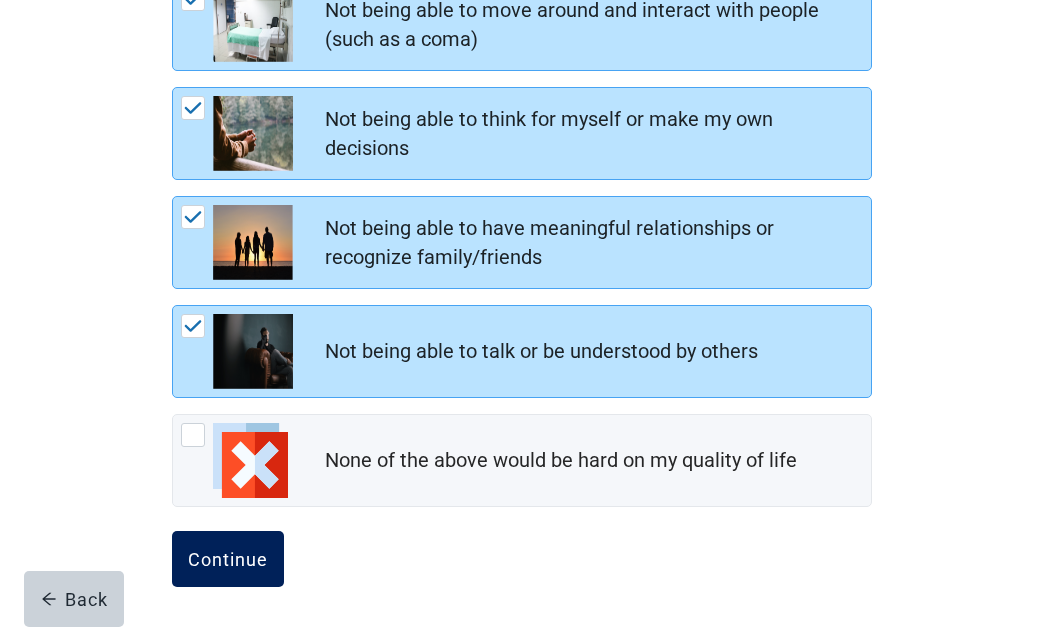 click on "Continue" at bounding box center [228, 559] 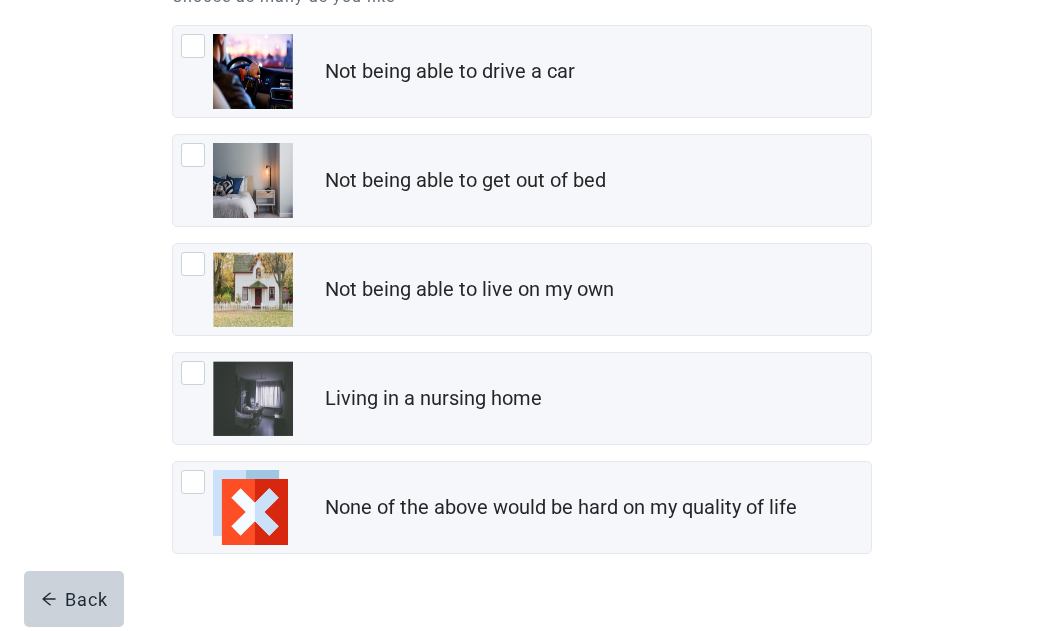 scroll, scrollTop: 360, scrollLeft: 0, axis: vertical 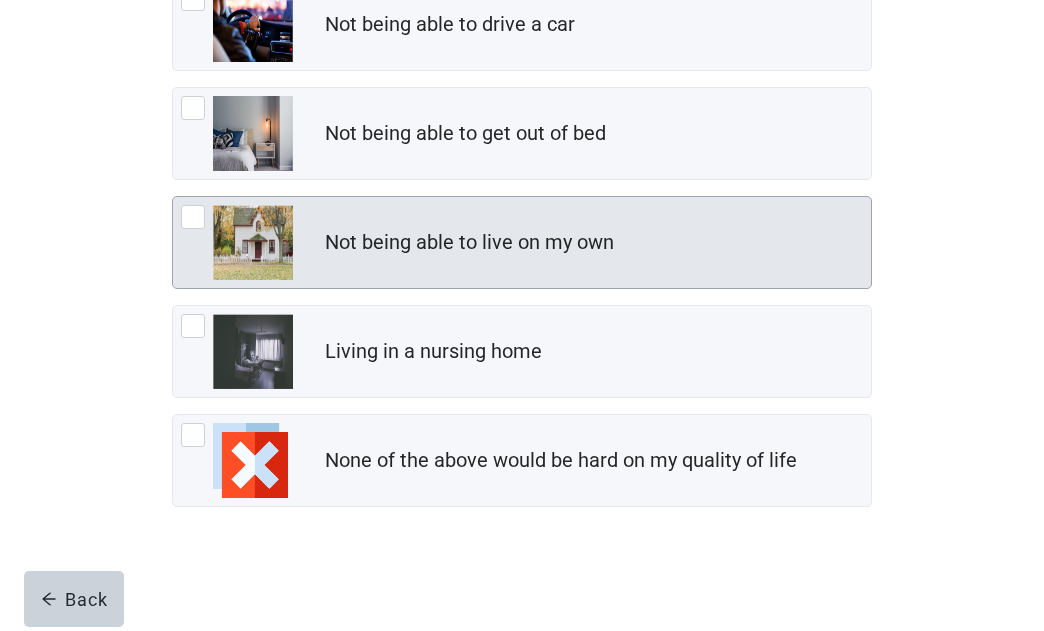 click at bounding box center [193, 217] 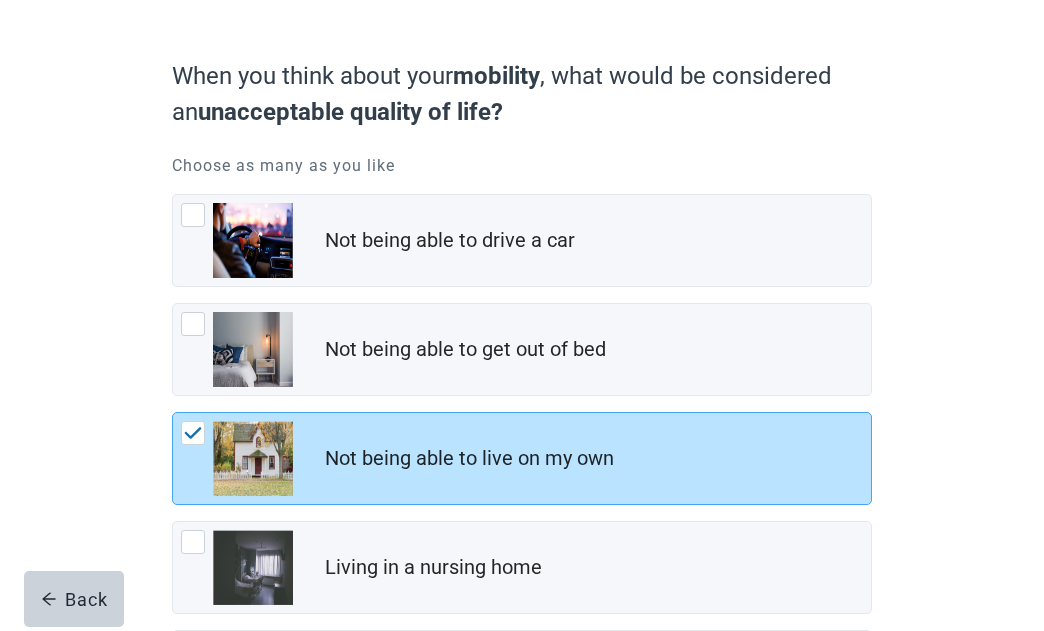 scroll, scrollTop: 124, scrollLeft: 0, axis: vertical 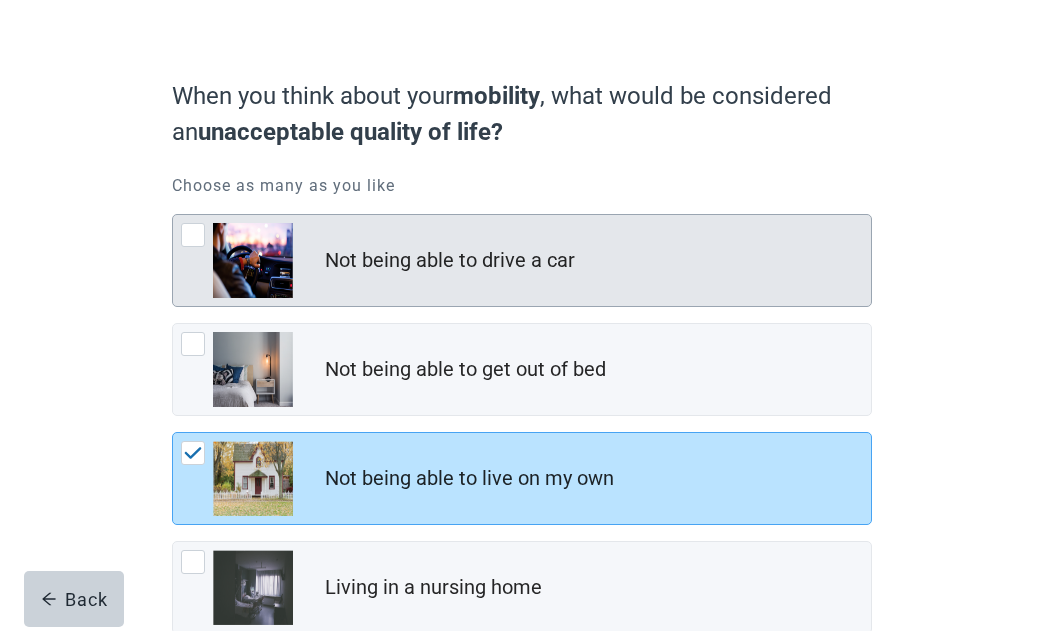 click at bounding box center (193, 235) 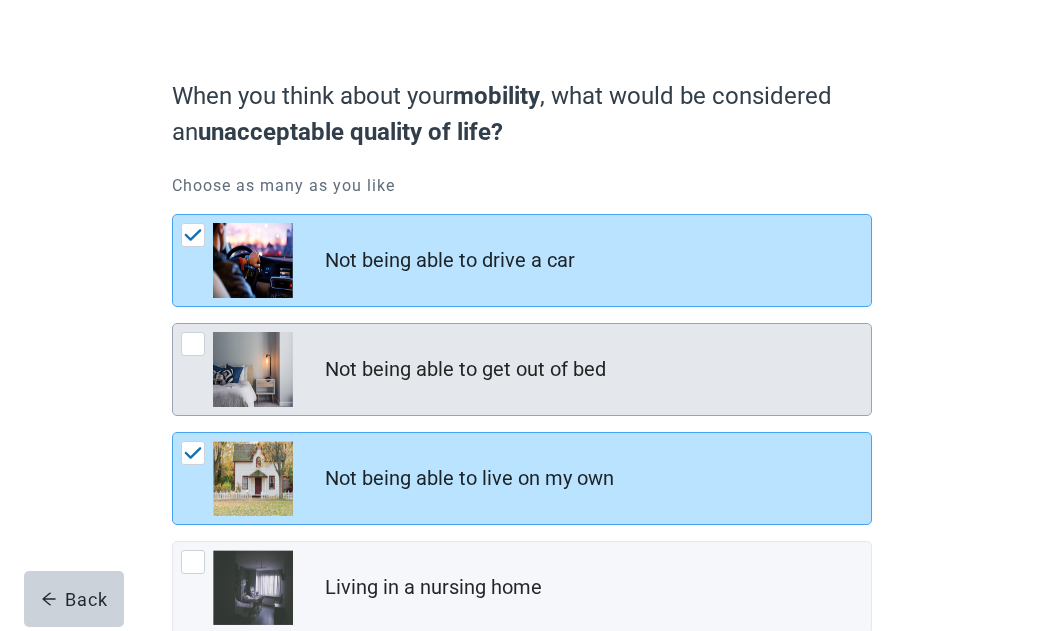 click at bounding box center (193, 344) 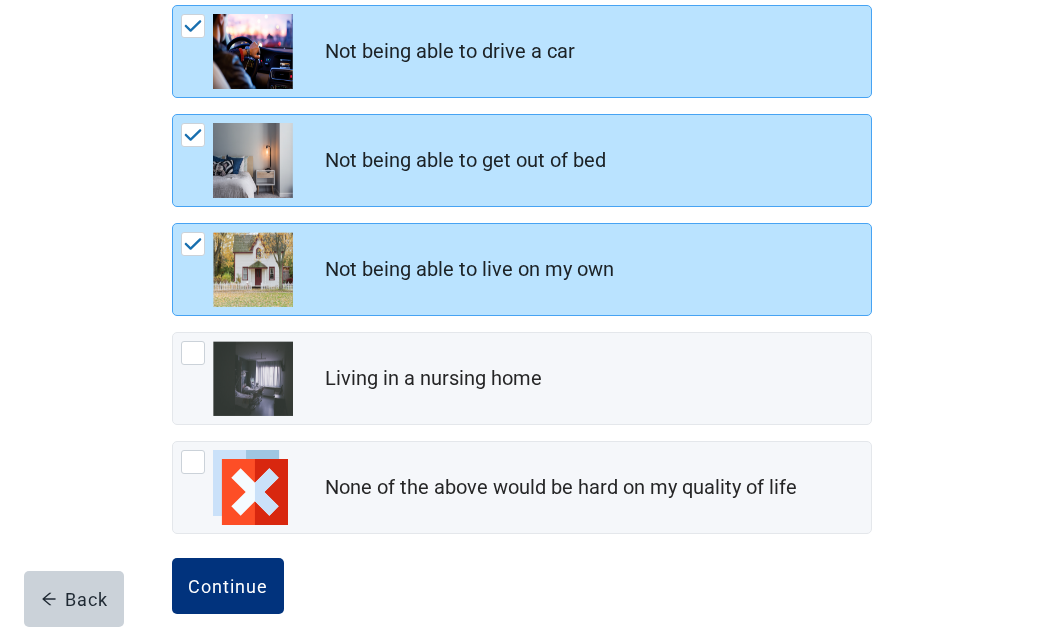 scroll, scrollTop: 360, scrollLeft: 0, axis: vertical 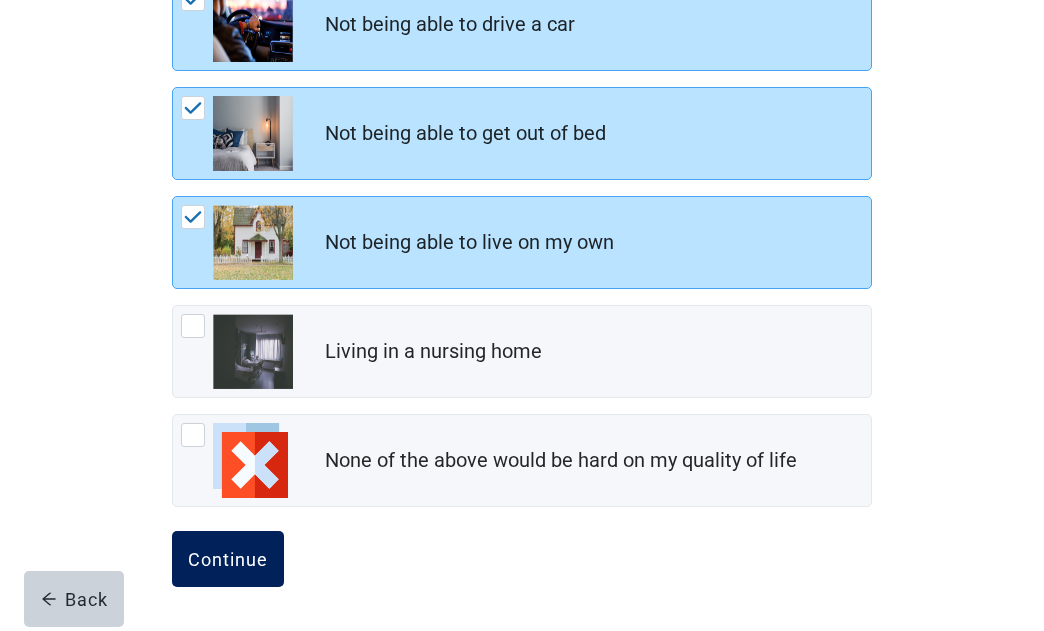 click on "Continue" at bounding box center [228, 559] 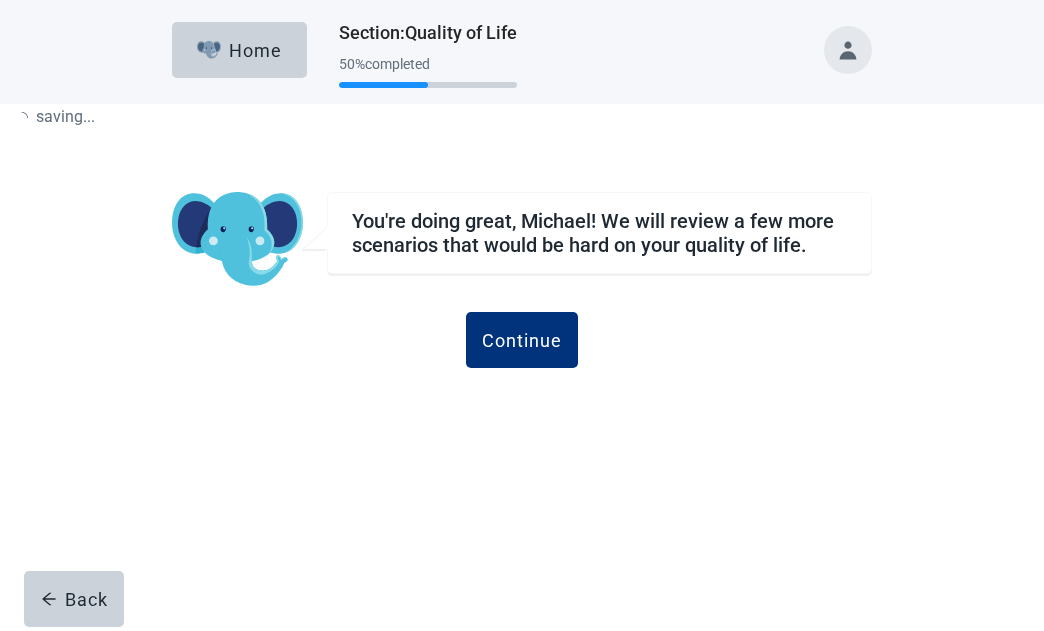 scroll, scrollTop: 0, scrollLeft: 0, axis: both 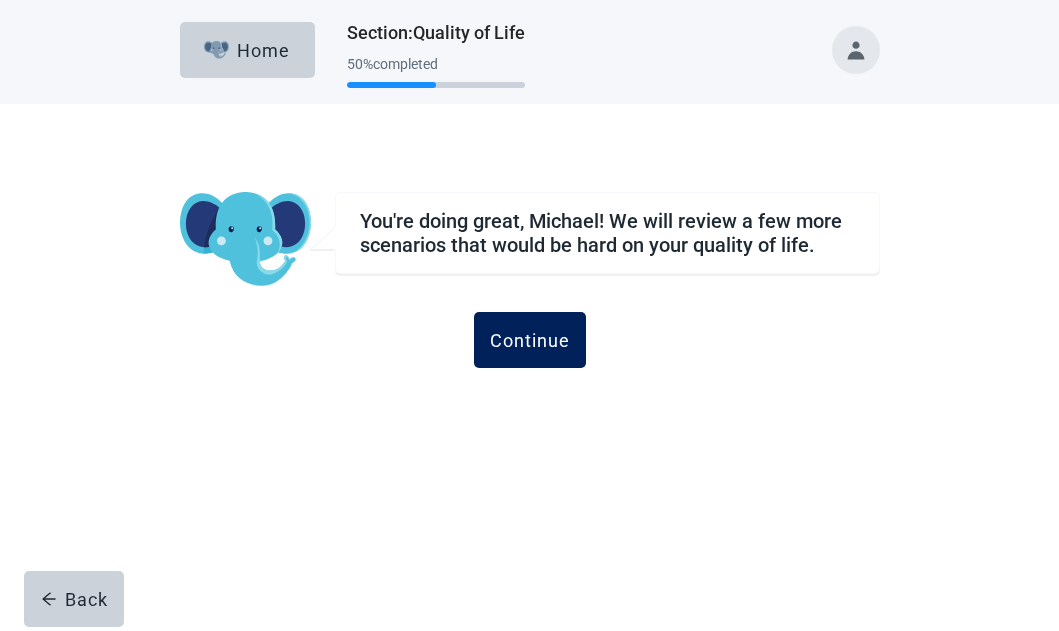 click on "Continue" at bounding box center (530, 340) 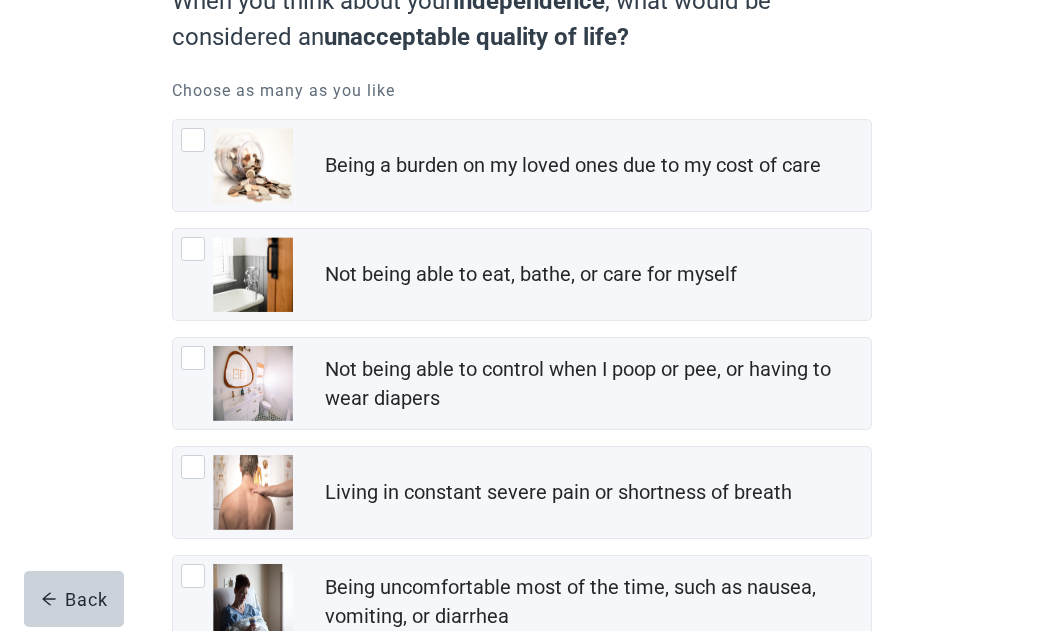scroll, scrollTop: 222, scrollLeft: 0, axis: vertical 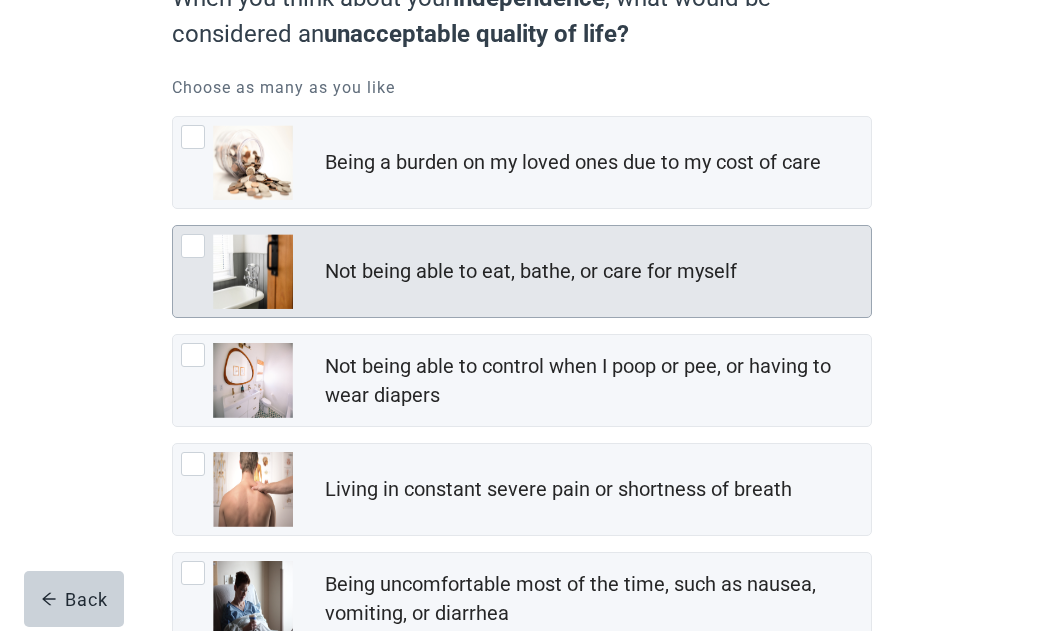 click at bounding box center [193, 246] 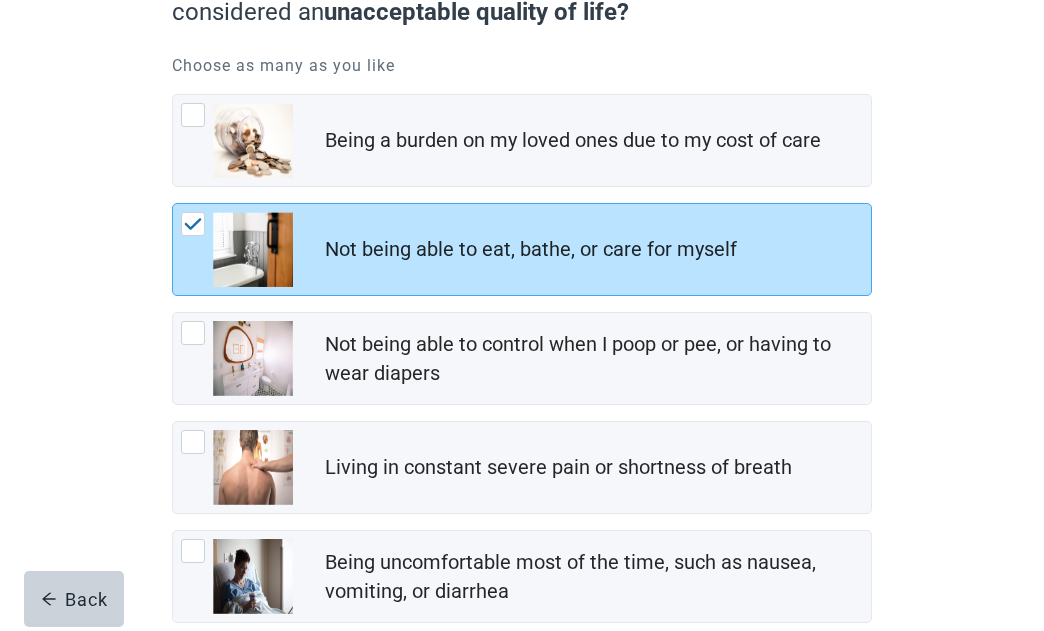 scroll, scrollTop: 313, scrollLeft: 0, axis: vertical 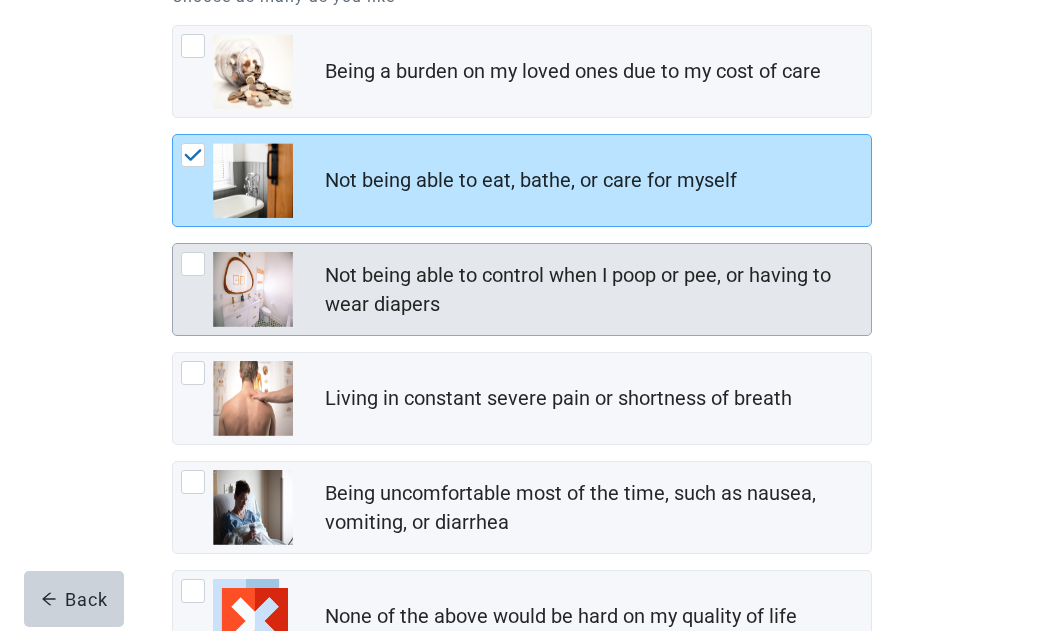 click at bounding box center [193, 264] 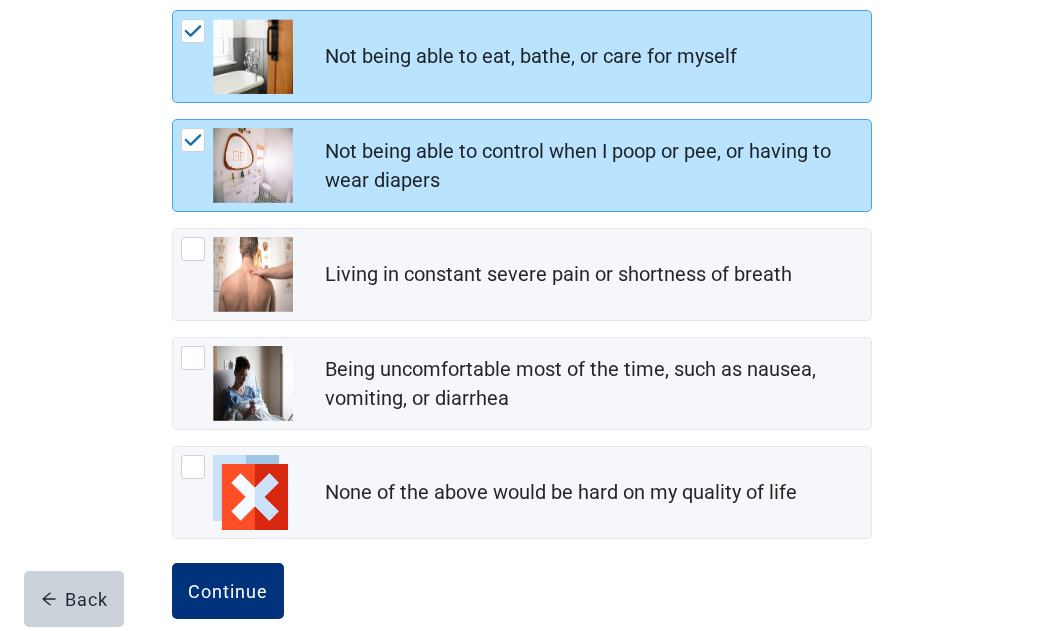 scroll, scrollTop: 438, scrollLeft: 0, axis: vertical 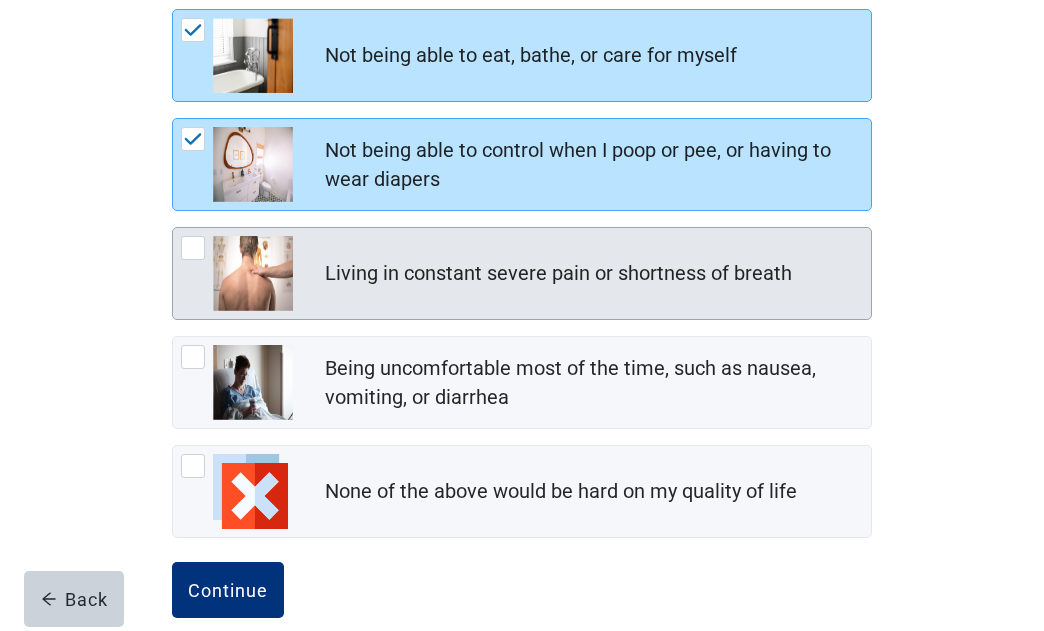 click at bounding box center [193, 248] 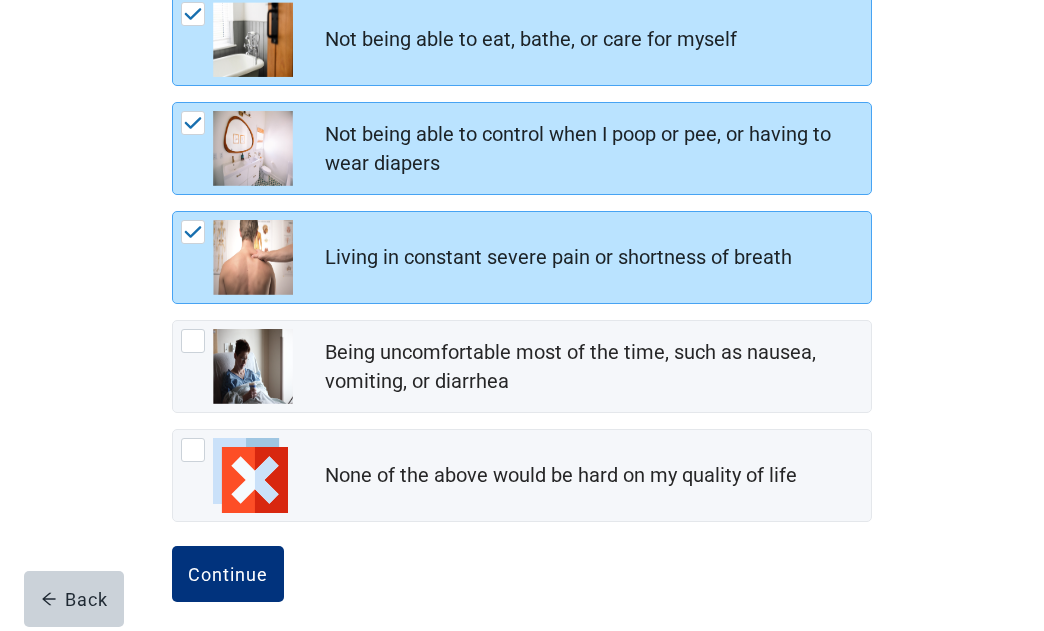 scroll, scrollTop: 469, scrollLeft: 0, axis: vertical 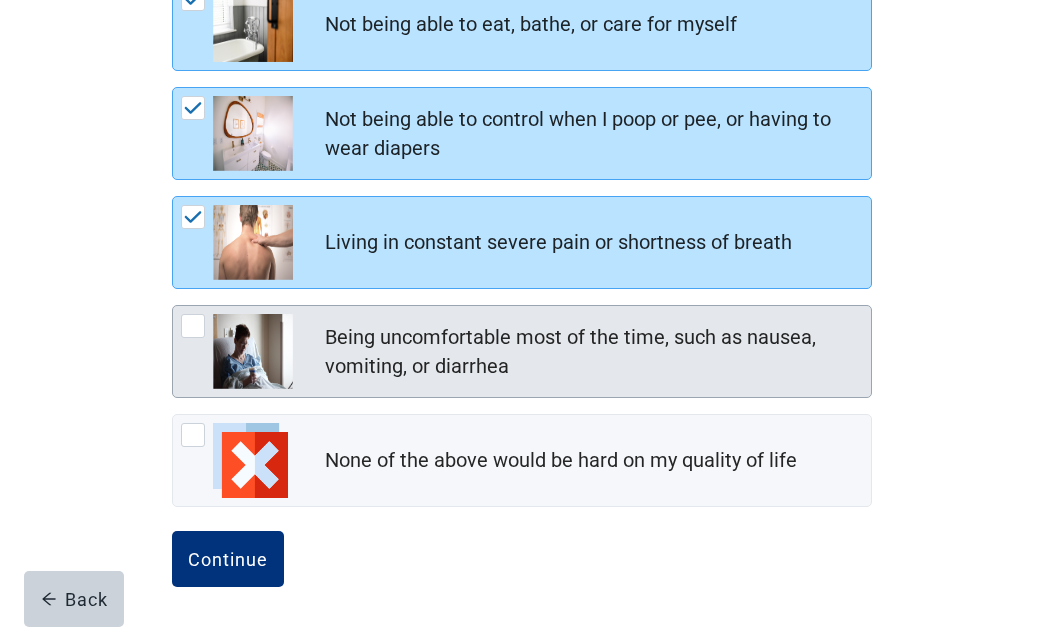 click at bounding box center (193, 326) 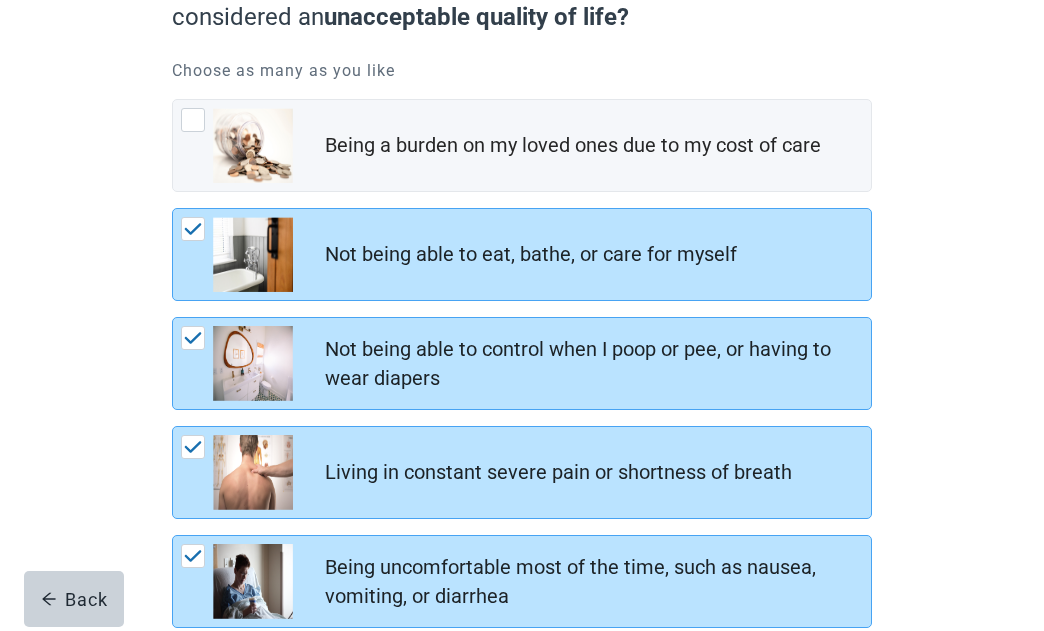 scroll, scrollTop: 0, scrollLeft: 0, axis: both 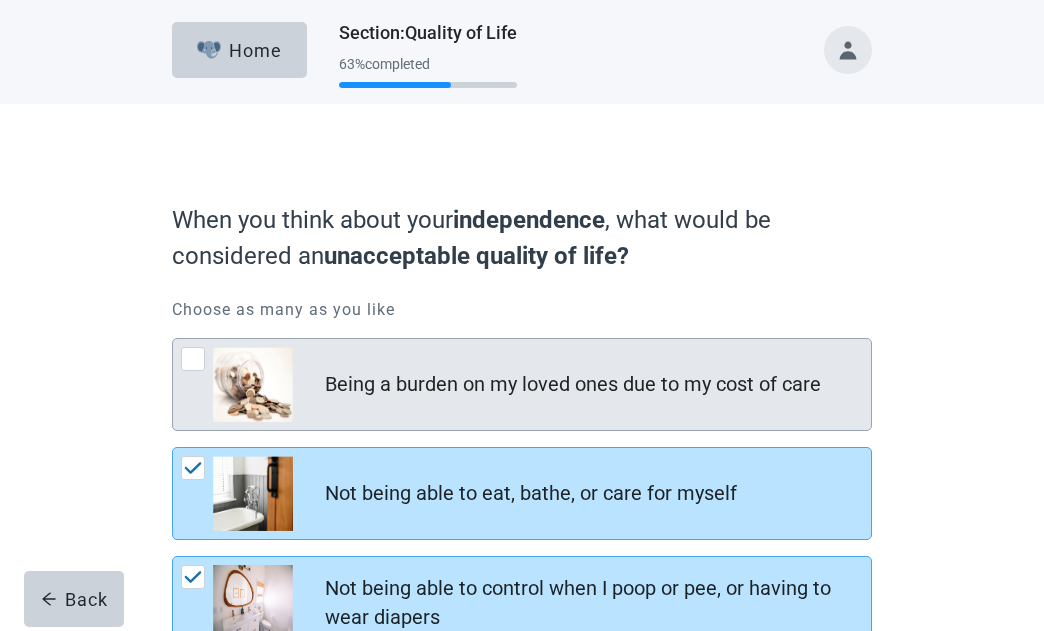 click at bounding box center [193, 359] 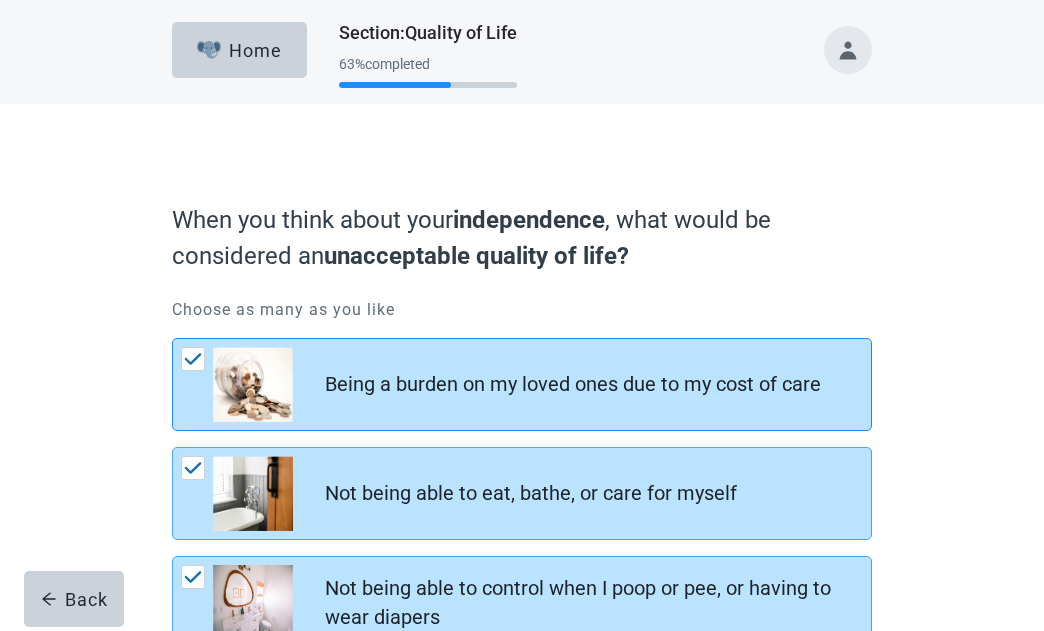 click at bounding box center [193, 359] 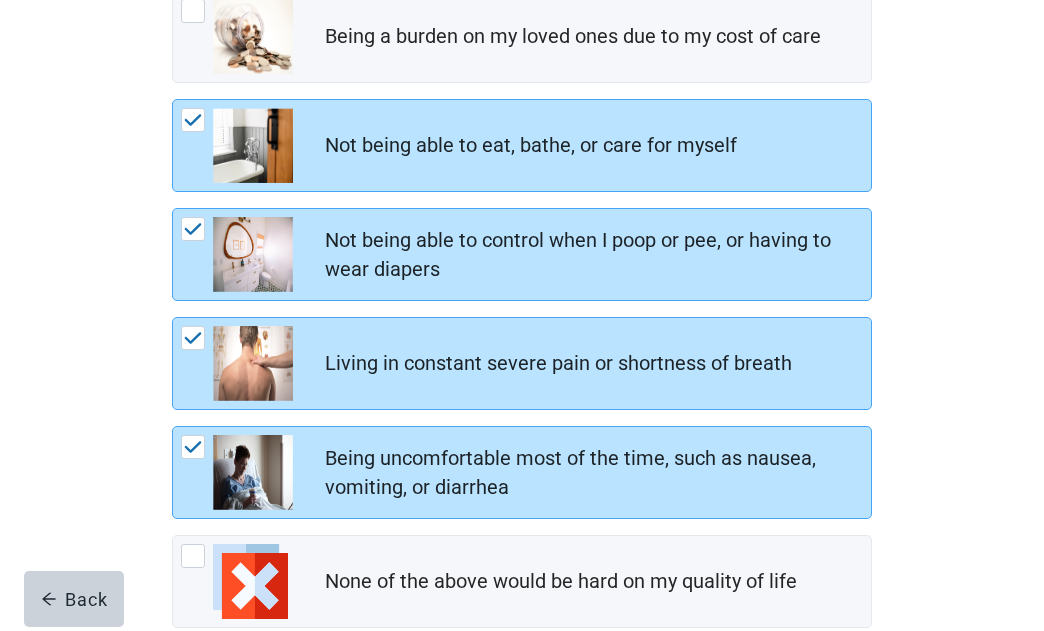 scroll, scrollTop: 469, scrollLeft: 0, axis: vertical 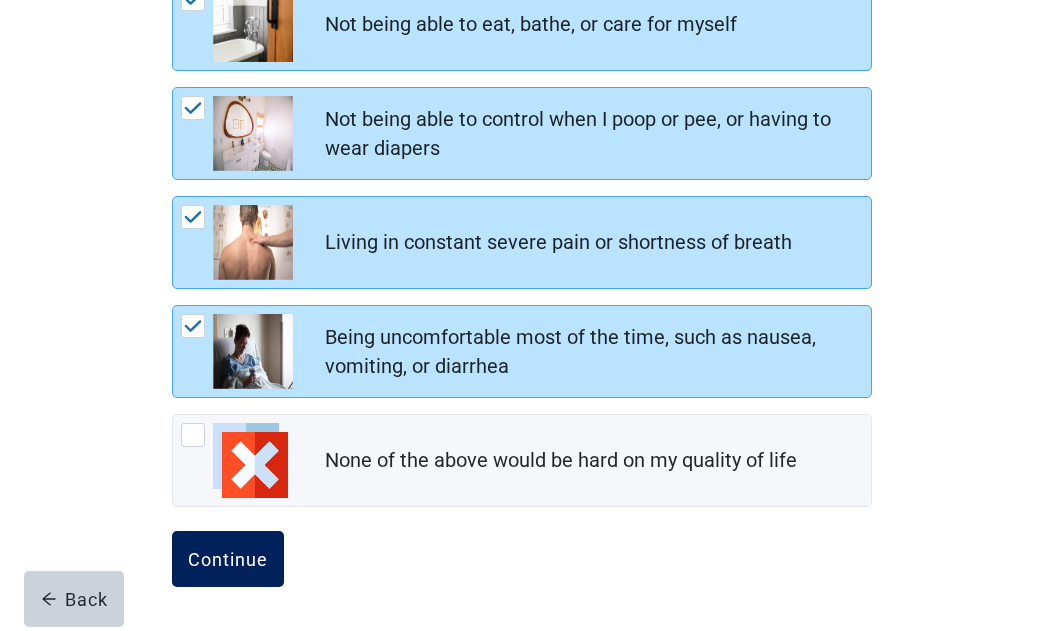 click on "Continue" at bounding box center [228, 559] 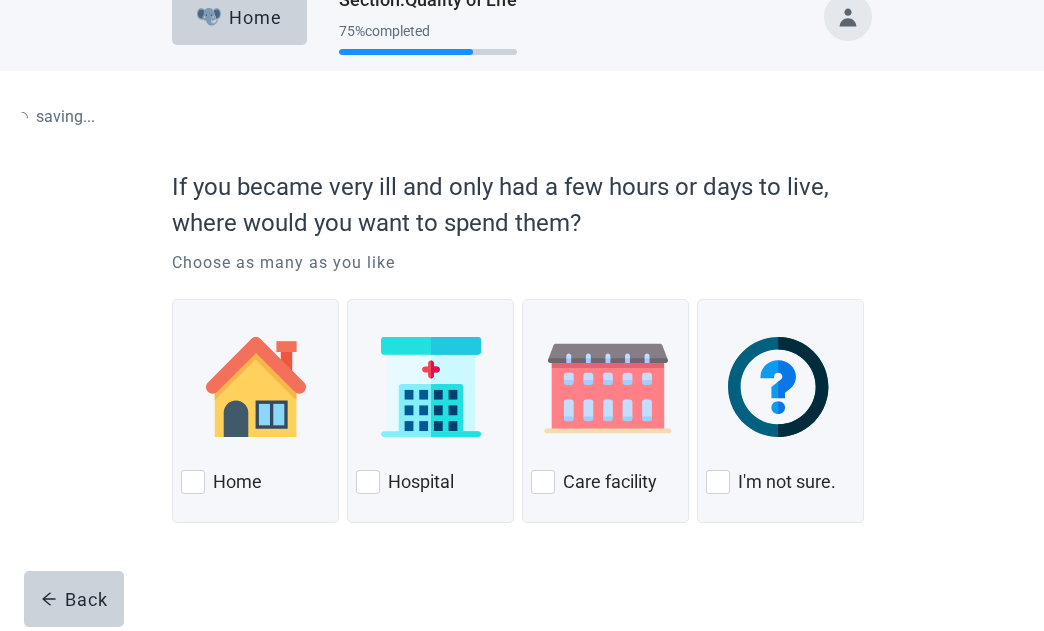 scroll, scrollTop: 0, scrollLeft: 0, axis: both 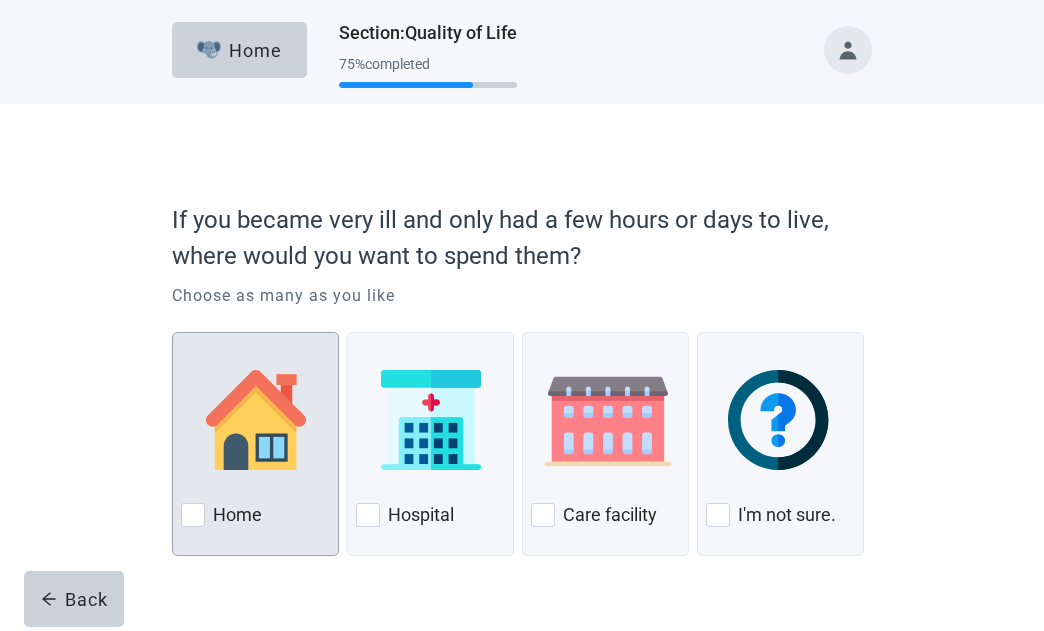 drag, startPoint x: 195, startPoint y: 513, endPoint x: 207, endPoint y: 514, distance: 12.0415945 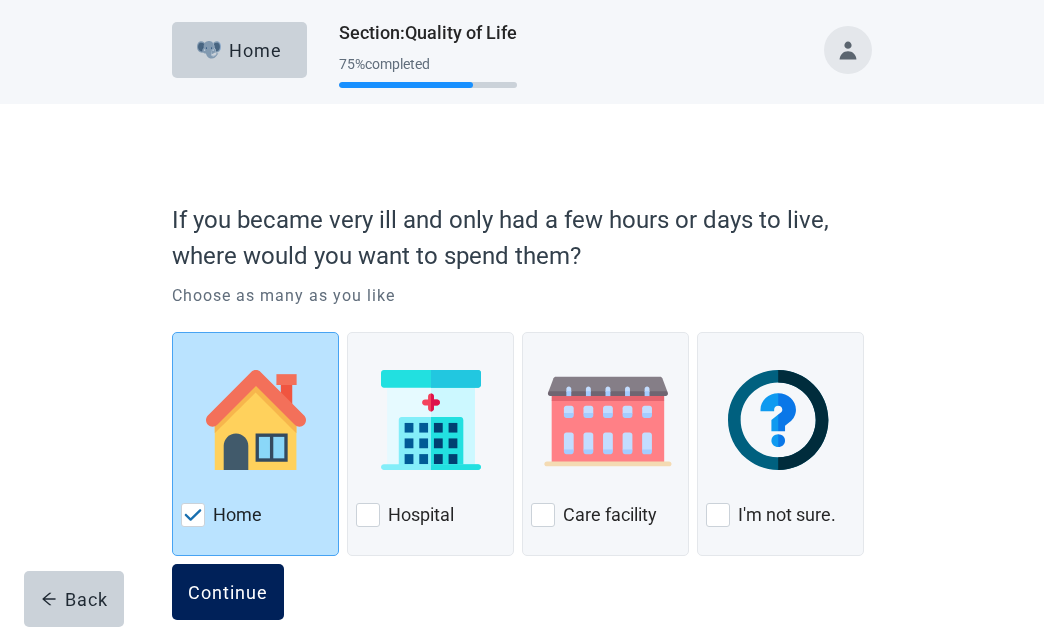 click on "Continue" at bounding box center (228, 592) 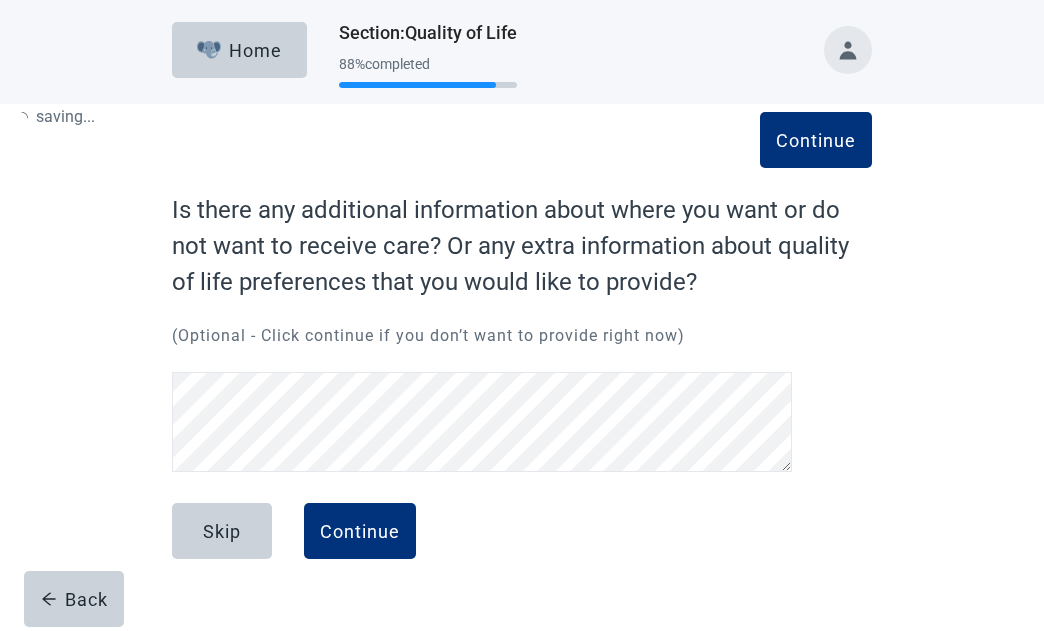 scroll, scrollTop: 0, scrollLeft: 0, axis: both 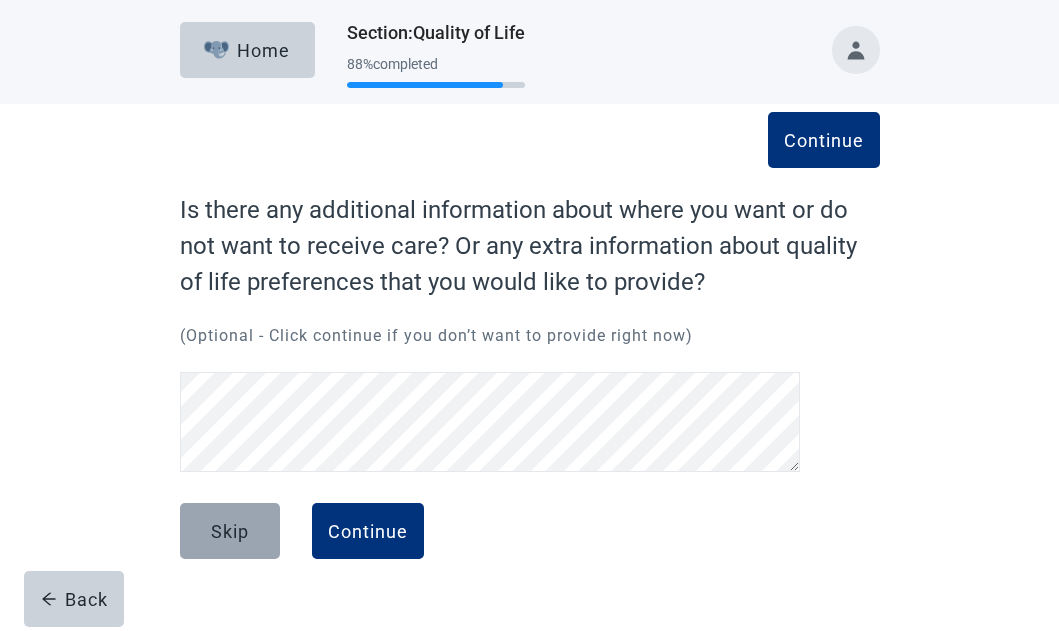 click on "Skip" at bounding box center (230, 531) 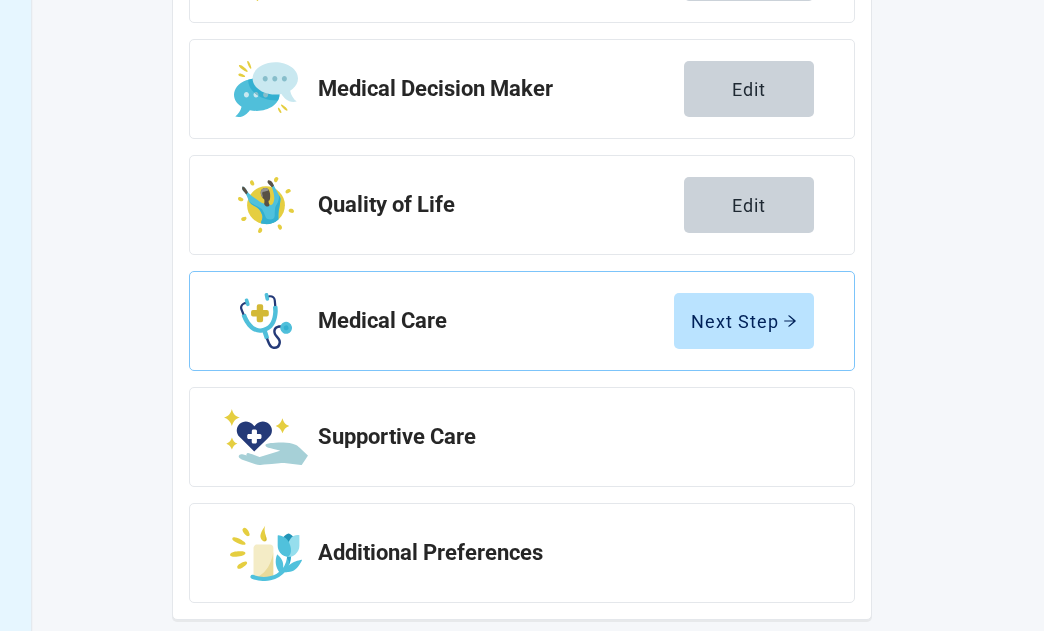 scroll, scrollTop: 441, scrollLeft: 0, axis: vertical 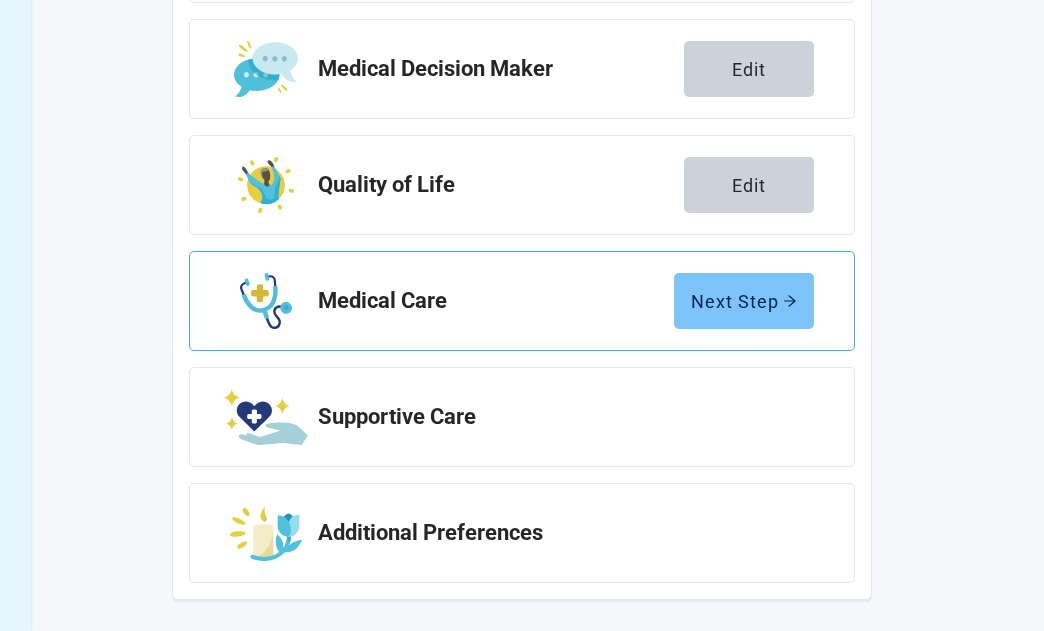 click on "Next Step" at bounding box center (744, 301) 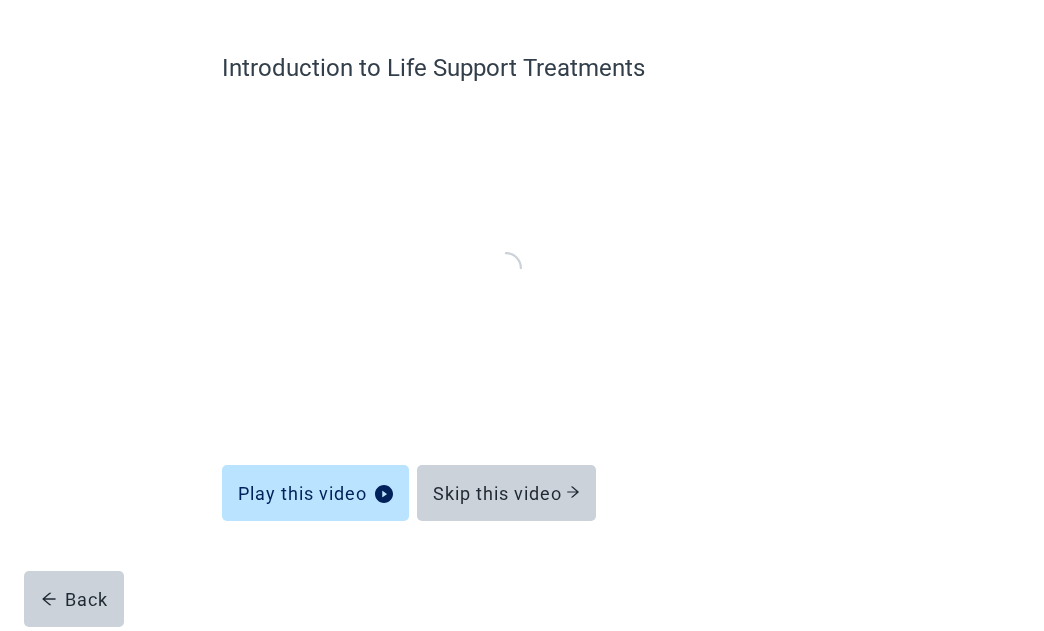 scroll, scrollTop: 140, scrollLeft: 0, axis: vertical 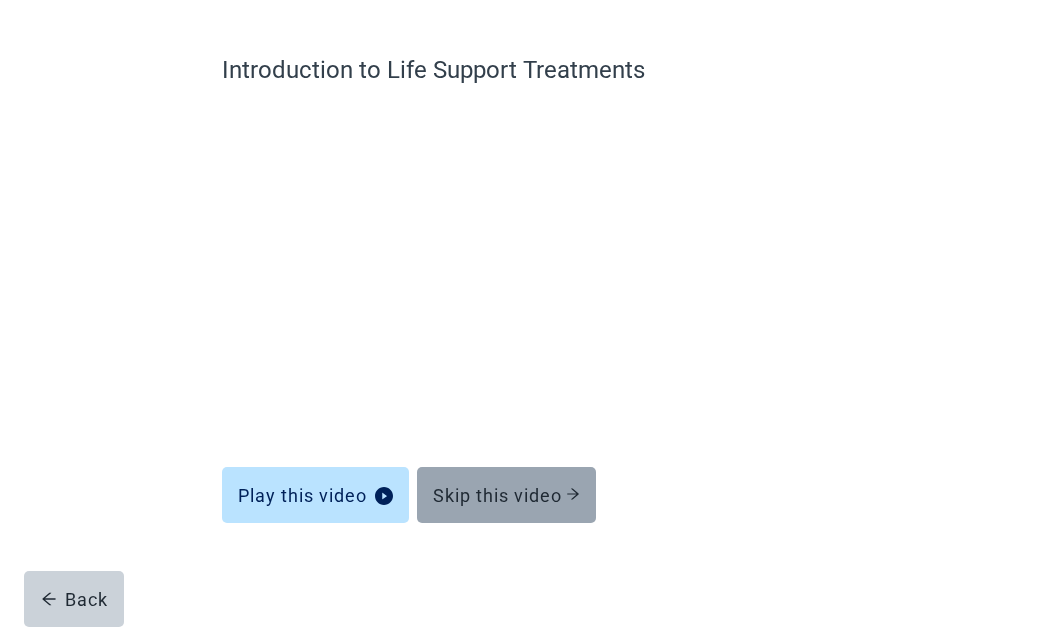 click on "Skip this video" at bounding box center [506, 495] 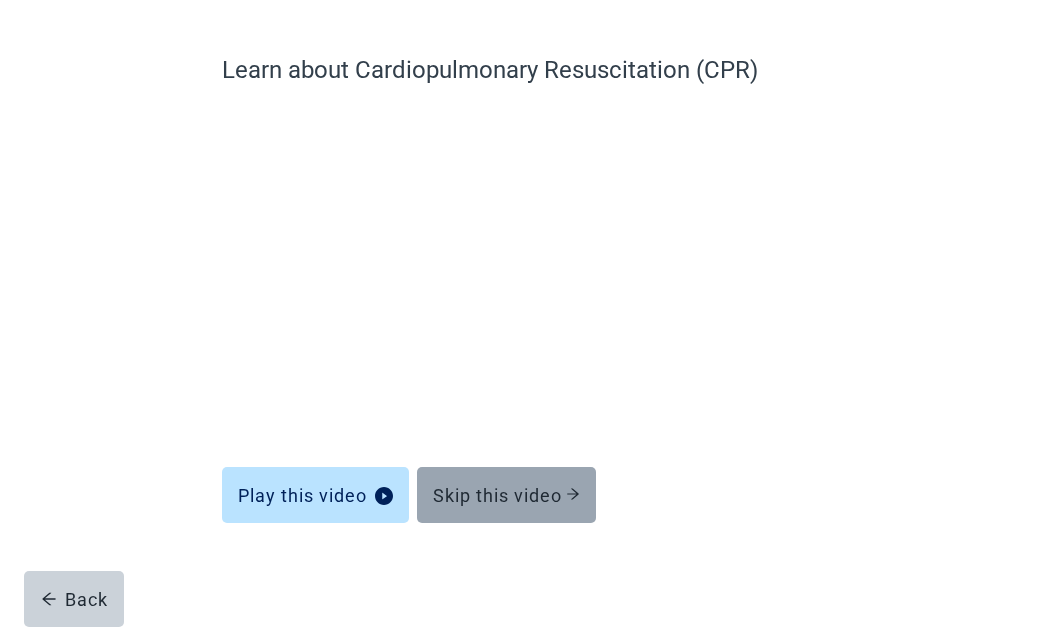 click on "Skip this video" at bounding box center [506, 495] 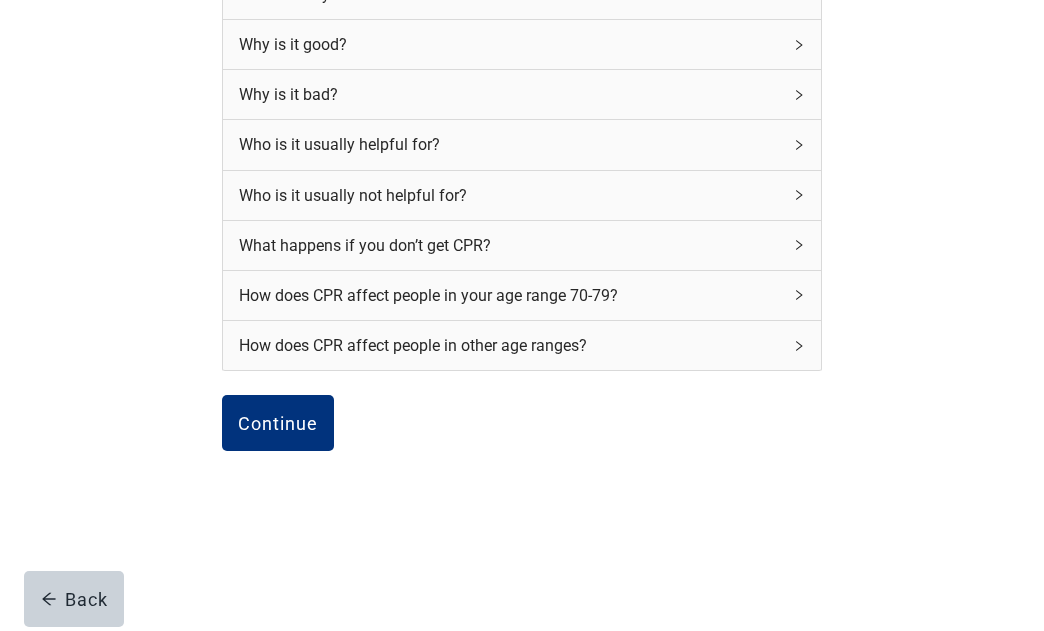 scroll, scrollTop: 333, scrollLeft: 0, axis: vertical 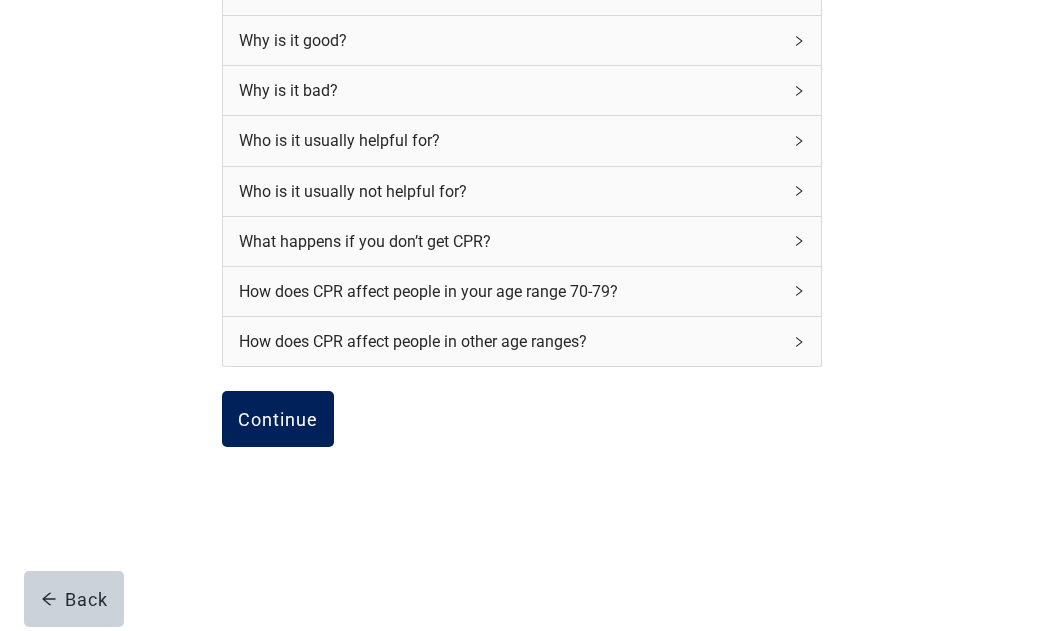 click on "Continue" at bounding box center (278, 419) 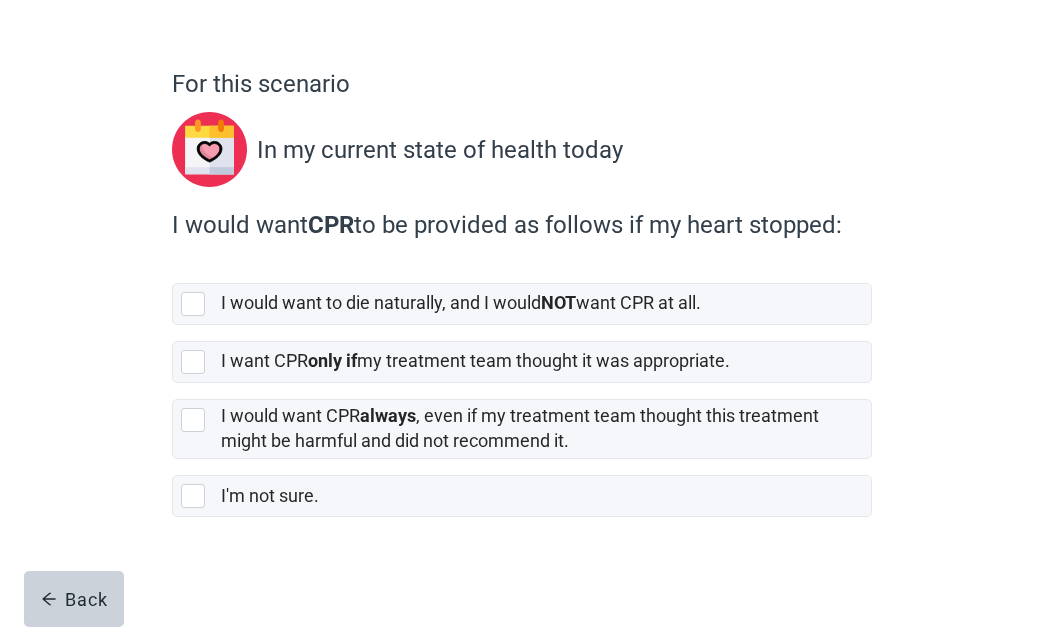 scroll, scrollTop: 128, scrollLeft: 0, axis: vertical 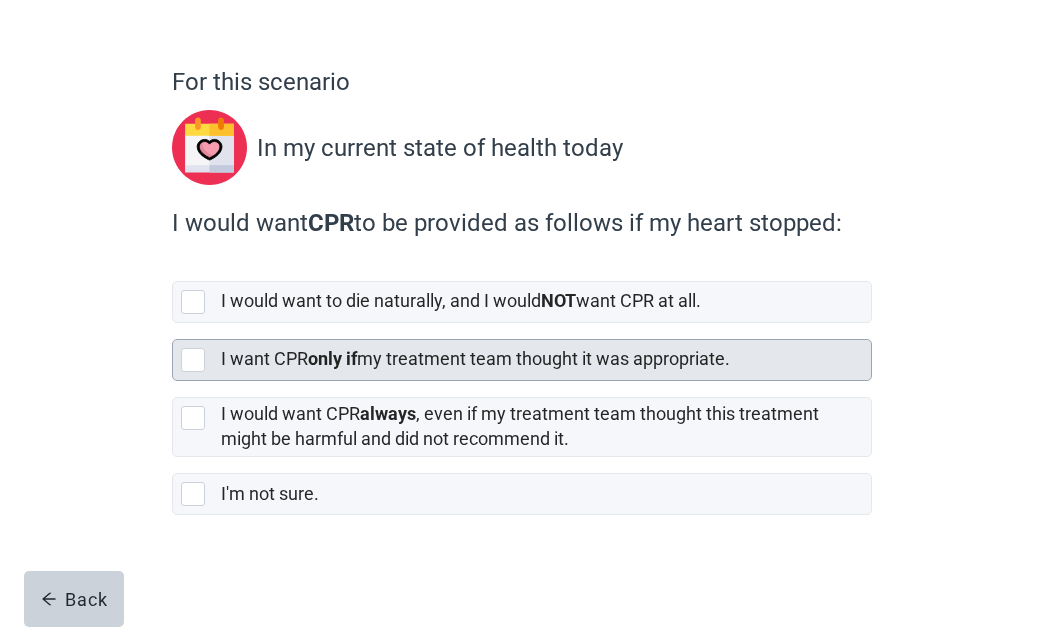 click at bounding box center (193, 360) 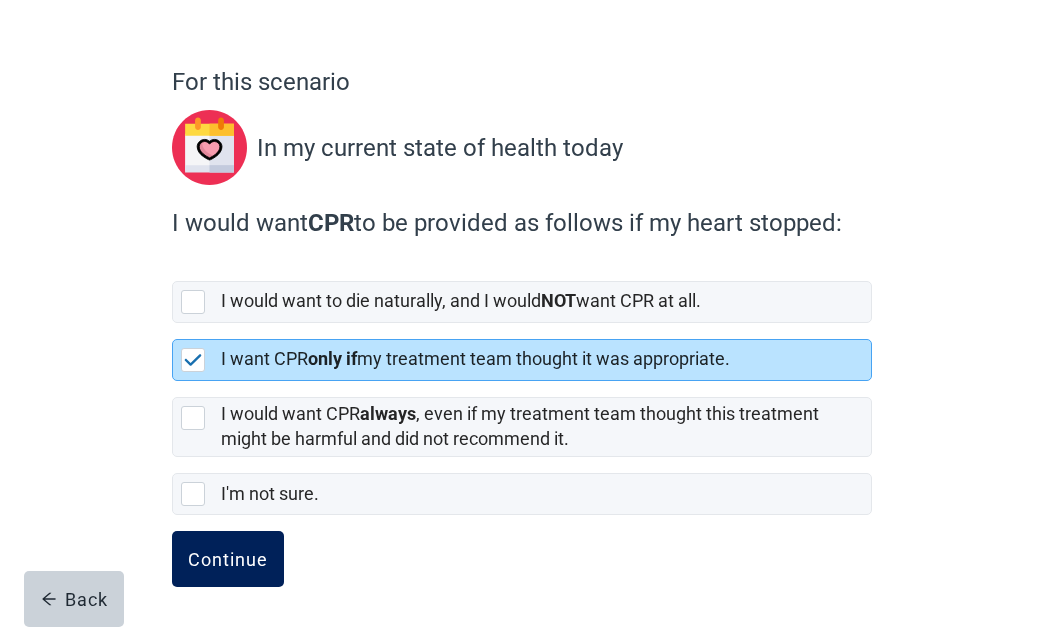 click on "Continue" at bounding box center [228, 559] 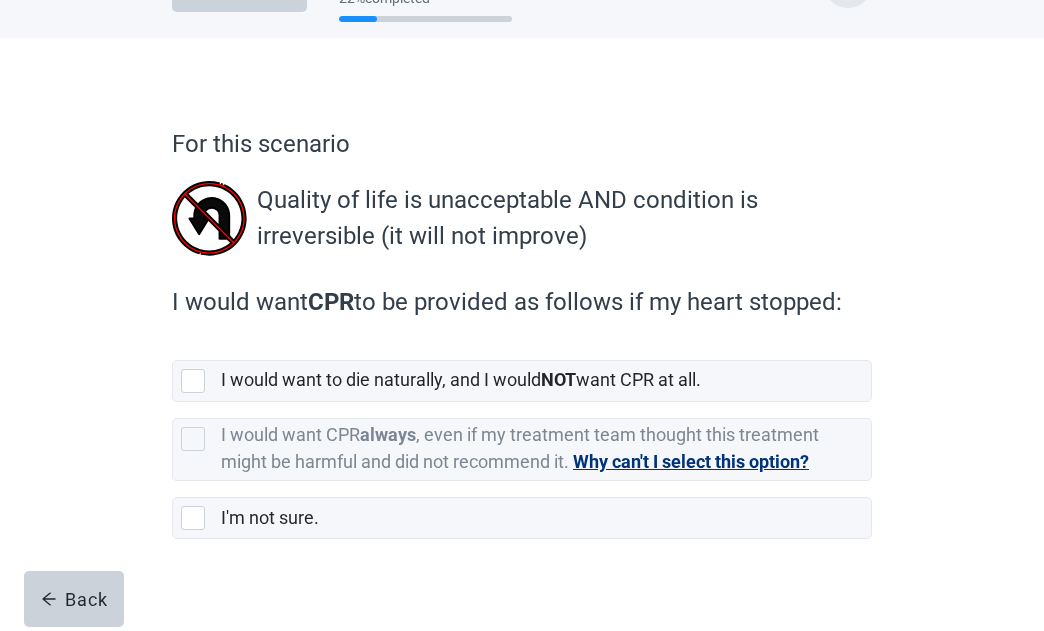 scroll, scrollTop: 90, scrollLeft: 0, axis: vertical 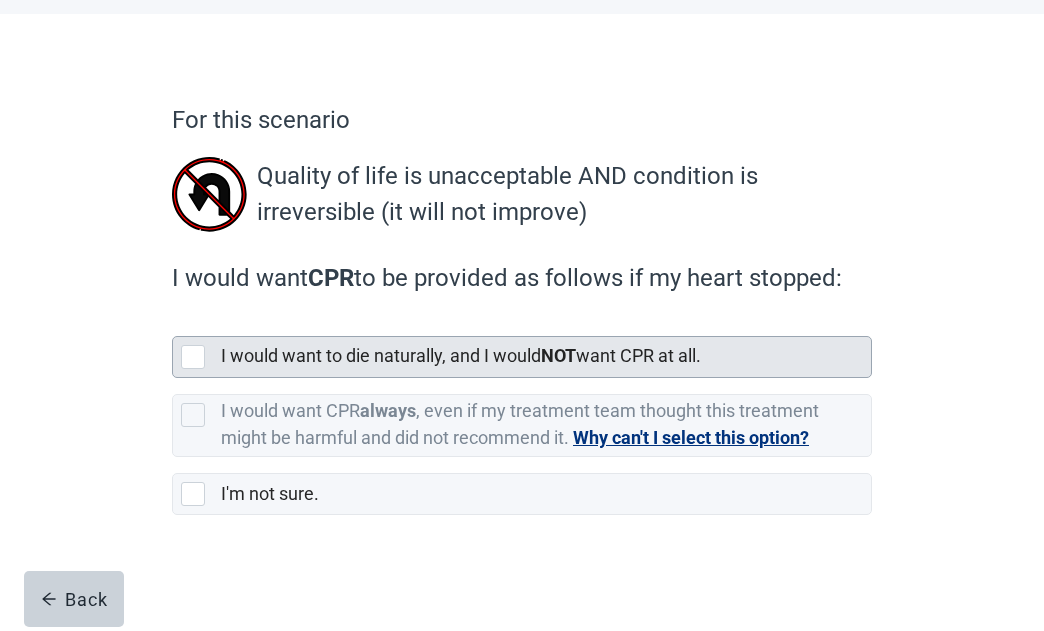 click at bounding box center (193, 357) 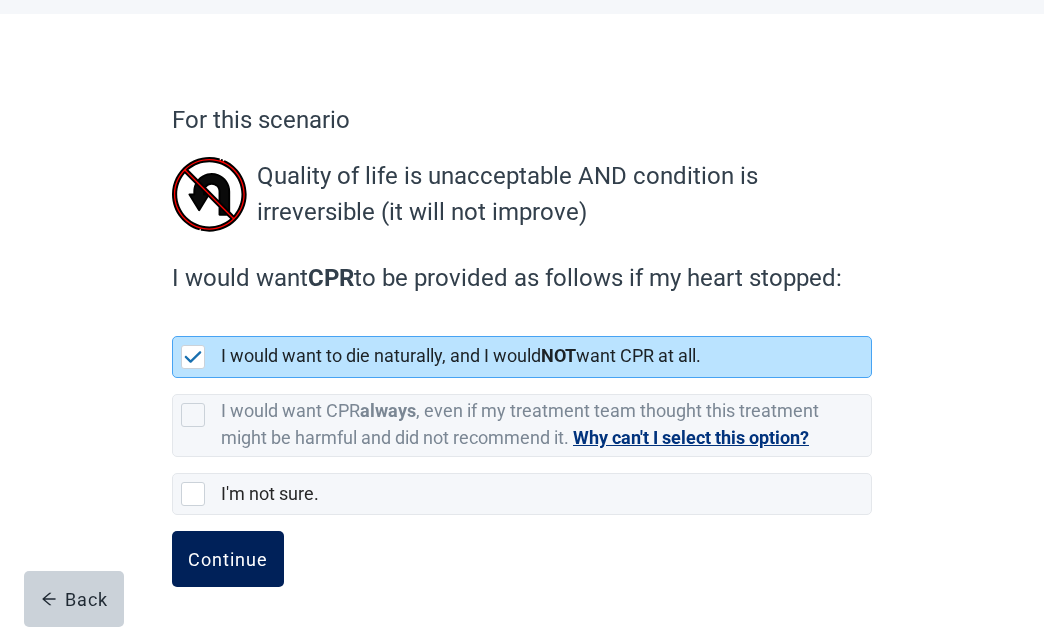 click on "Continue" at bounding box center (228, 559) 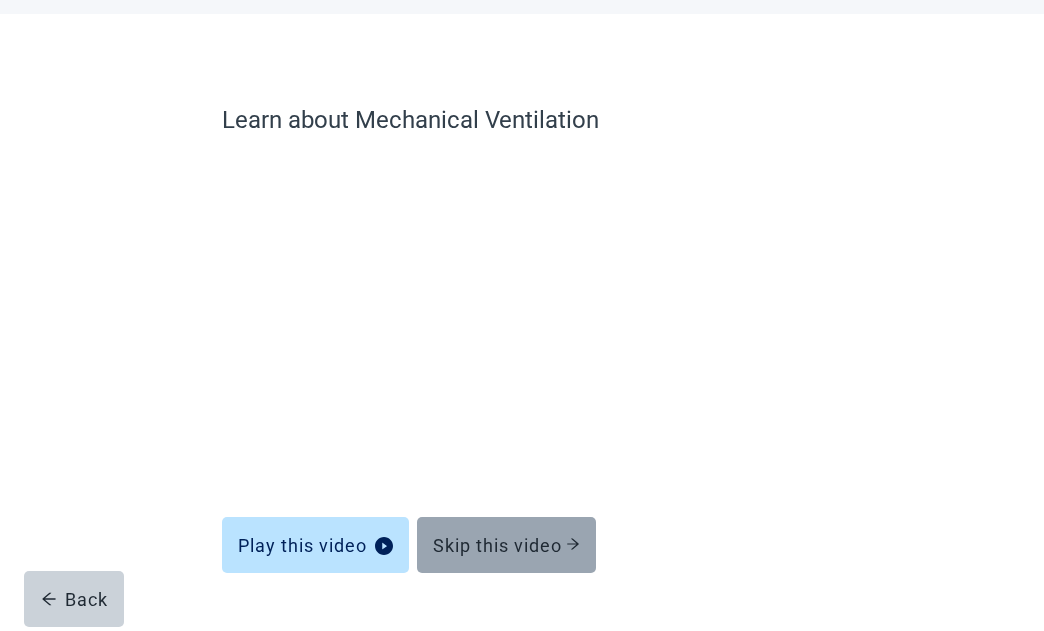 click on "Skip this video" at bounding box center [506, 545] 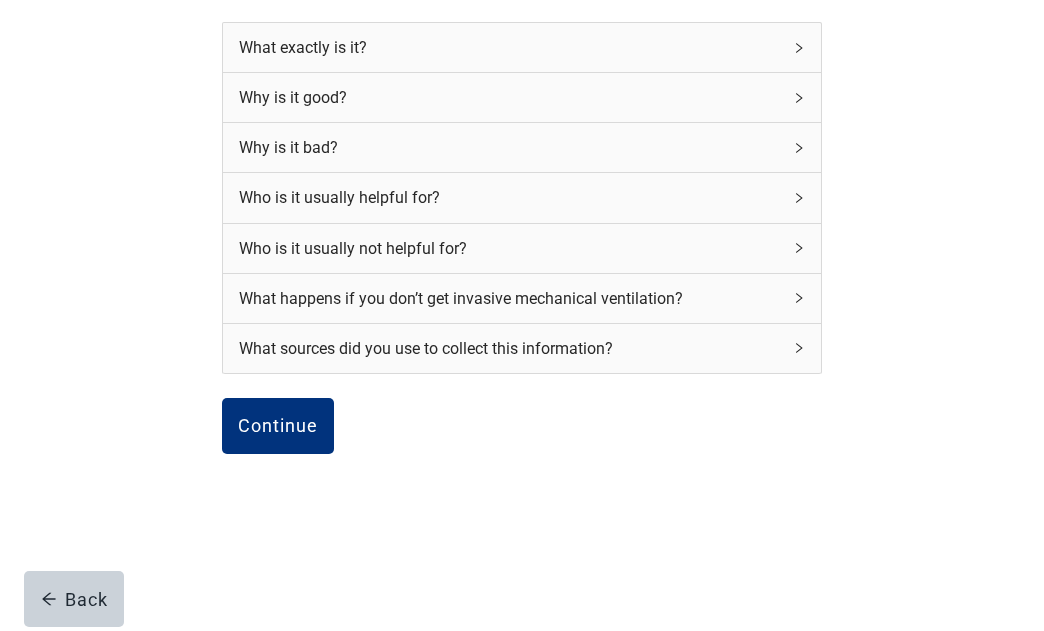 scroll, scrollTop: 273, scrollLeft: 0, axis: vertical 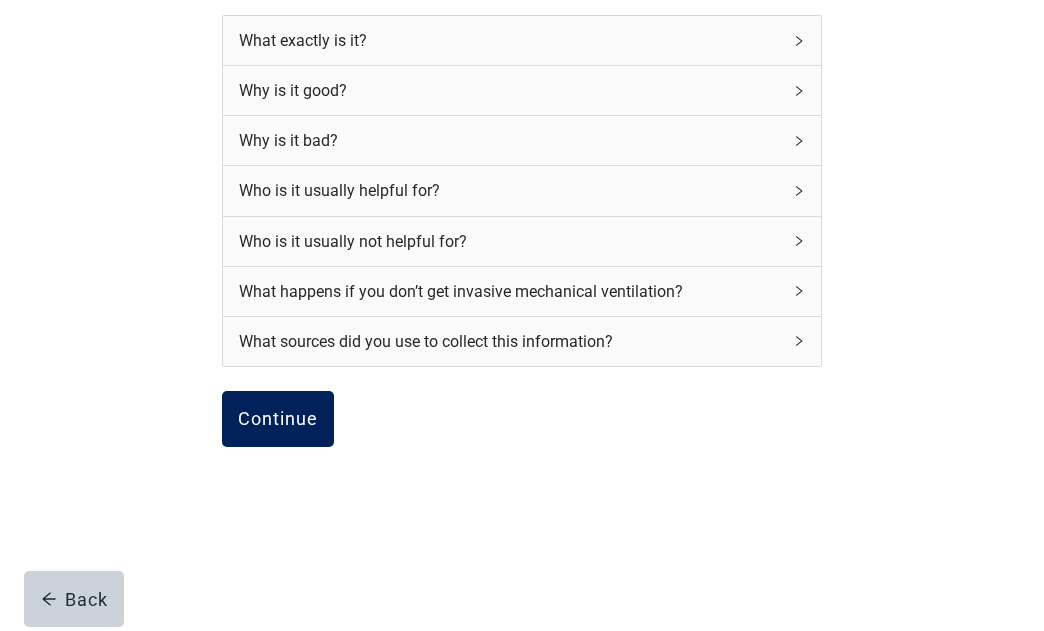 click on "Continue" at bounding box center [278, 419] 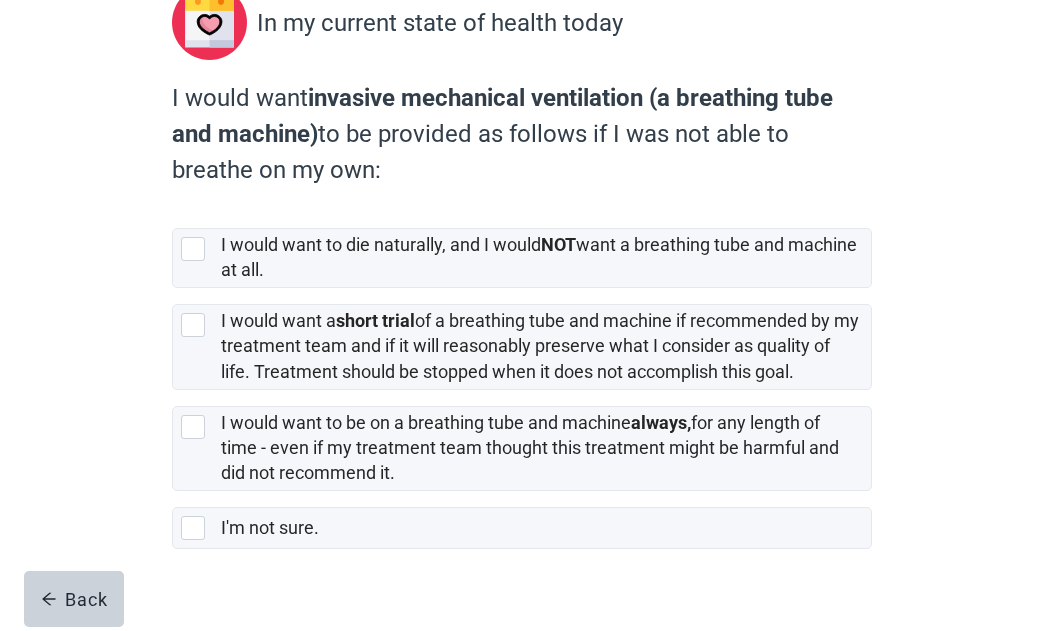 scroll, scrollTop: 287, scrollLeft: 0, axis: vertical 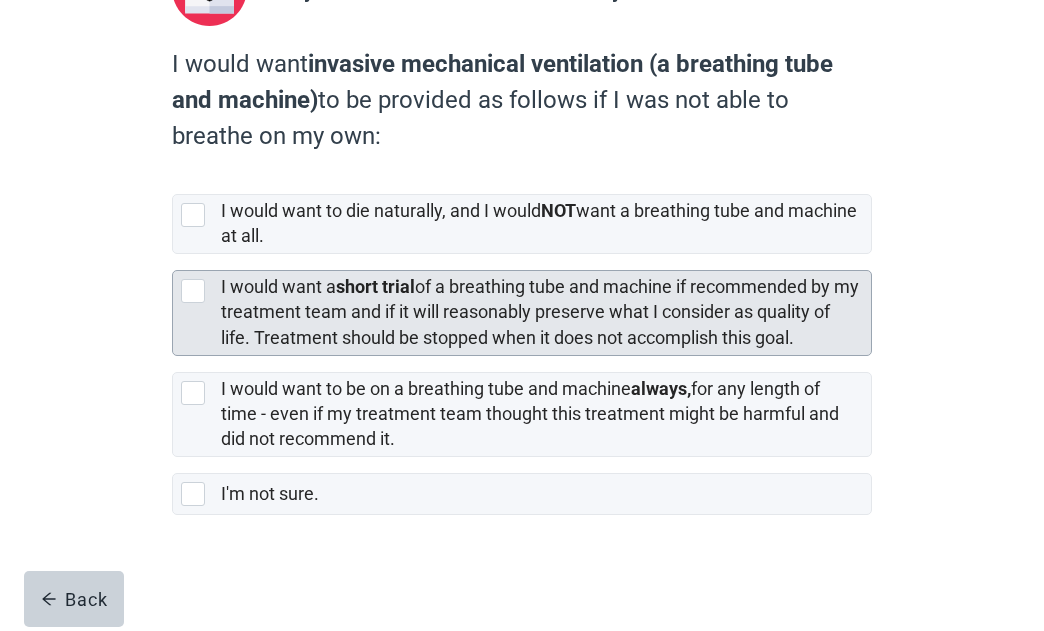 click at bounding box center [193, 291] 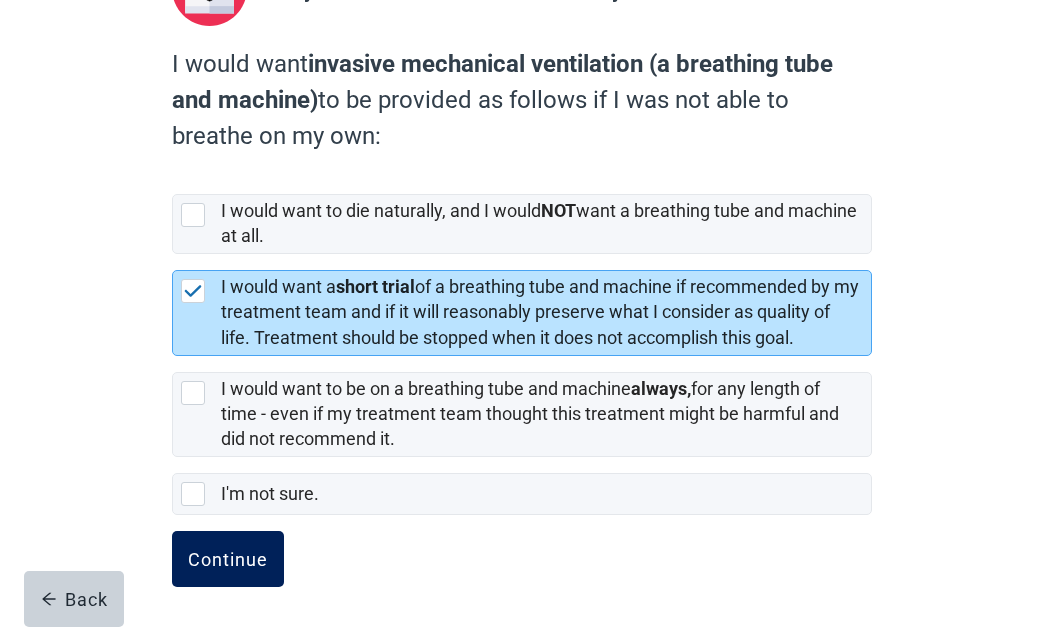 click on "Continue" at bounding box center [228, 559] 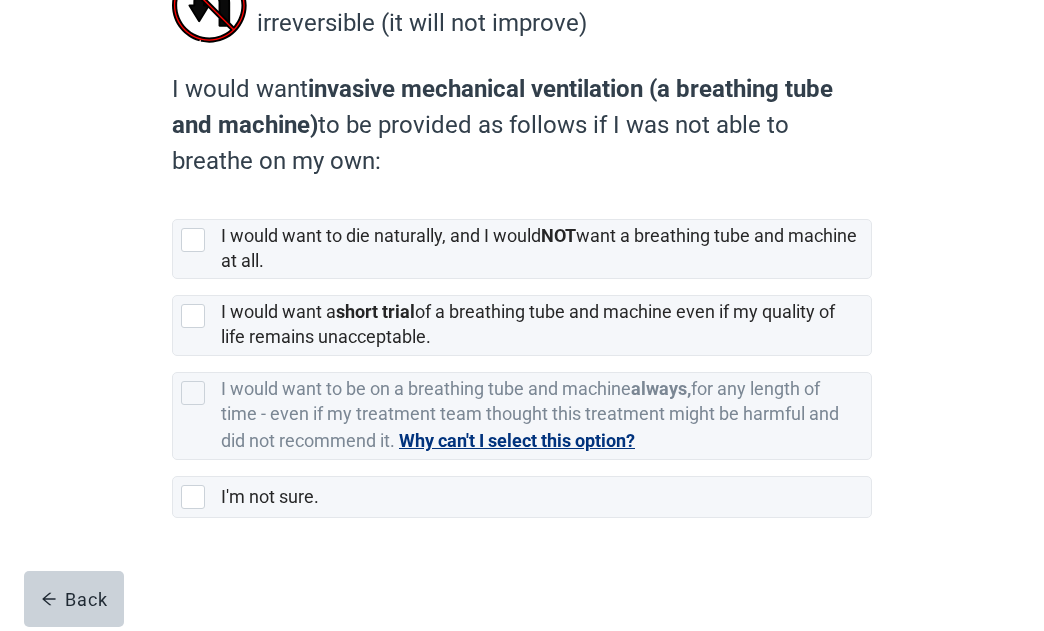 scroll, scrollTop: 282, scrollLeft: 0, axis: vertical 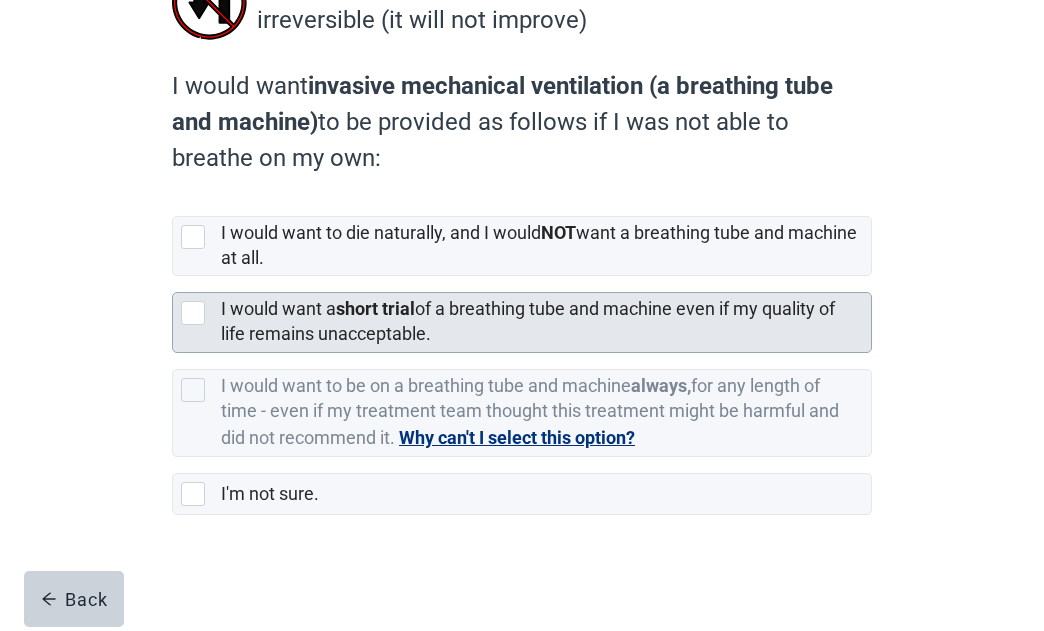 click at bounding box center (193, 313) 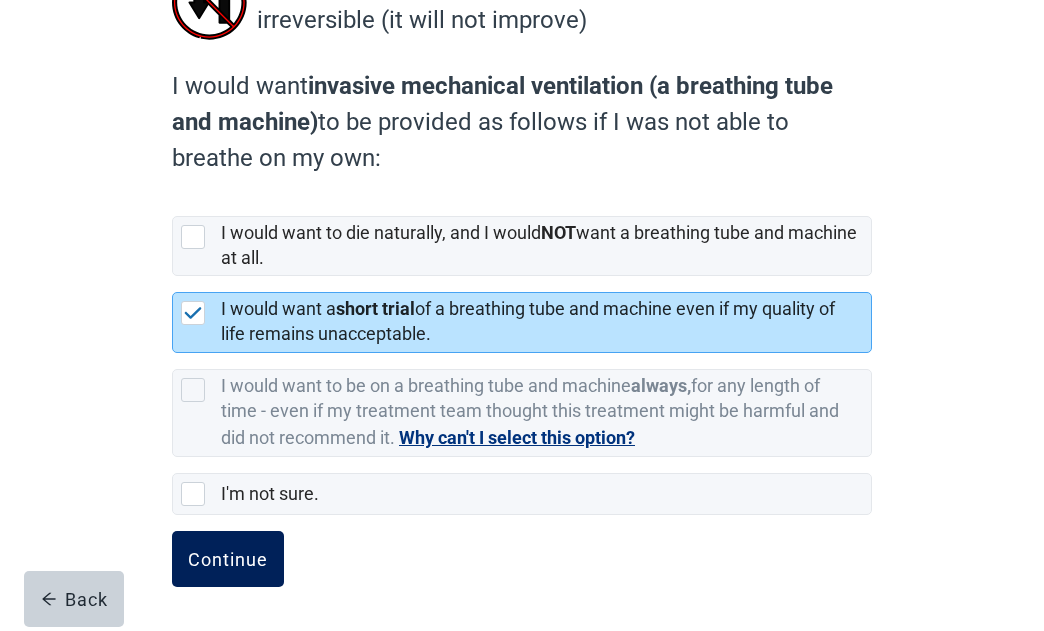 click on "Continue" at bounding box center [228, 559] 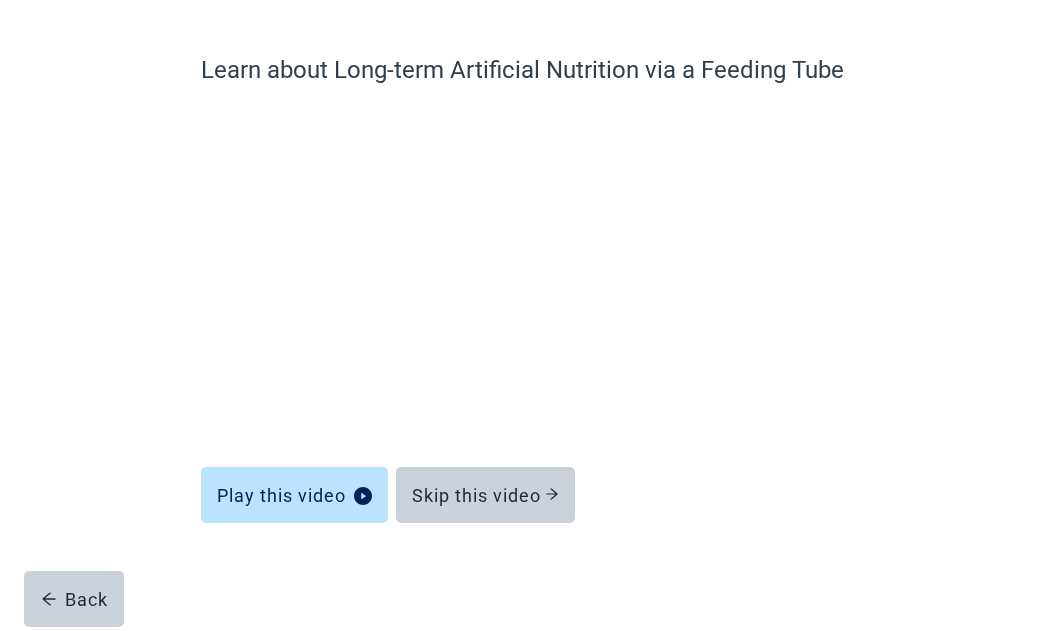 scroll, scrollTop: 140, scrollLeft: 0, axis: vertical 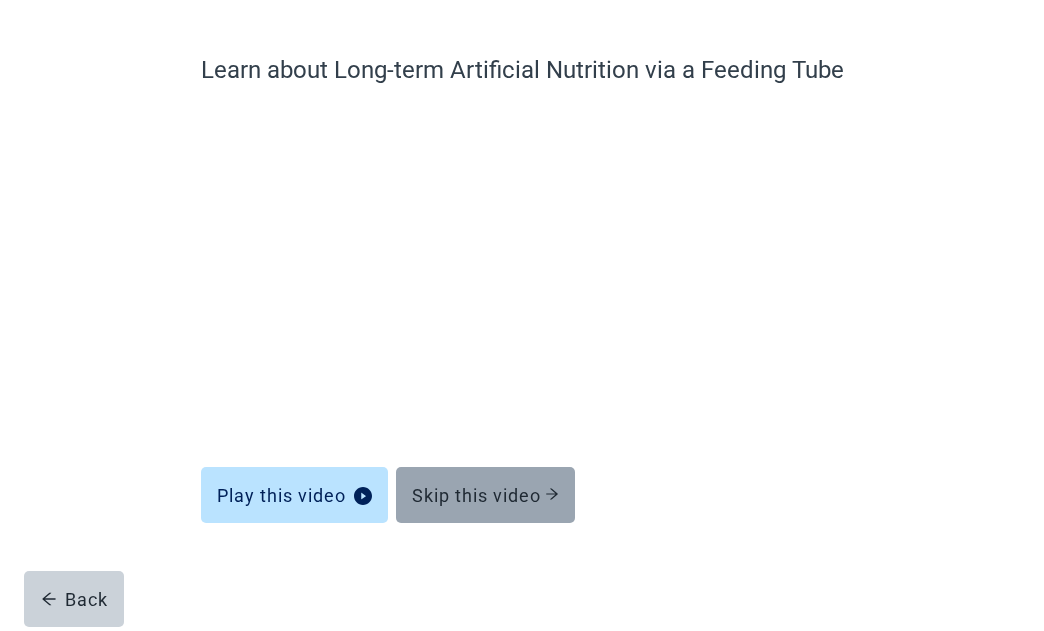 click on "Skip this video" at bounding box center (485, 495) 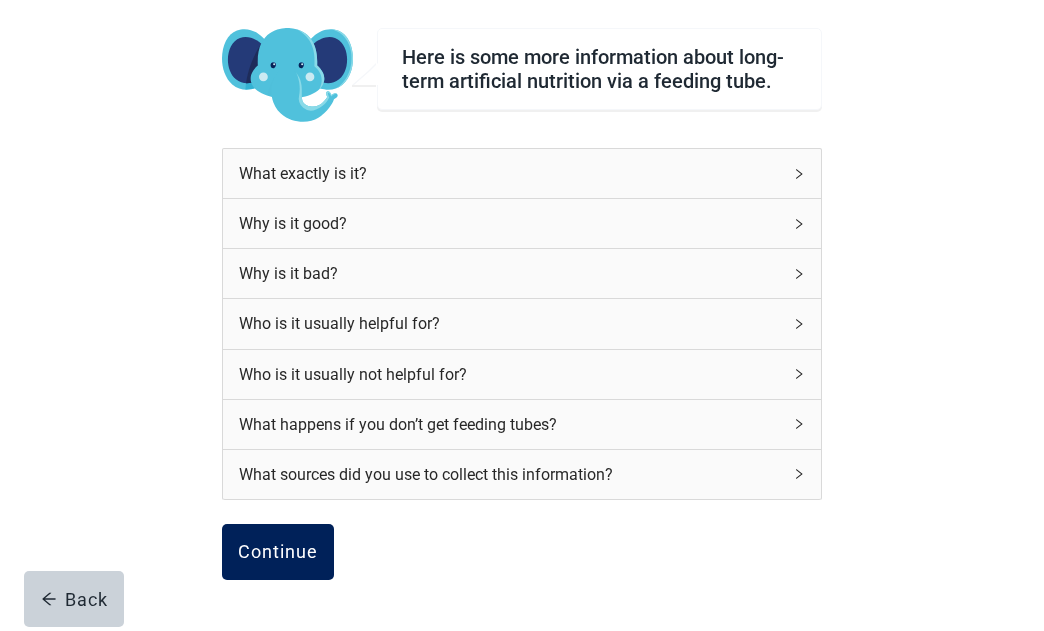 click on "Continue" at bounding box center [278, 552] 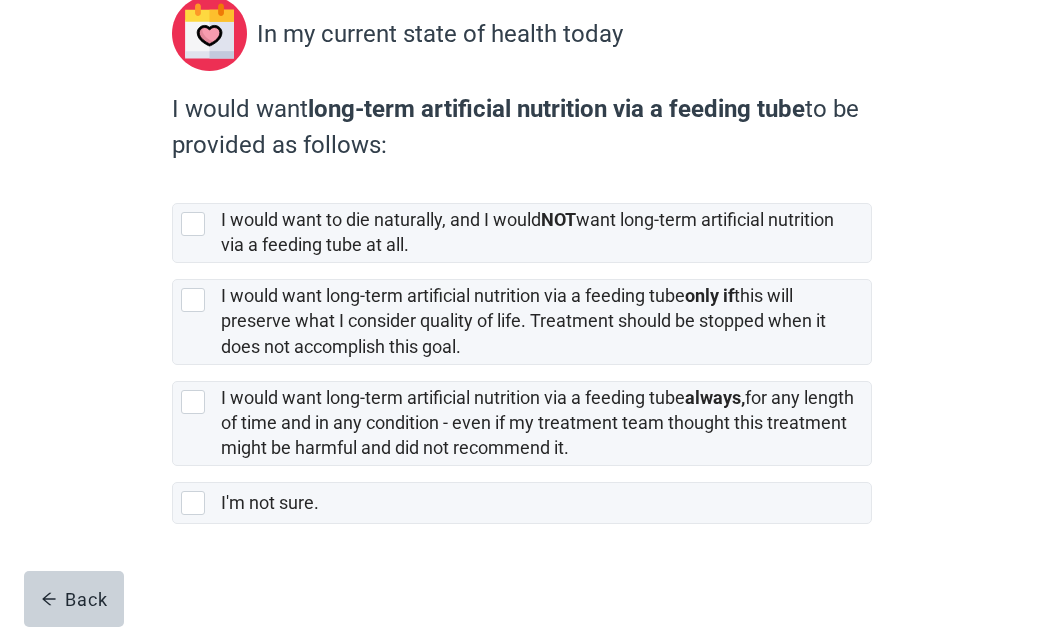 scroll, scrollTop: 251, scrollLeft: 0, axis: vertical 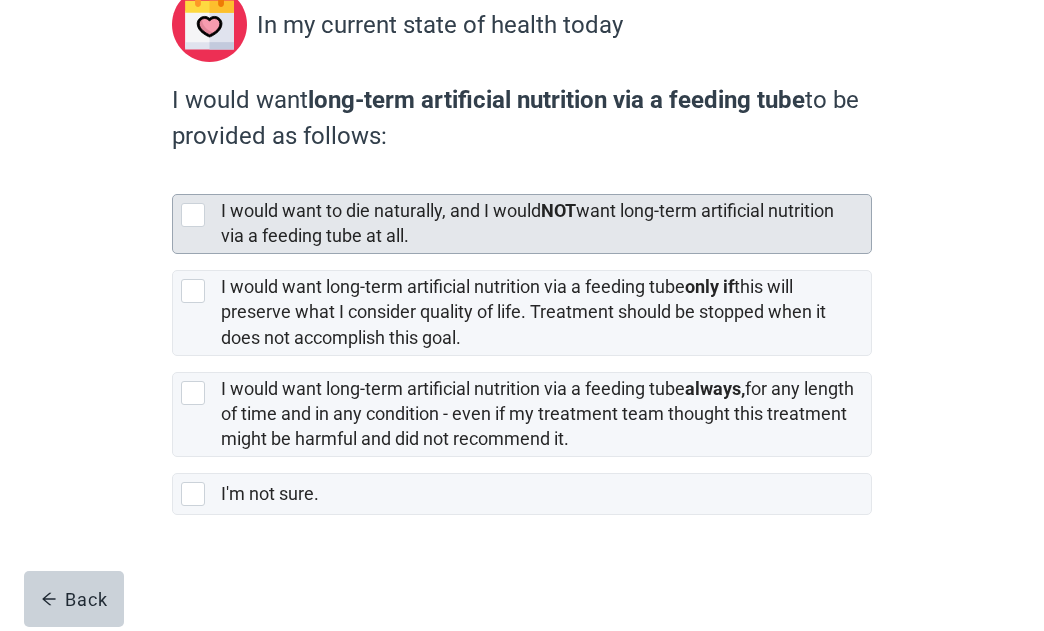 click at bounding box center [193, 215] 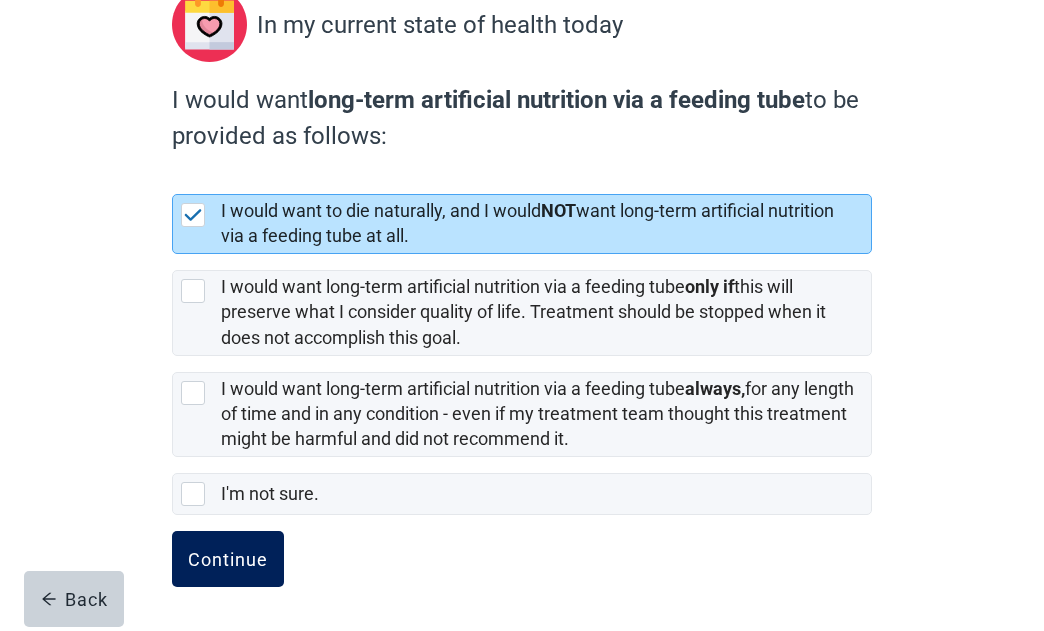 click on "Continue" at bounding box center (228, 559) 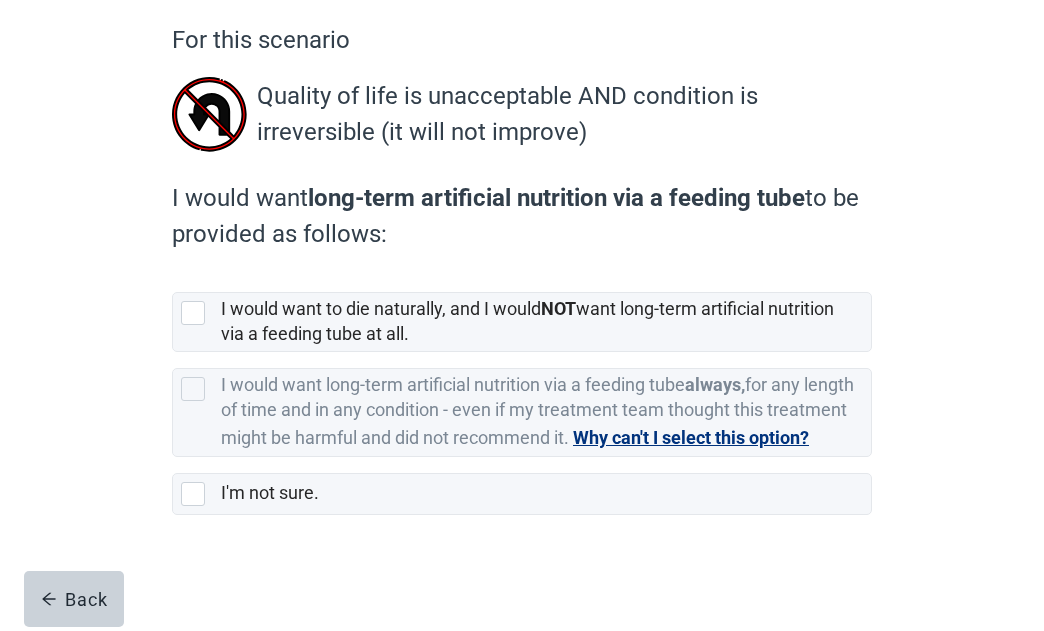 scroll, scrollTop: 195, scrollLeft: 0, axis: vertical 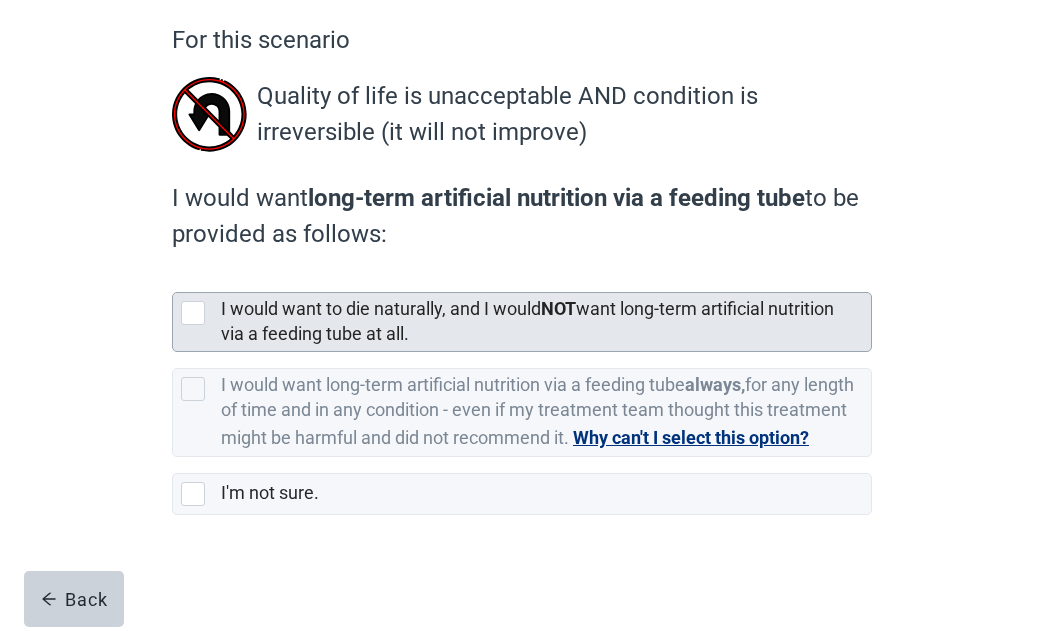 click at bounding box center (193, 313) 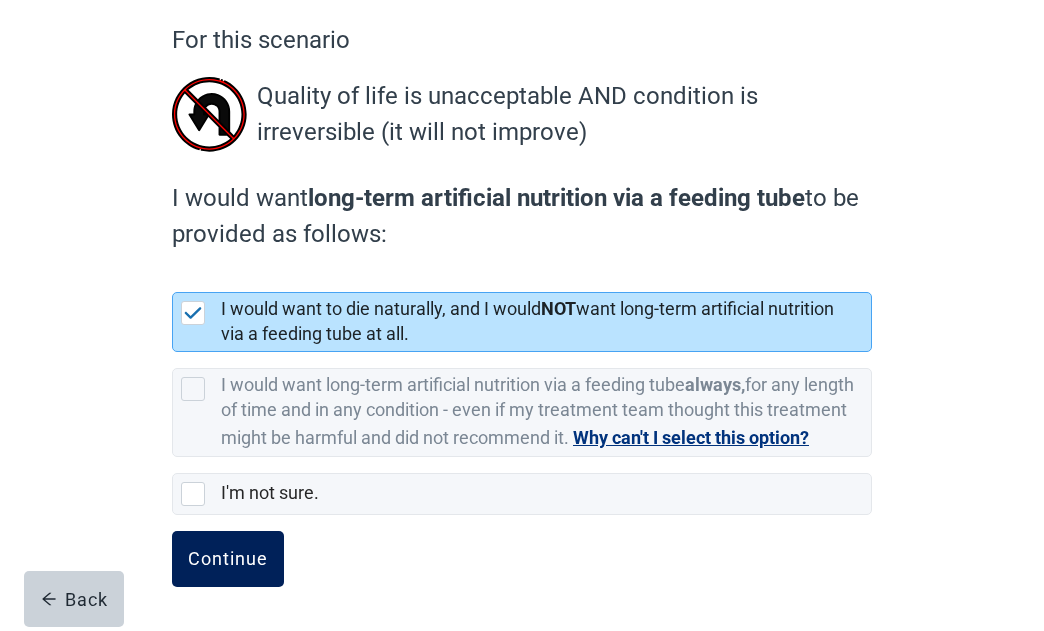 click on "Continue" at bounding box center [228, 559] 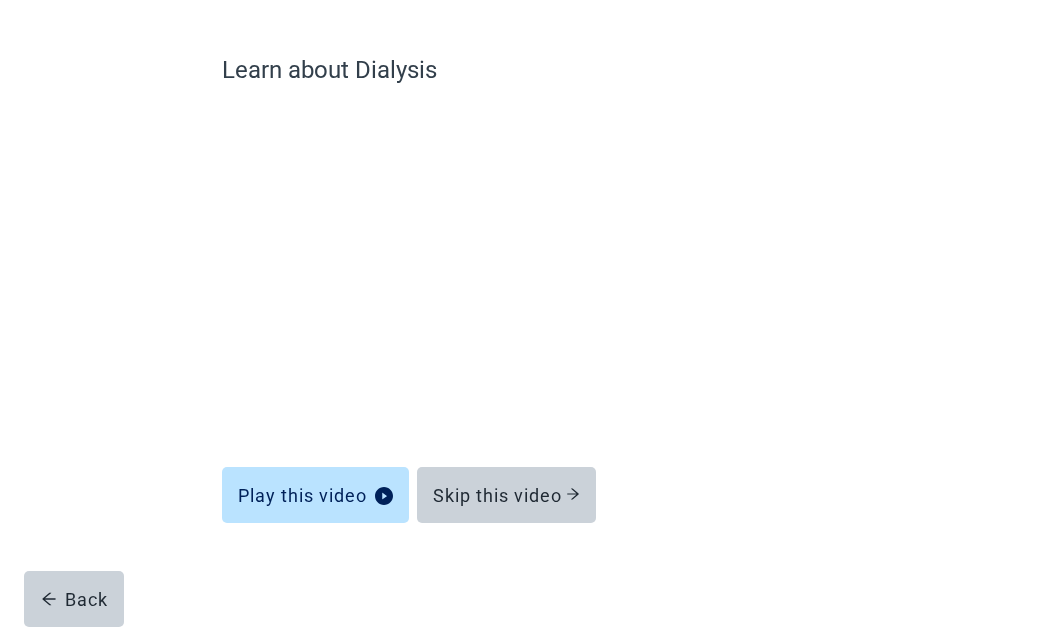 scroll, scrollTop: 140, scrollLeft: 0, axis: vertical 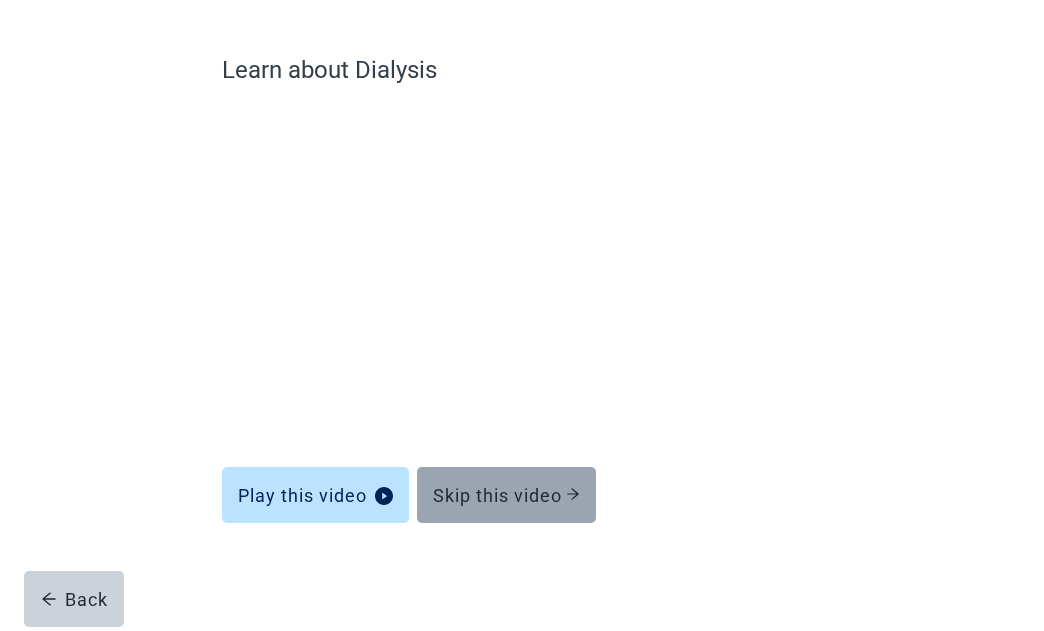 click on "Skip this video" at bounding box center (506, 495) 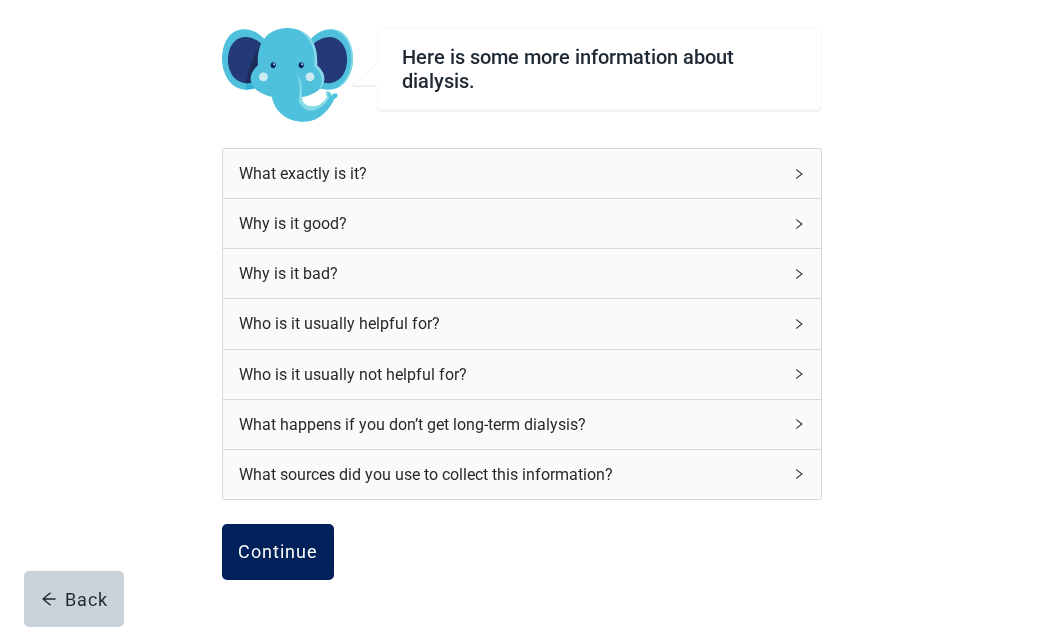 click on "Continue" at bounding box center (278, 552) 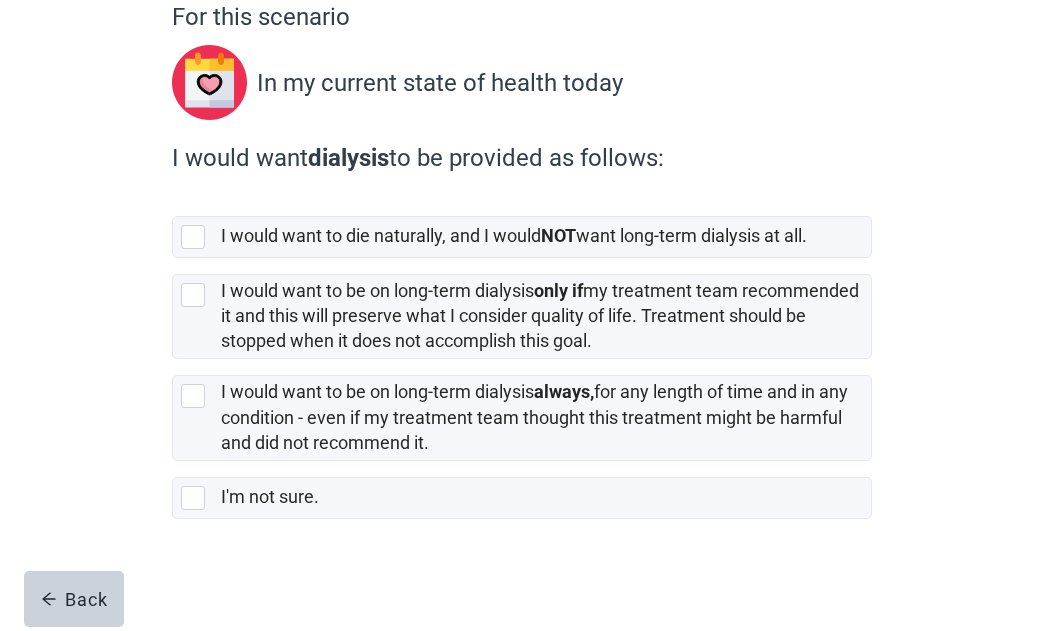 scroll, scrollTop: 197, scrollLeft: 0, axis: vertical 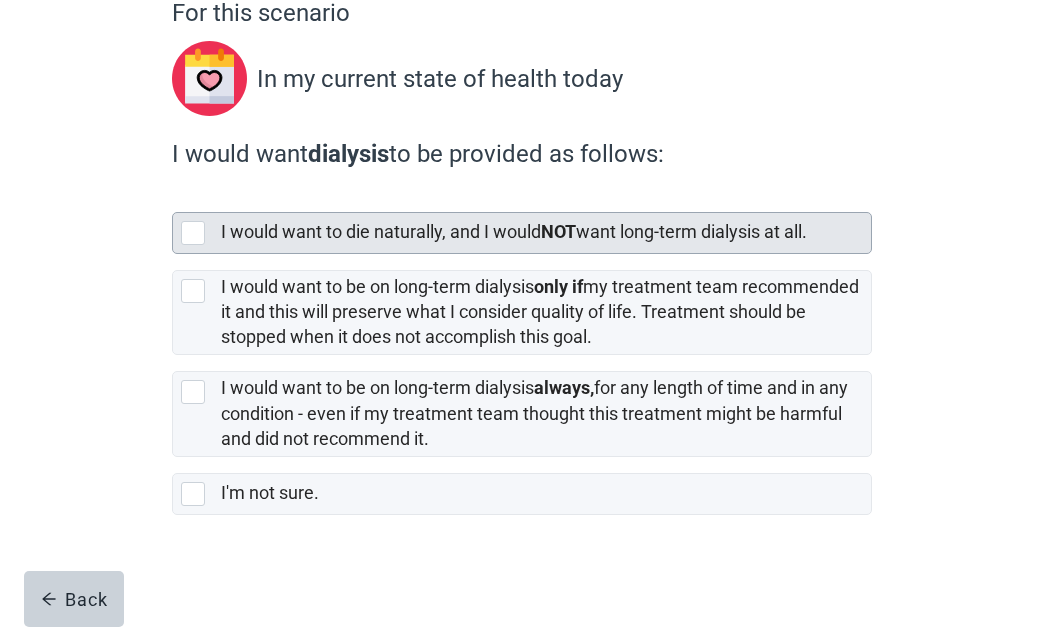 click at bounding box center (193, 233) 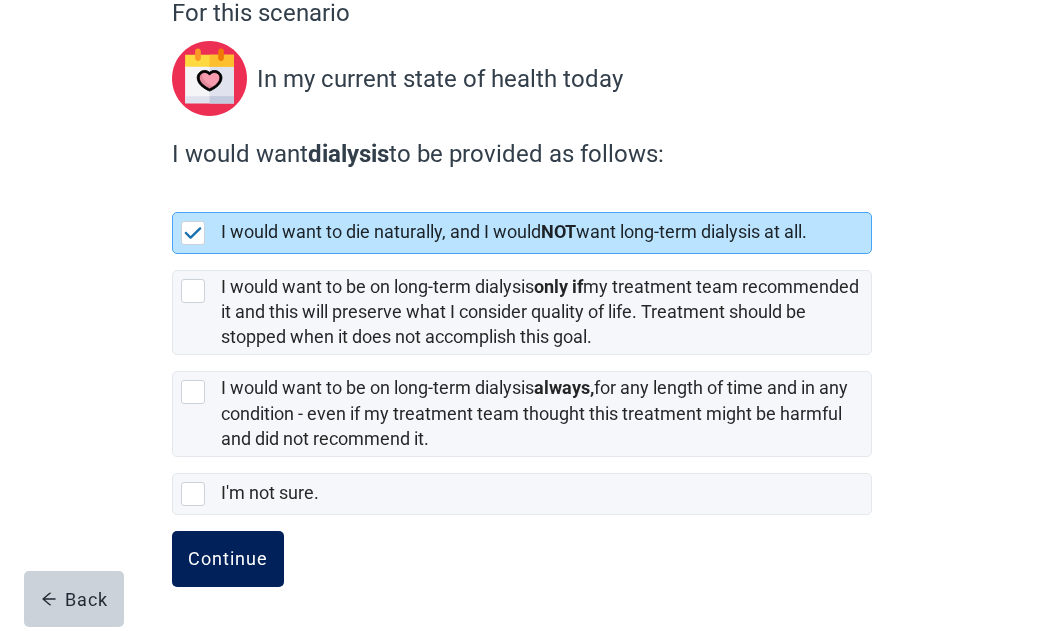 click on "Continue" at bounding box center [228, 559] 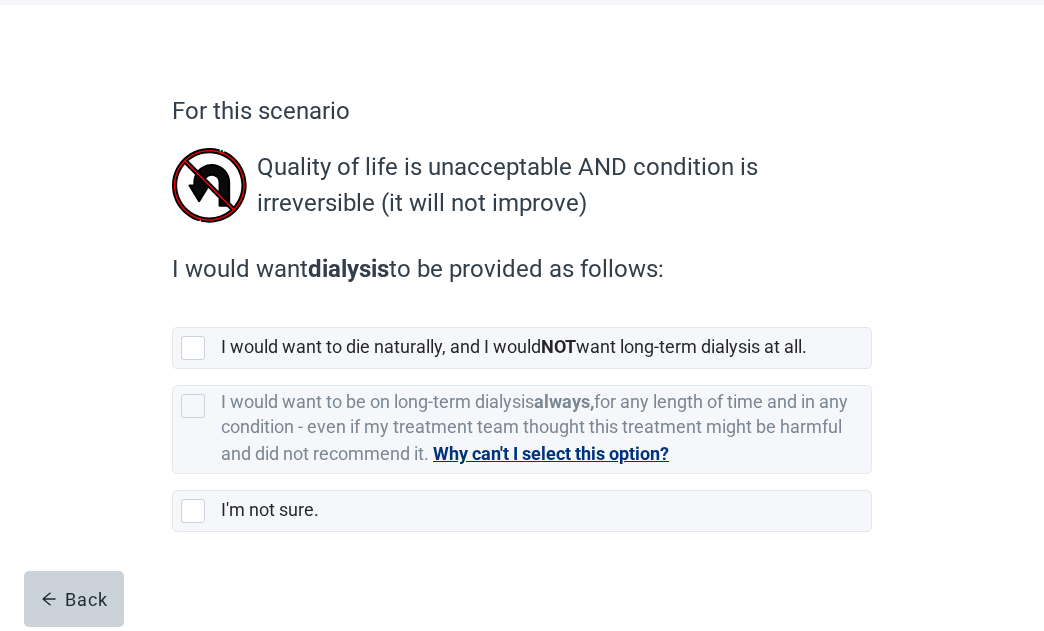 scroll, scrollTop: 115, scrollLeft: 0, axis: vertical 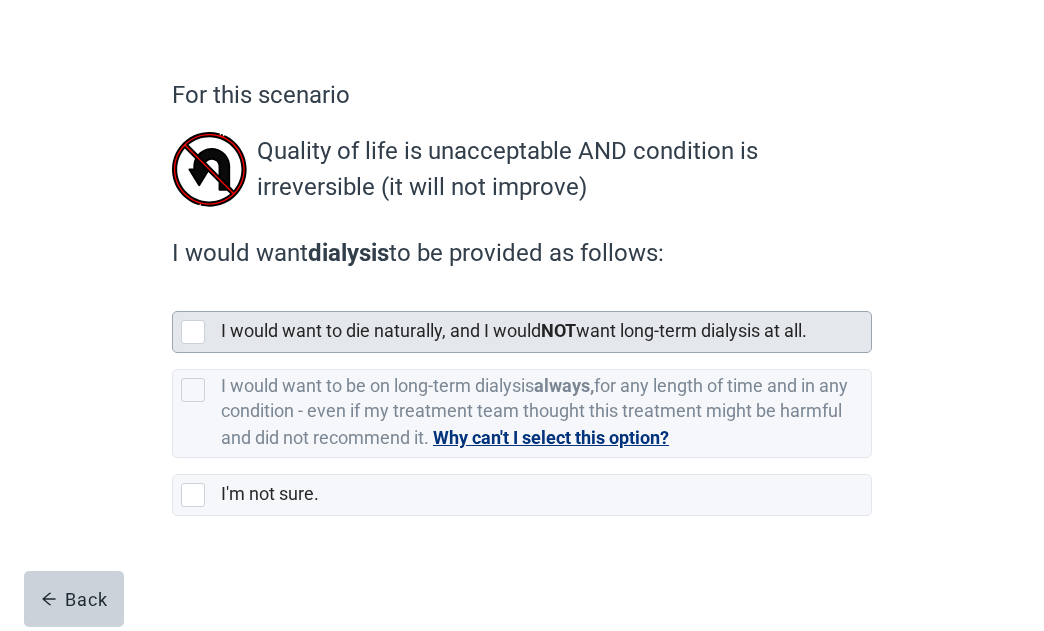 click at bounding box center [193, 332] 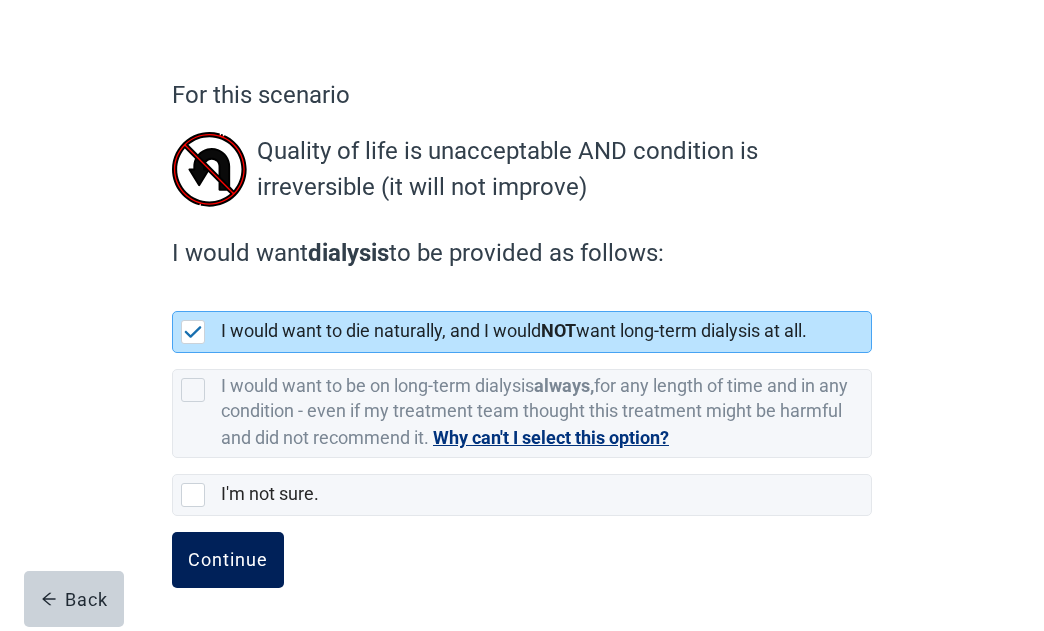 click on "Continue" at bounding box center (228, 560) 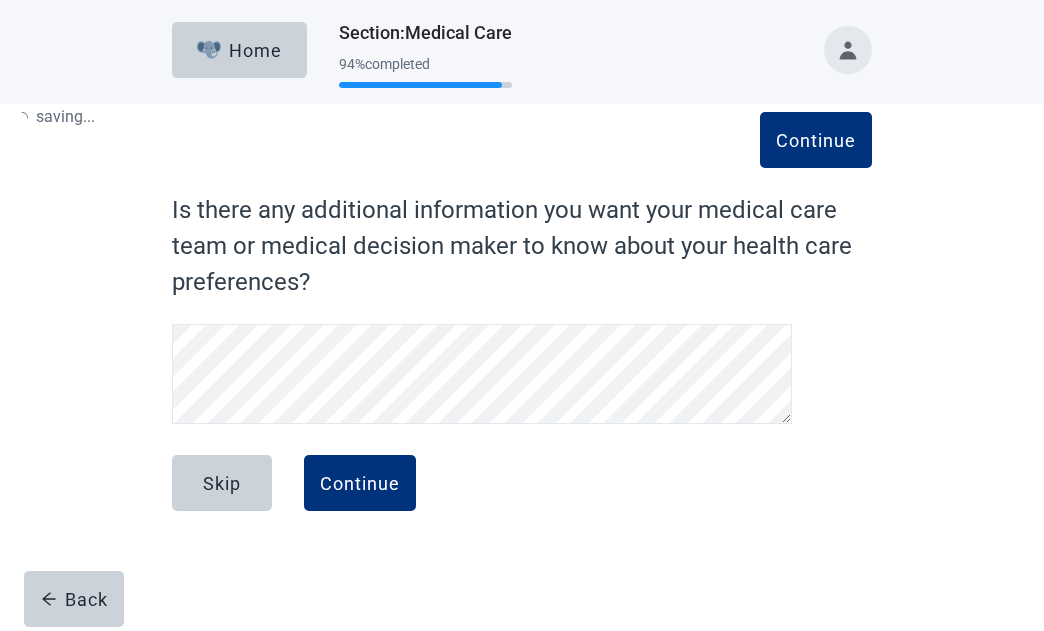 scroll, scrollTop: 0, scrollLeft: 0, axis: both 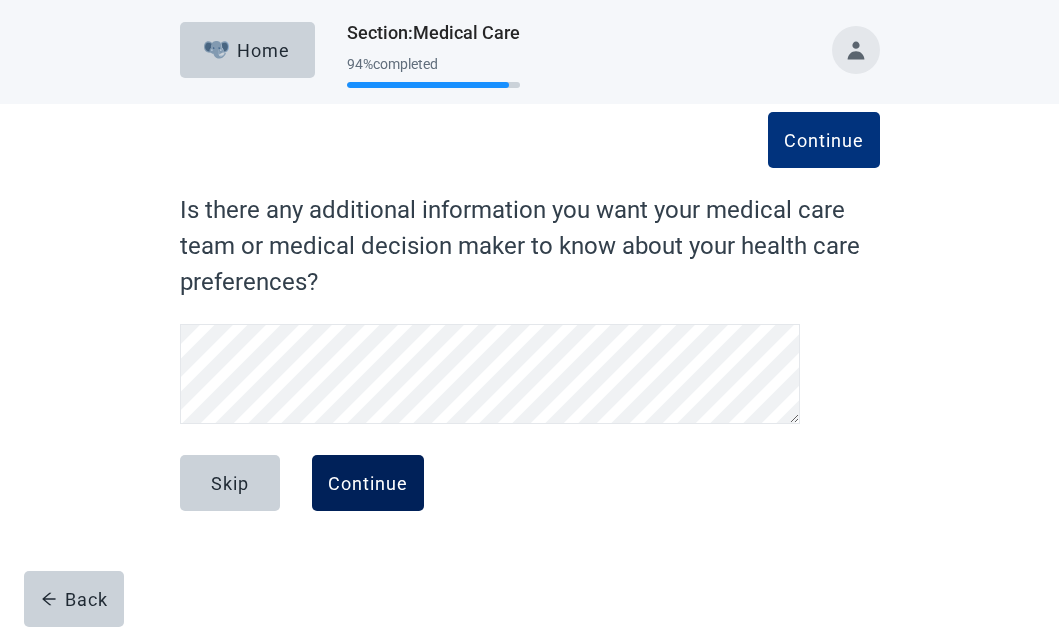 click on "Continue" at bounding box center [368, 483] 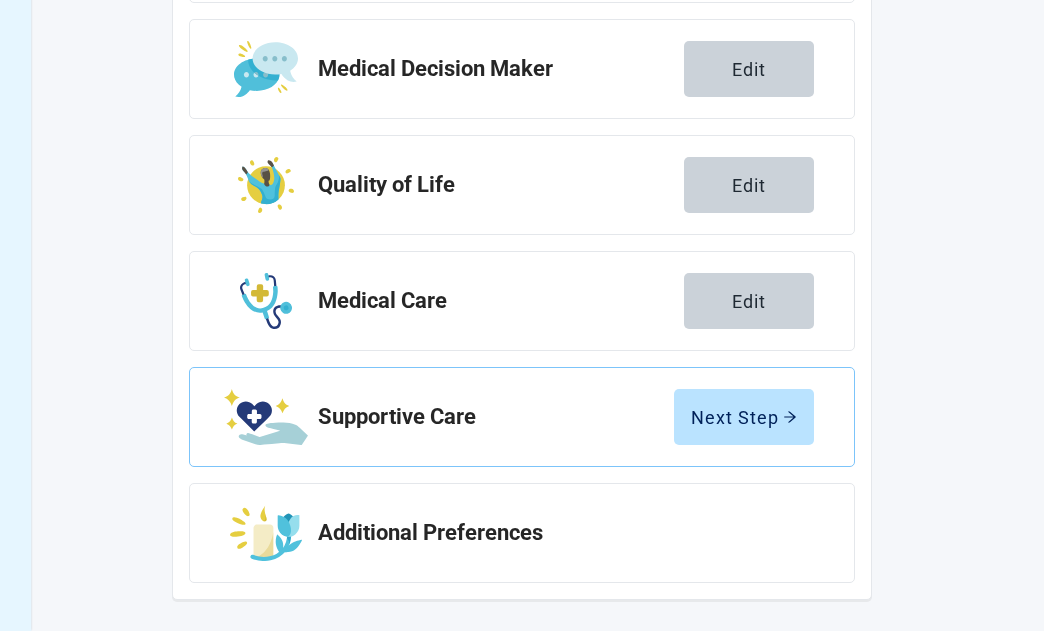 scroll, scrollTop: 432, scrollLeft: 0, axis: vertical 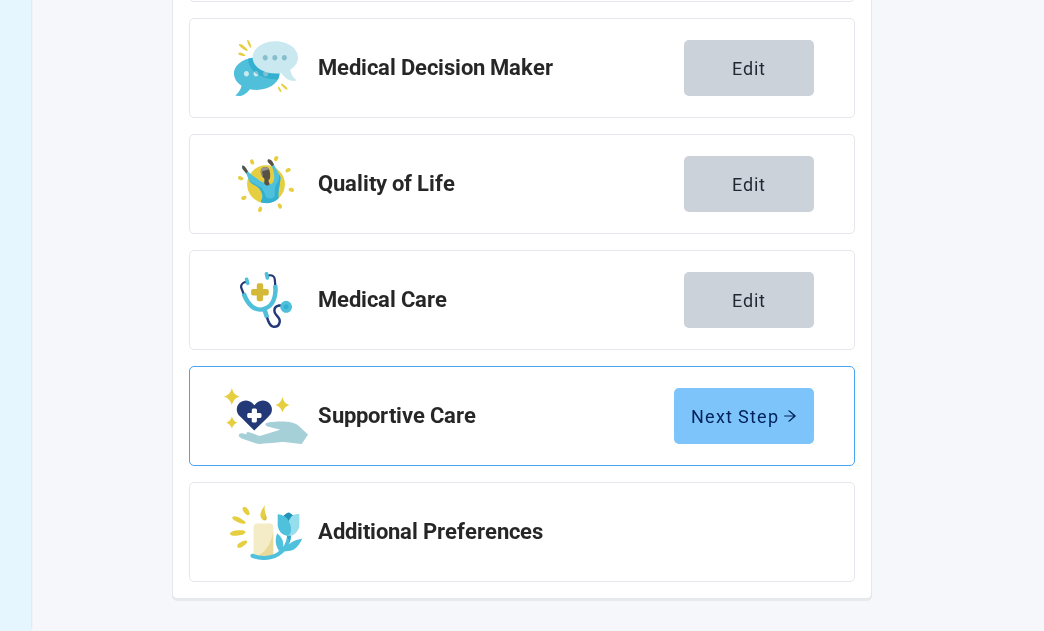 click on "Next Step" at bounding box center (744, 416) 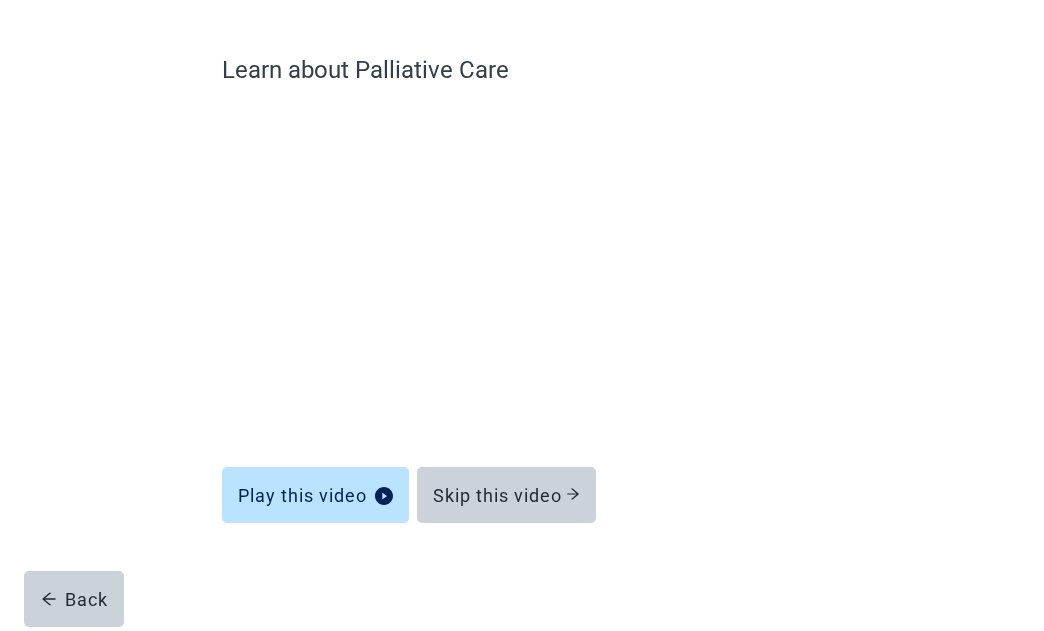 scroll, scrollTop: 140, scrollLeft: 0, axis: vertical 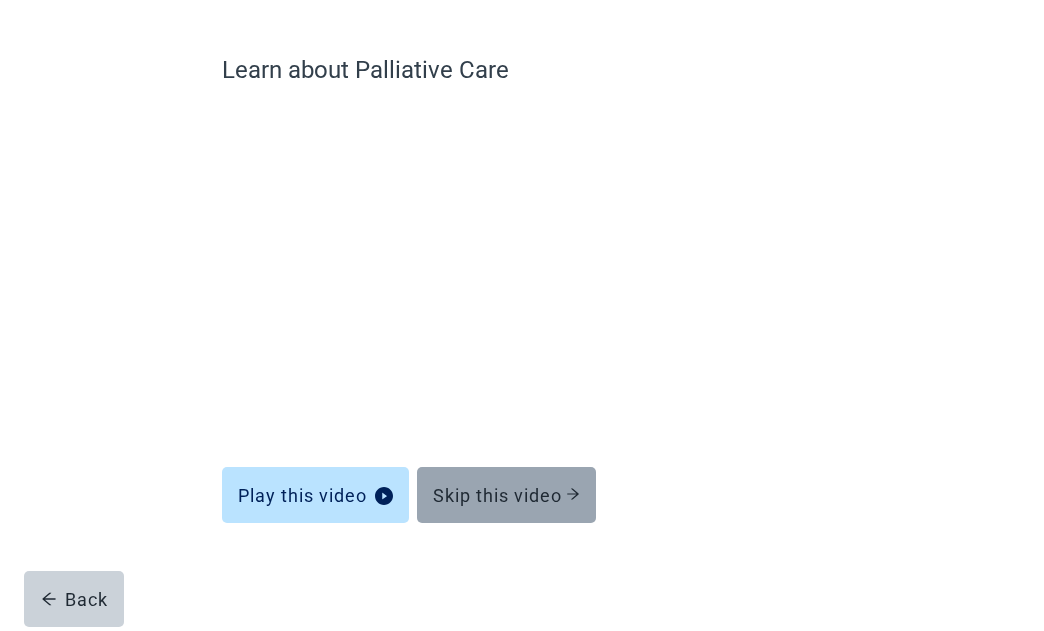 click on "Skip this video" at bounding box center (506, 495) 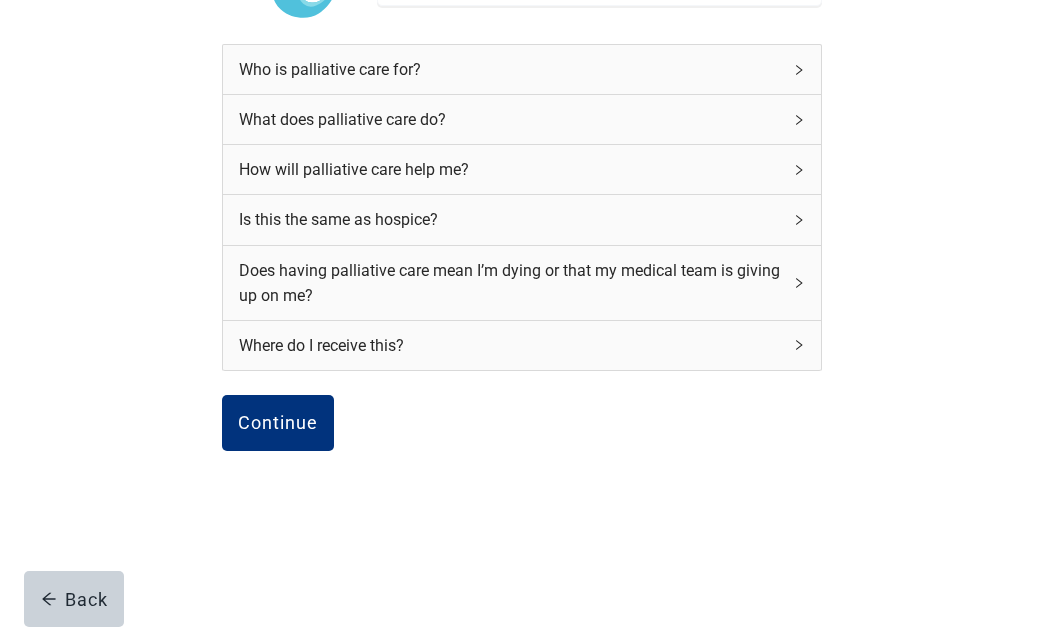 scroll, scrollTop: 248, scrollLeft: 0, axis: vertical 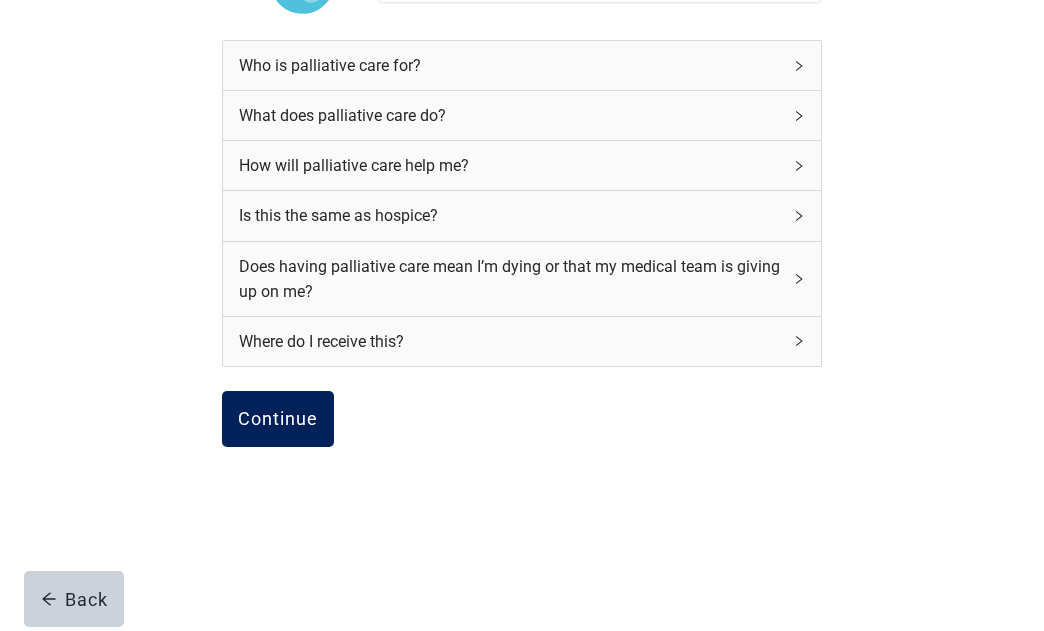 click on "Continue" at bounding box center [278, 419] 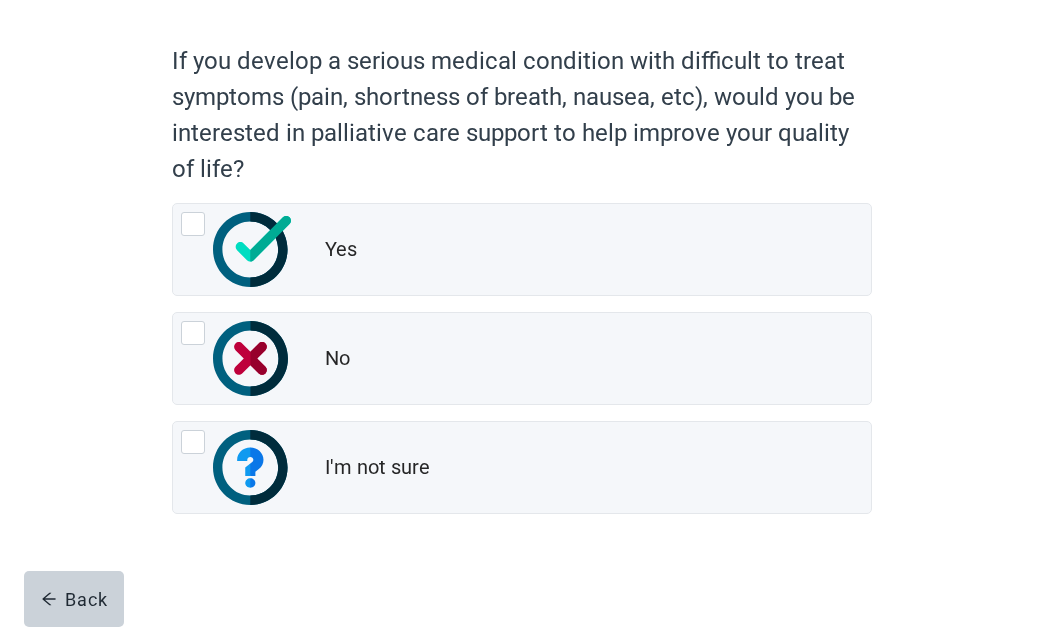 scroll, scrollTop: 166, scrollLeft: 0, axis: vertical 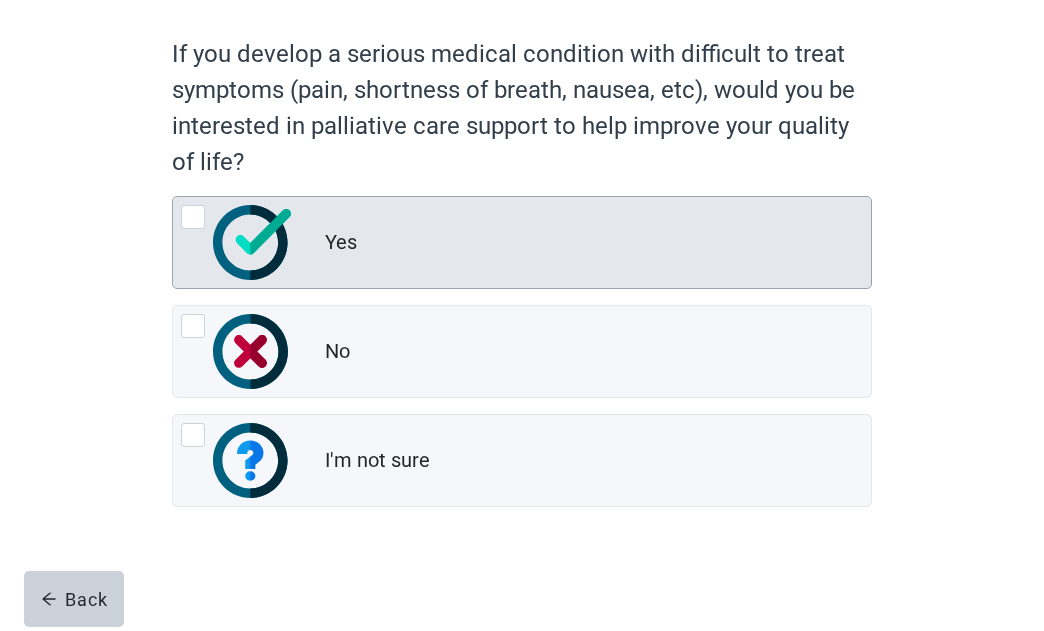 click at bounding box center (193, 217) 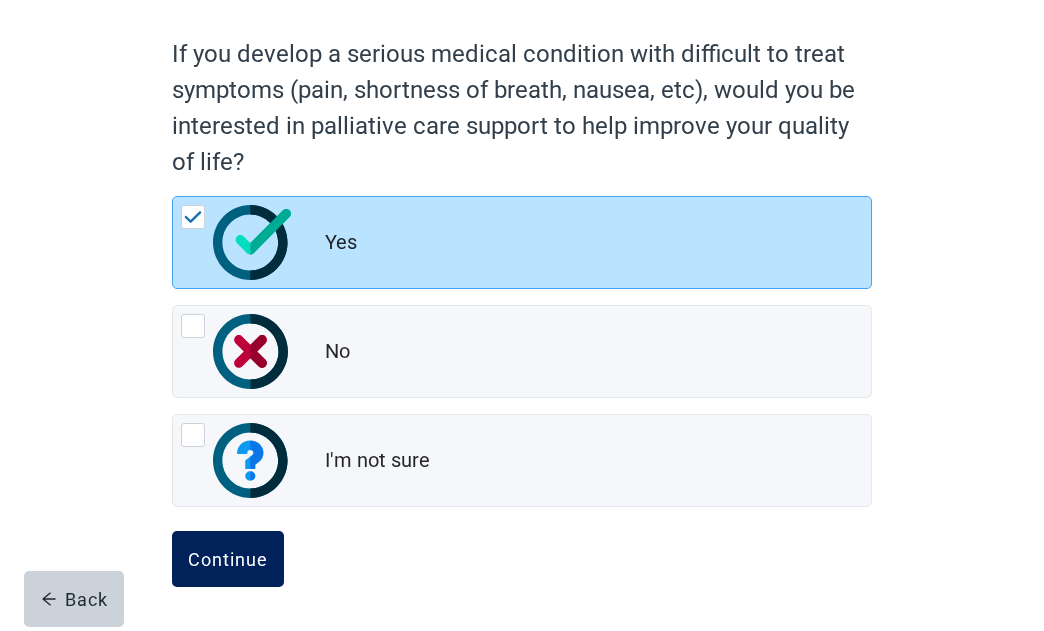 click on "Continue" at bounding box center (228, 559) 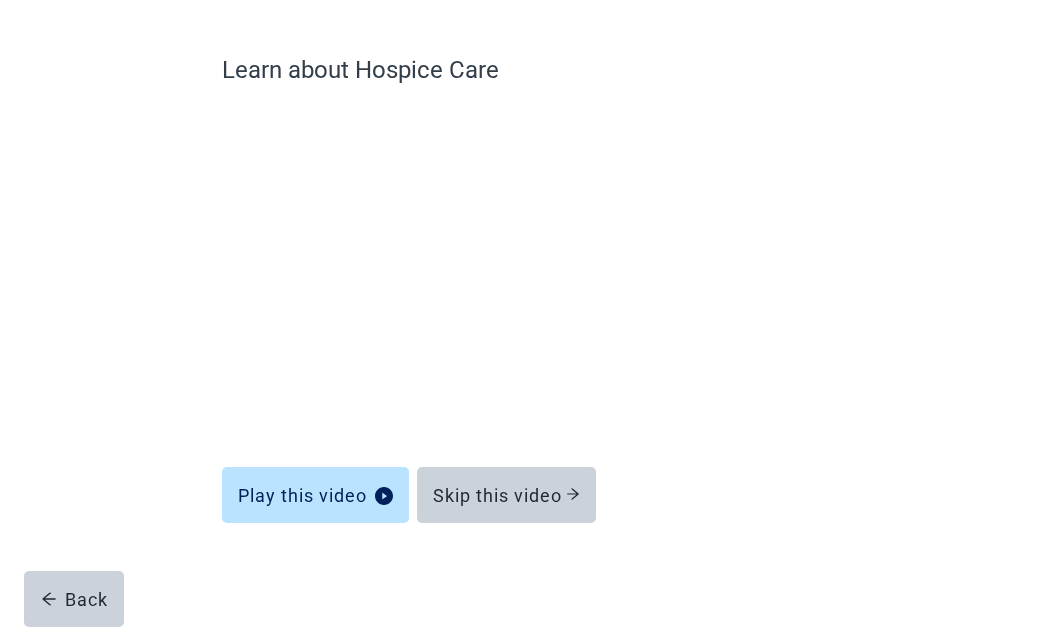 scroll, scrollTop: 140, scrollLeft: 0, axis: vertical 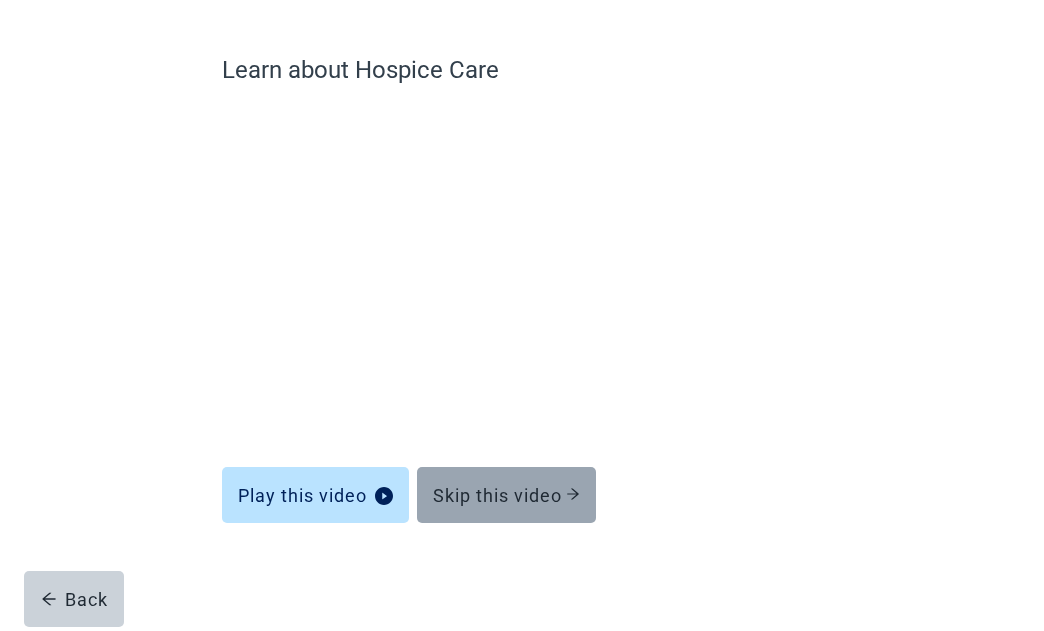 click on "Skip this video" at bounding box center (506, 495) 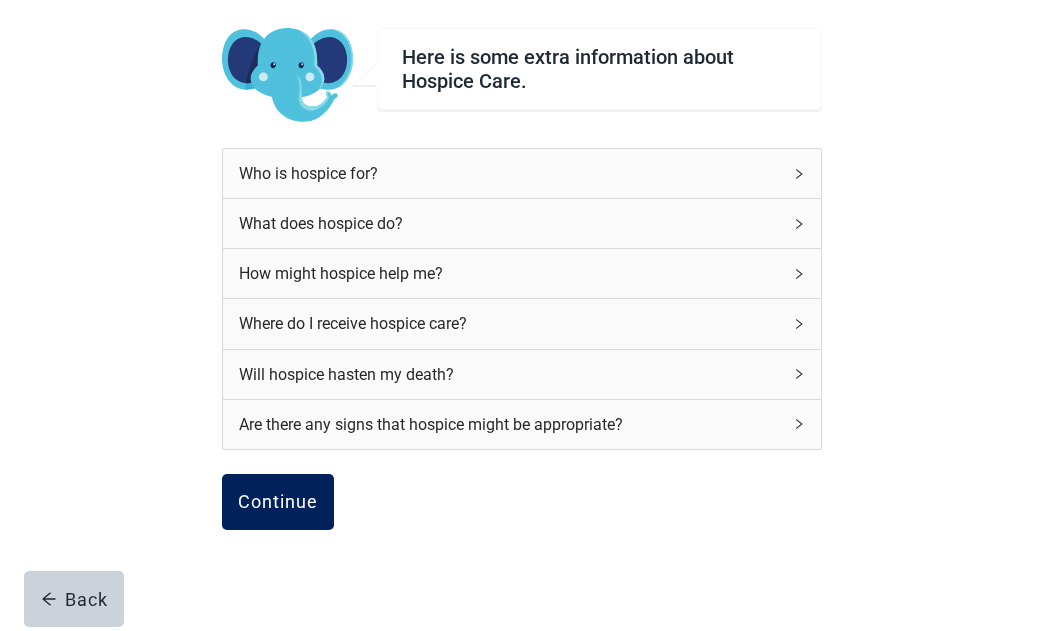 click on "Continue" at bounding box center (278, 502) 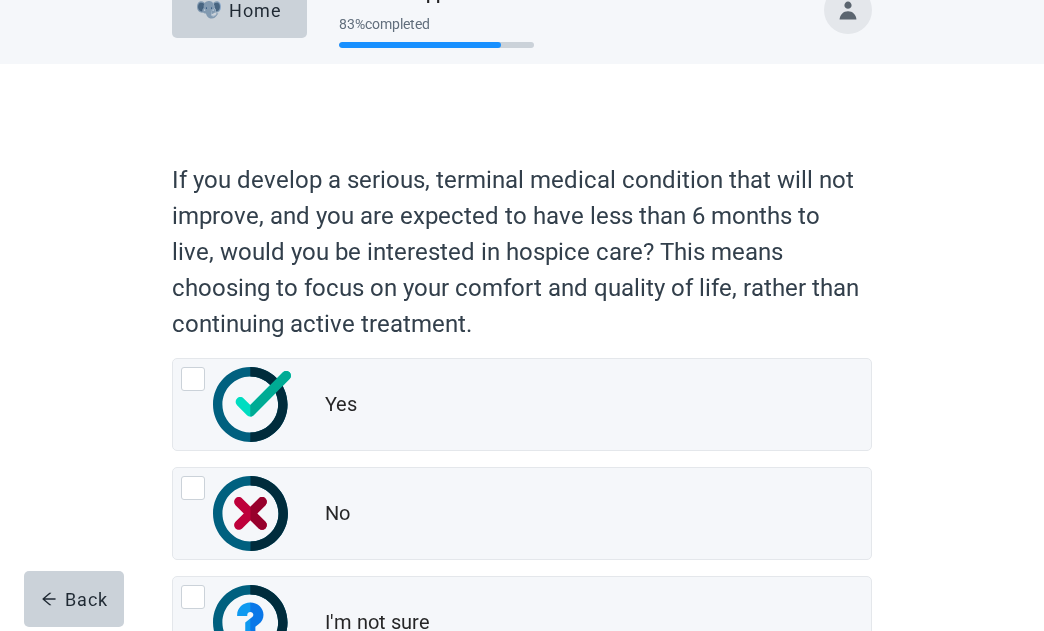 scroll, scrollTop: 202, scrollLeft: 0, axis: vertical 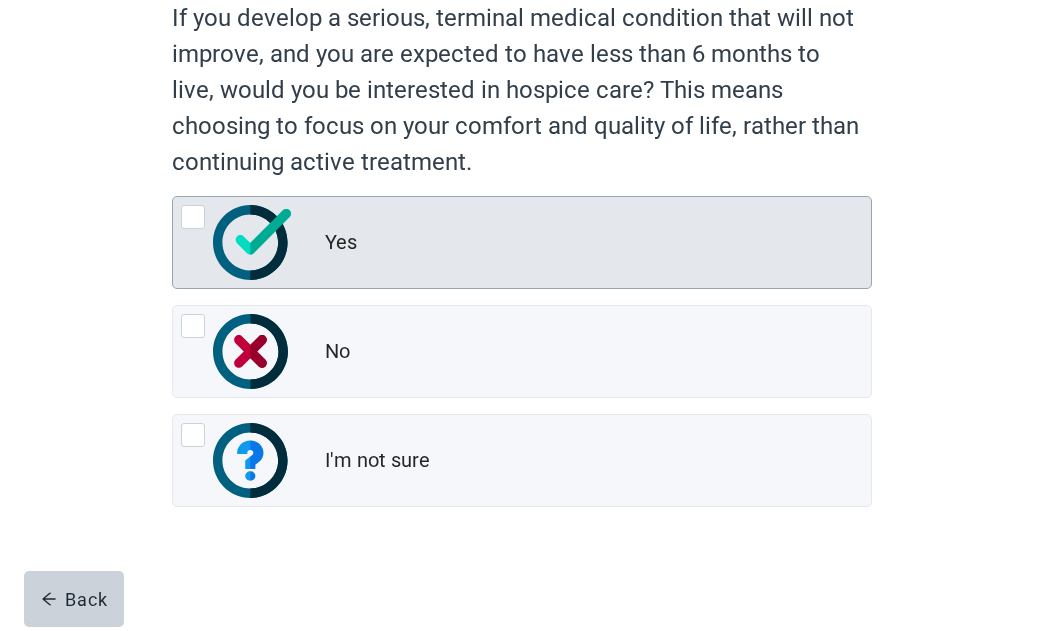 click at bounding box center [193, 217] 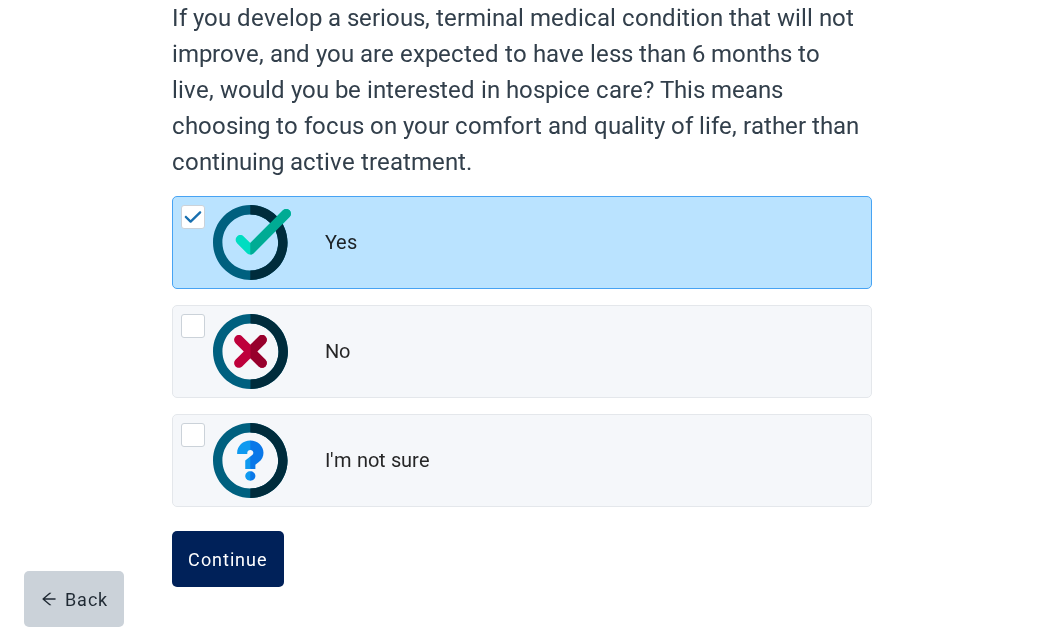click on "Continue" at bounding box center (228, 559) 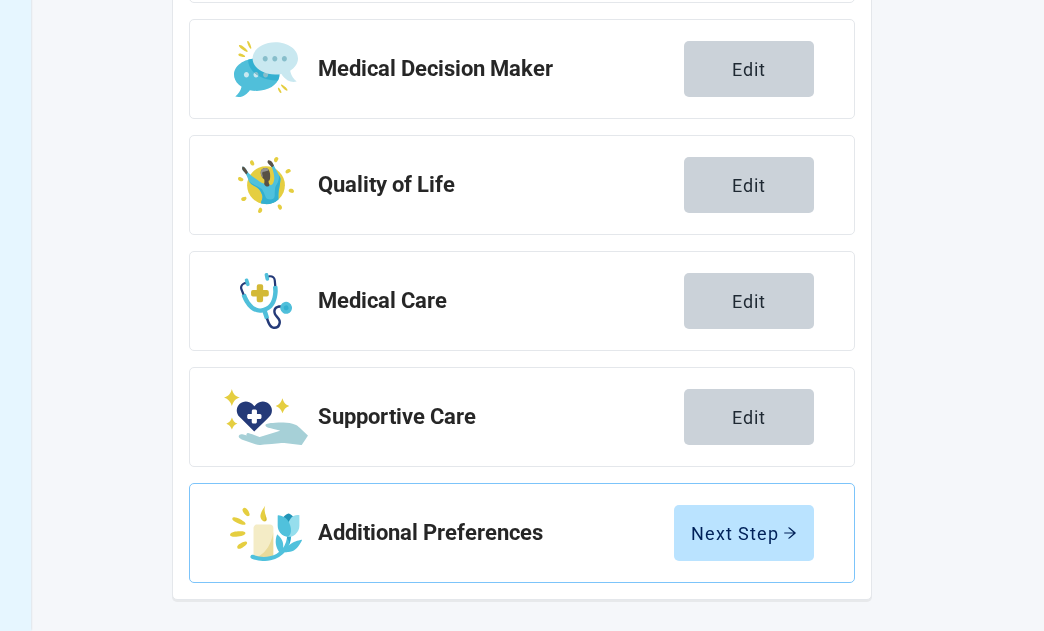 scroll, scrollTop: 432, scrollLeft: 0, axis: vertical 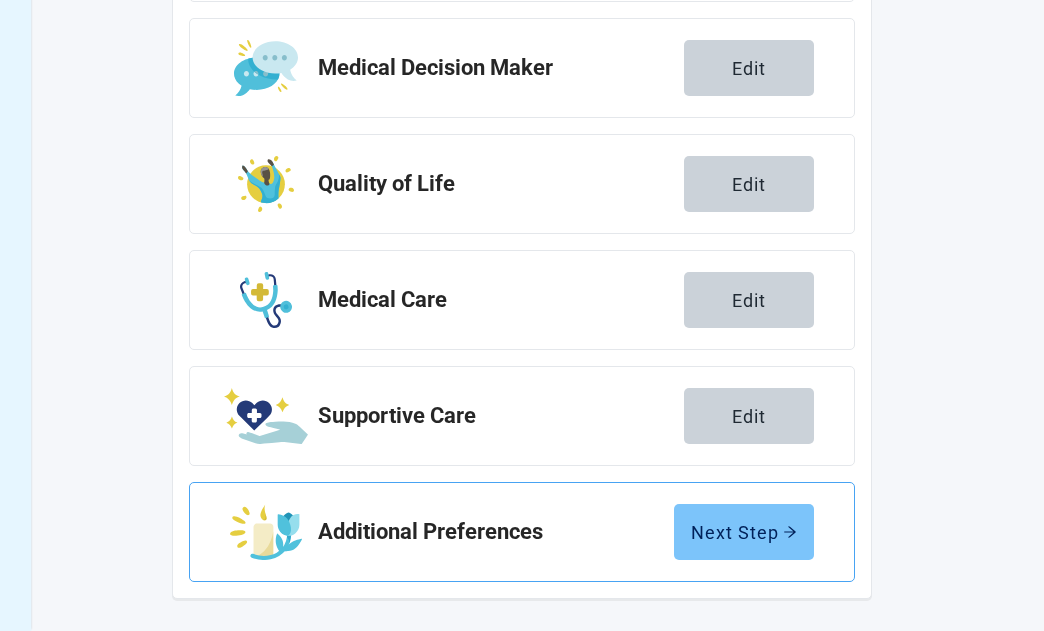 click on "Next Step" at bounding box center [744, 532] 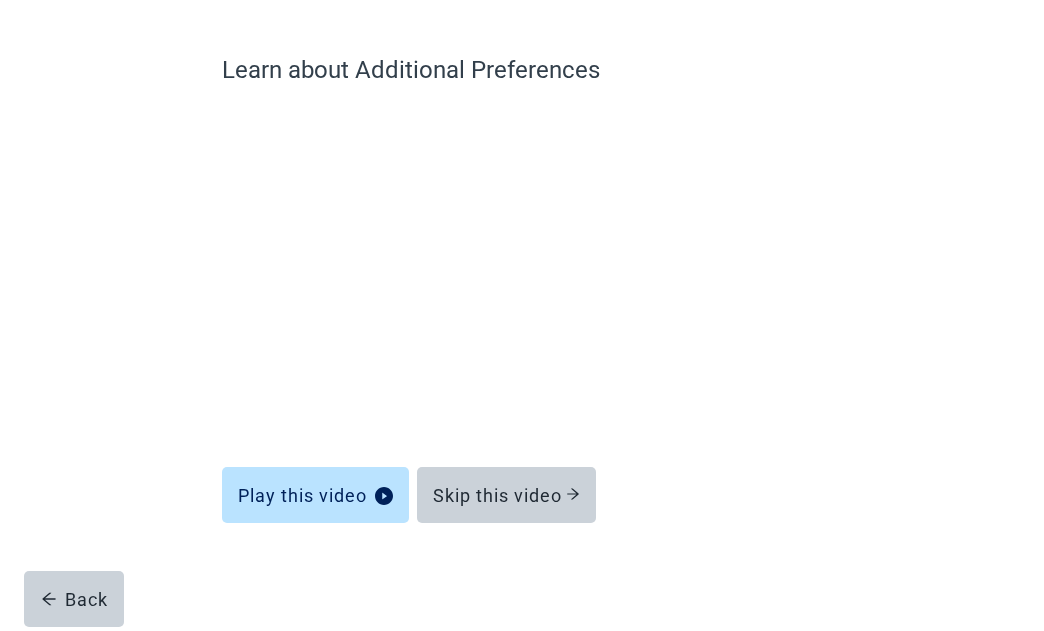 scroll, scrollTop: 140, scrollLeft: 0, axis: vertical 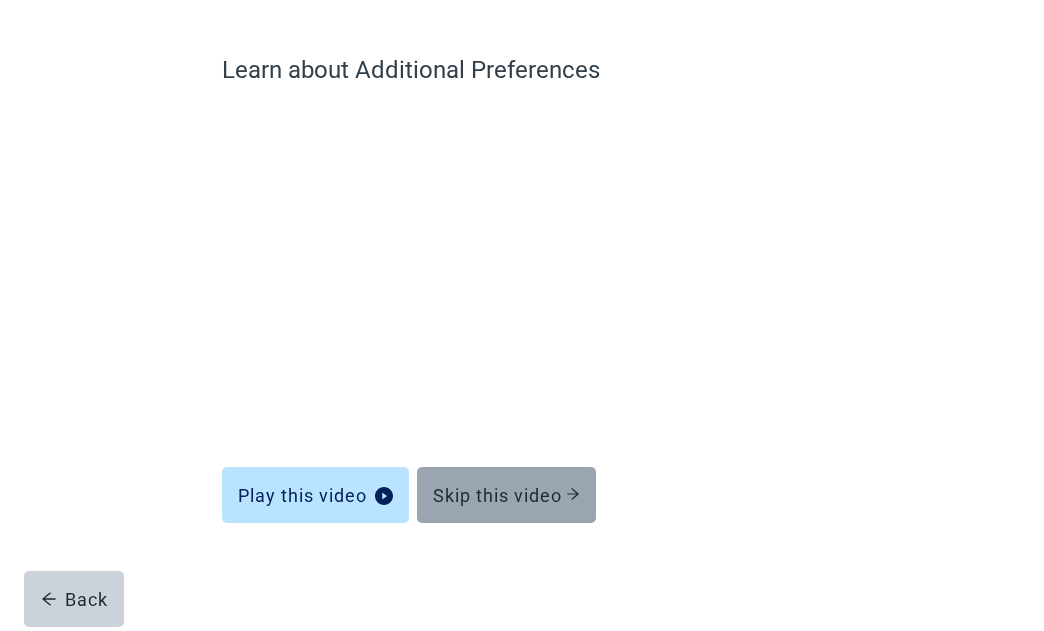 click on "Skip this video" at bounding box center (506, 495) 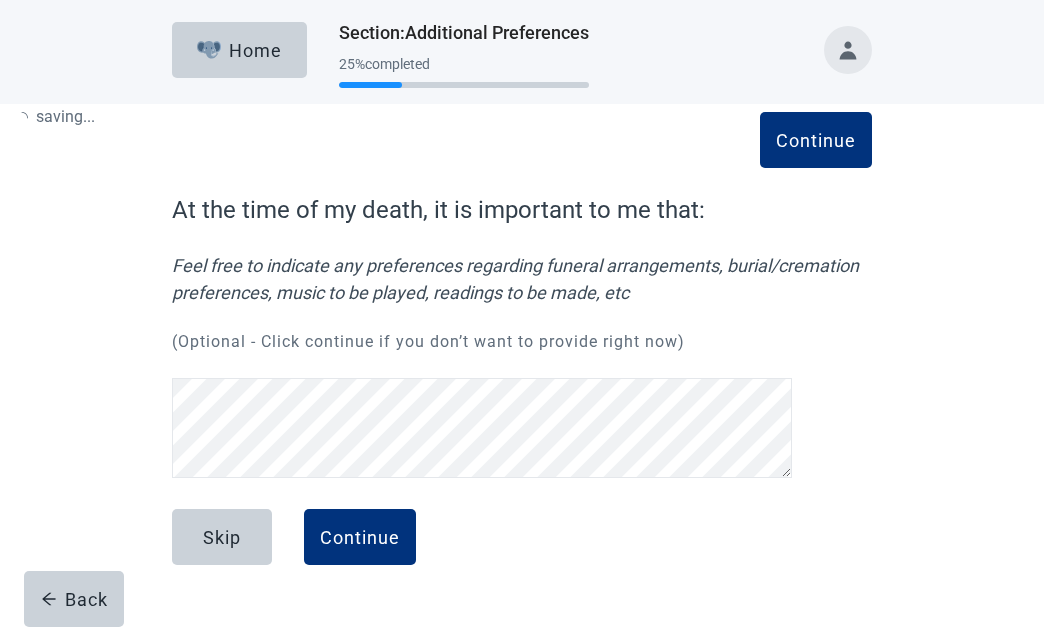 scroll, scrollTop: 0, scrollLeft: 0, axis: both 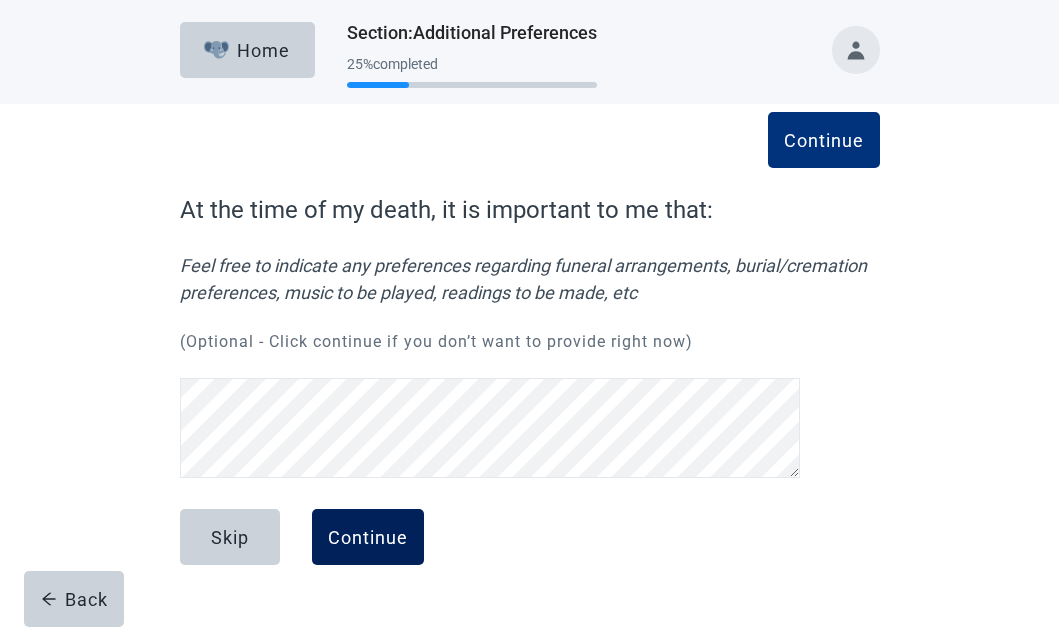 click on "Continue" at bounding box center (368, 537) 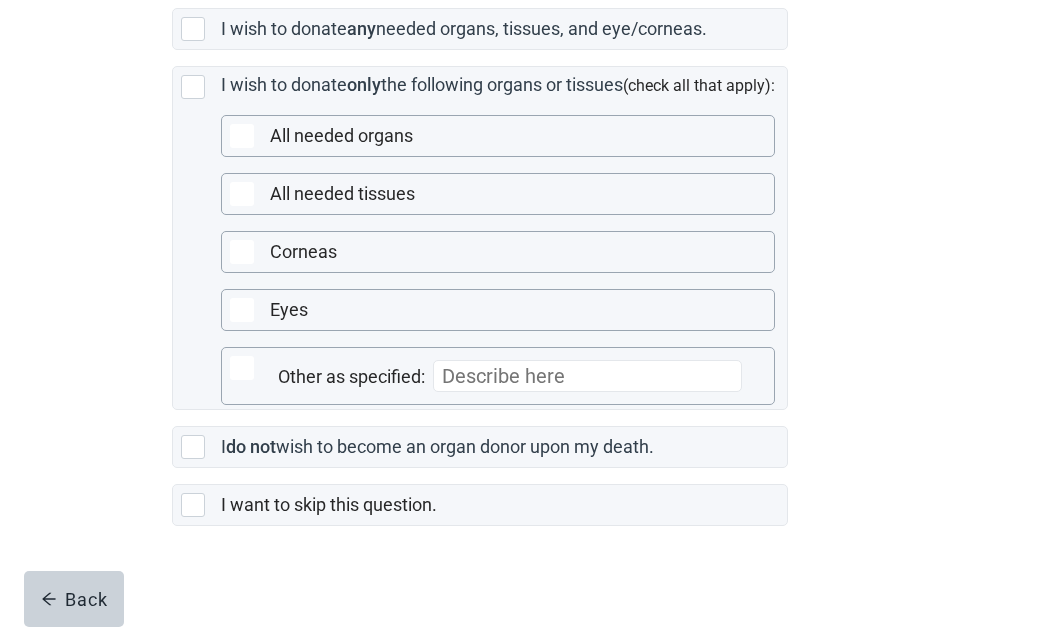 scroll, scrollTop: 603, scrollLeft: 0, axis: vertical 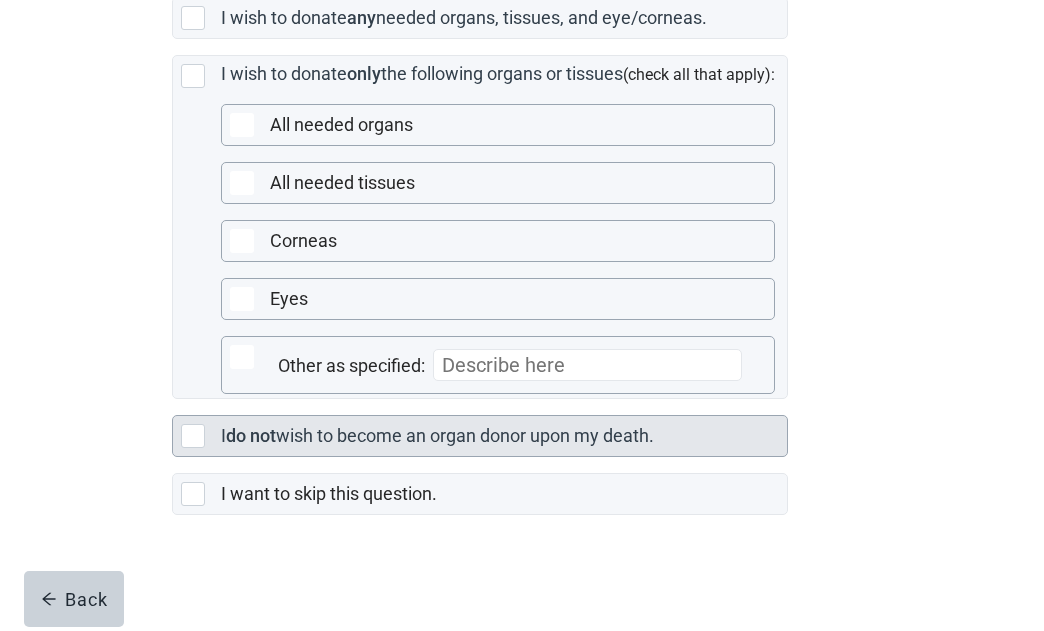 click at bounding box center [193, 436] 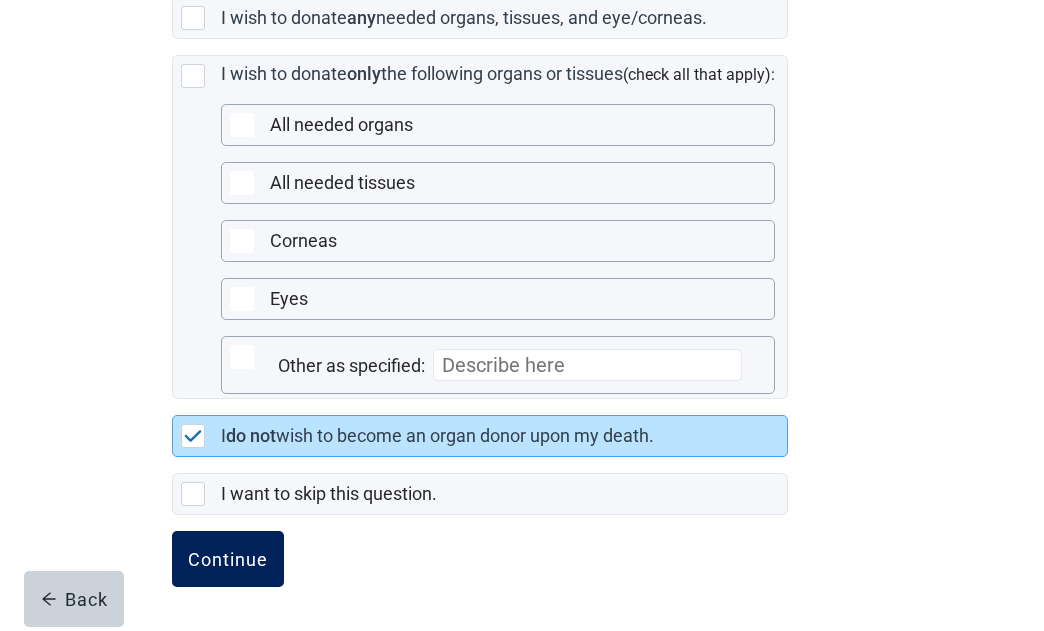 click on "Continue" at bounding box center [228, 559] 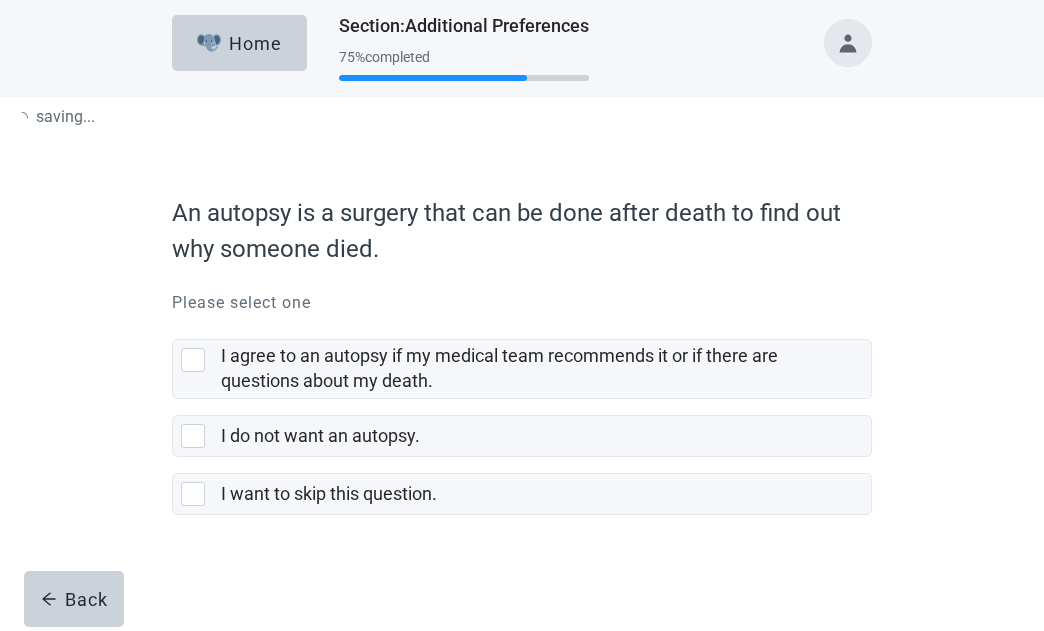 scroll, scrollTop: 0, scrollLeft: 0, axis: both 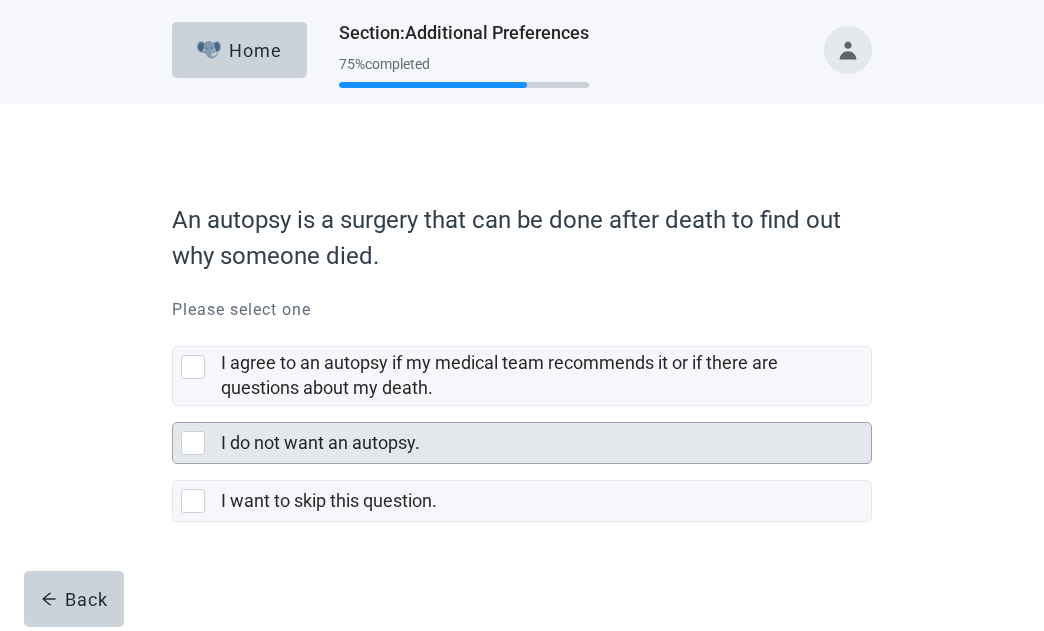 click at bounding box center (193, 443) 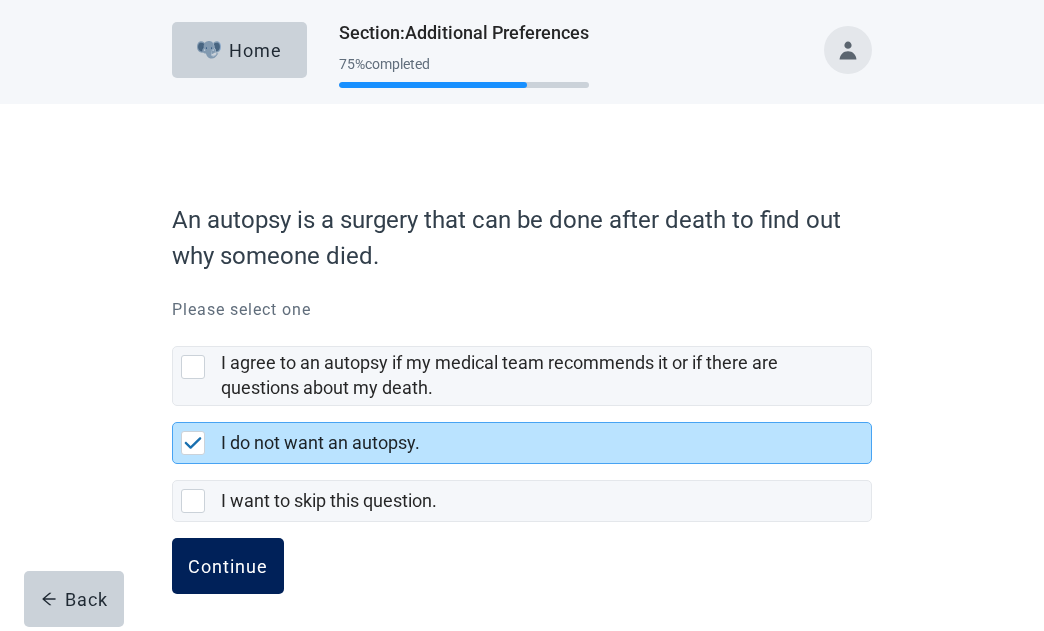 click on "Continue" at bounding box center [228, 566] 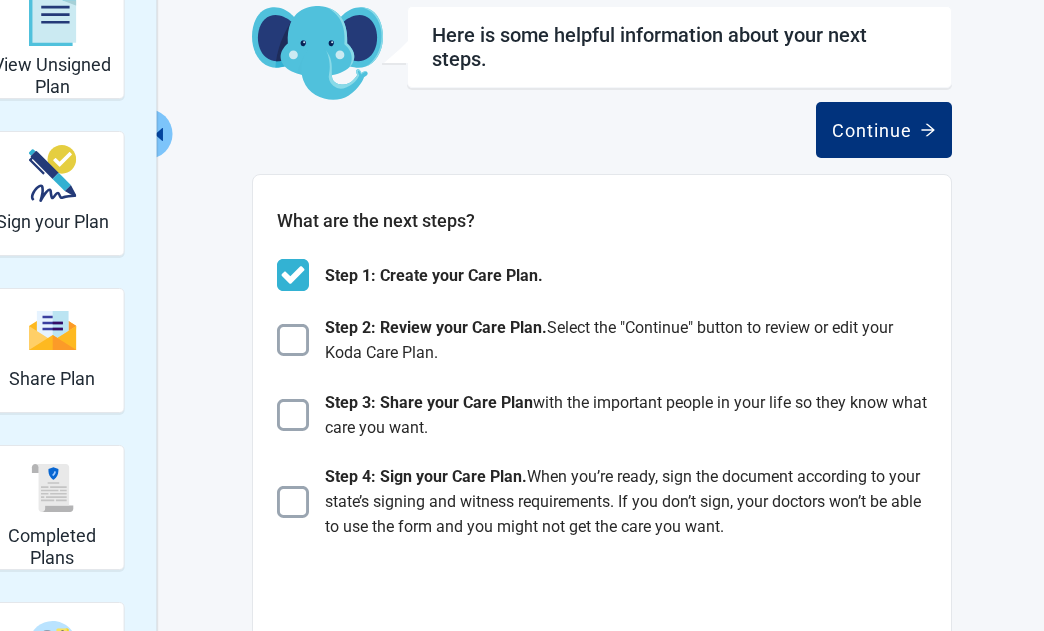 scroll, scrollTop: 0, scrollLeft: 0, axis: both 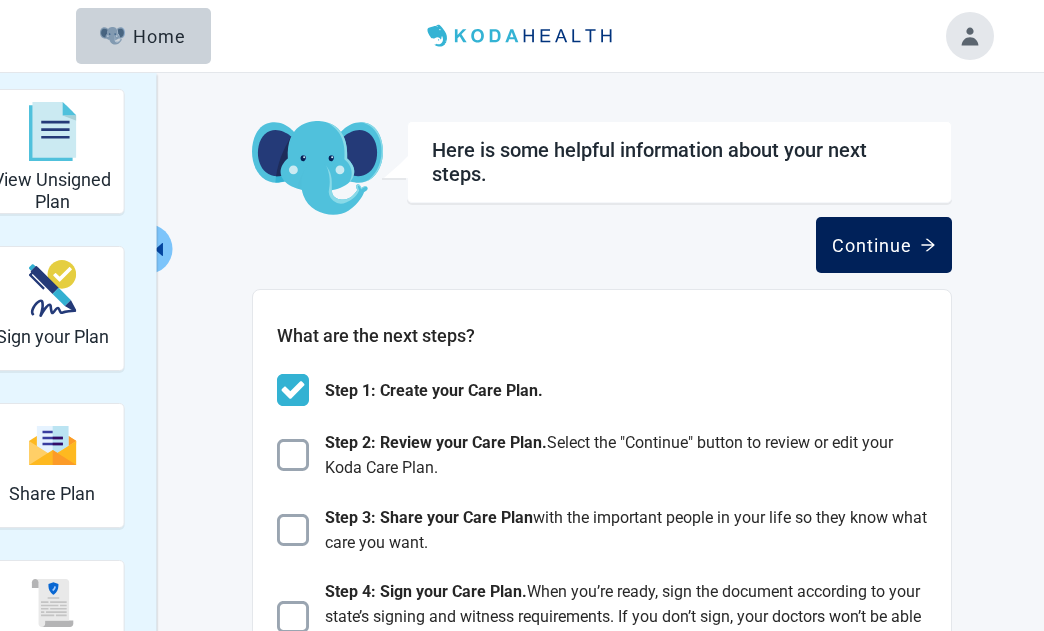 click on "Continue" at bounding box center [884, 245] 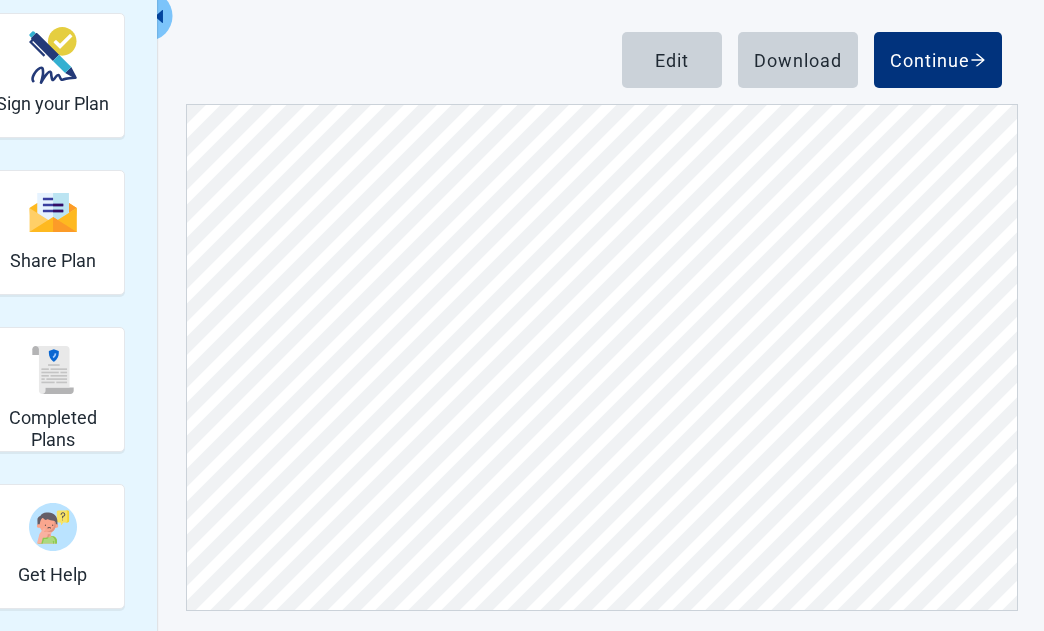 scroll, scrollTop: 245, scrollLeft: 0, axis: vertical 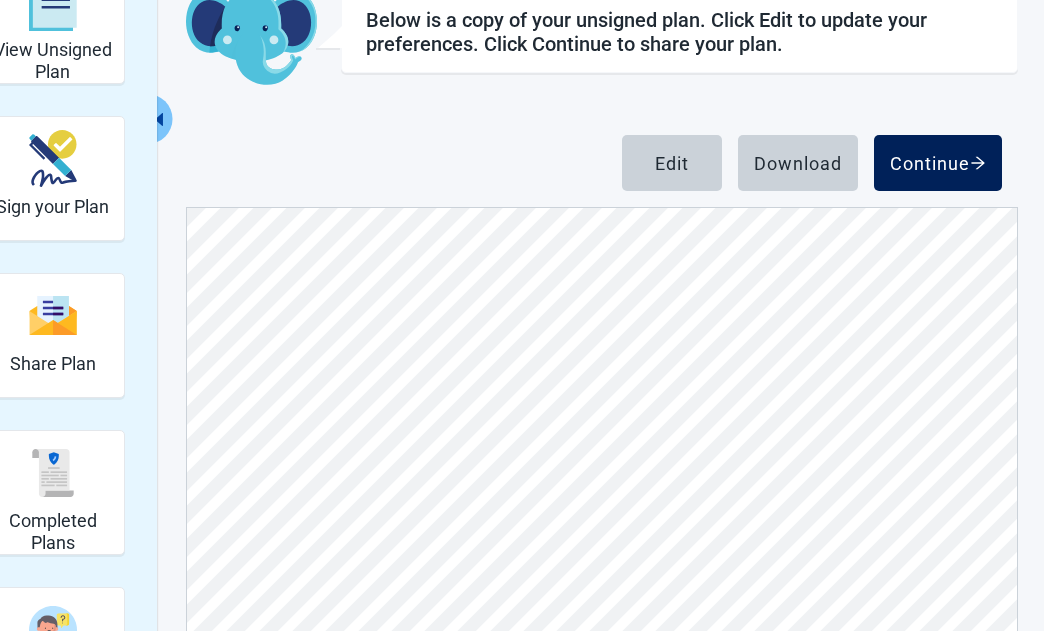 click on "Continue" at bounding box center [938, 163] 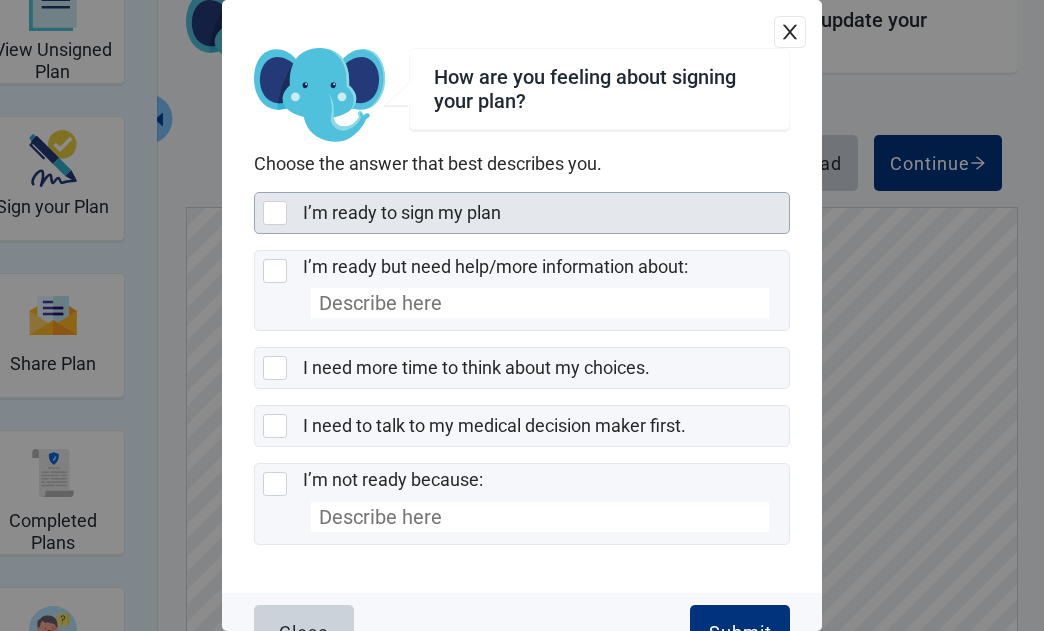 click at bounding box center (275, 213) 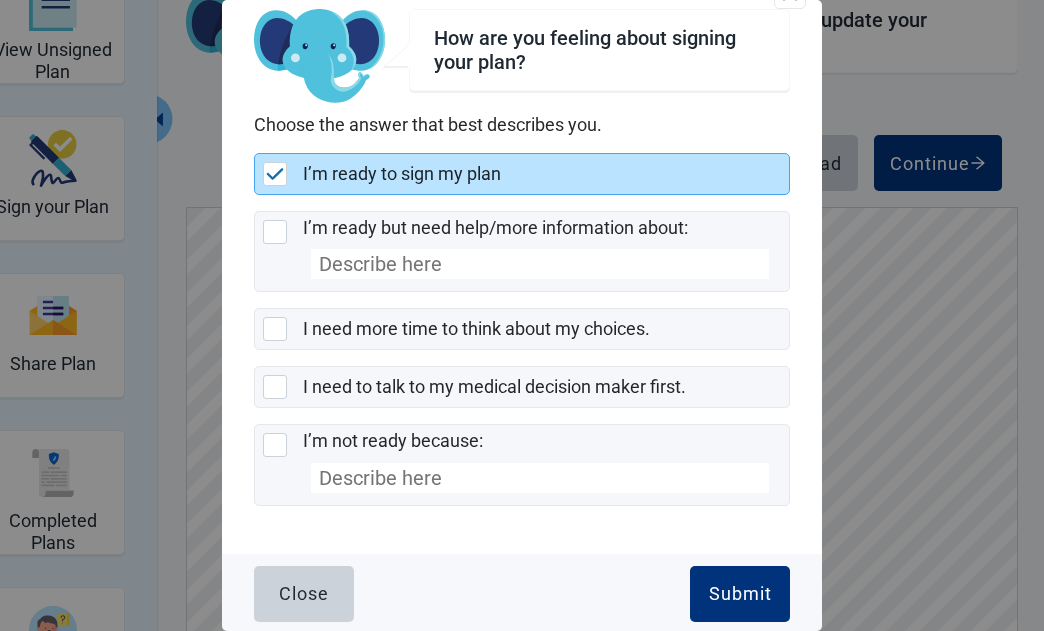 scroll, scrollTop: 41, scrollLeft: 0, axis: vertical 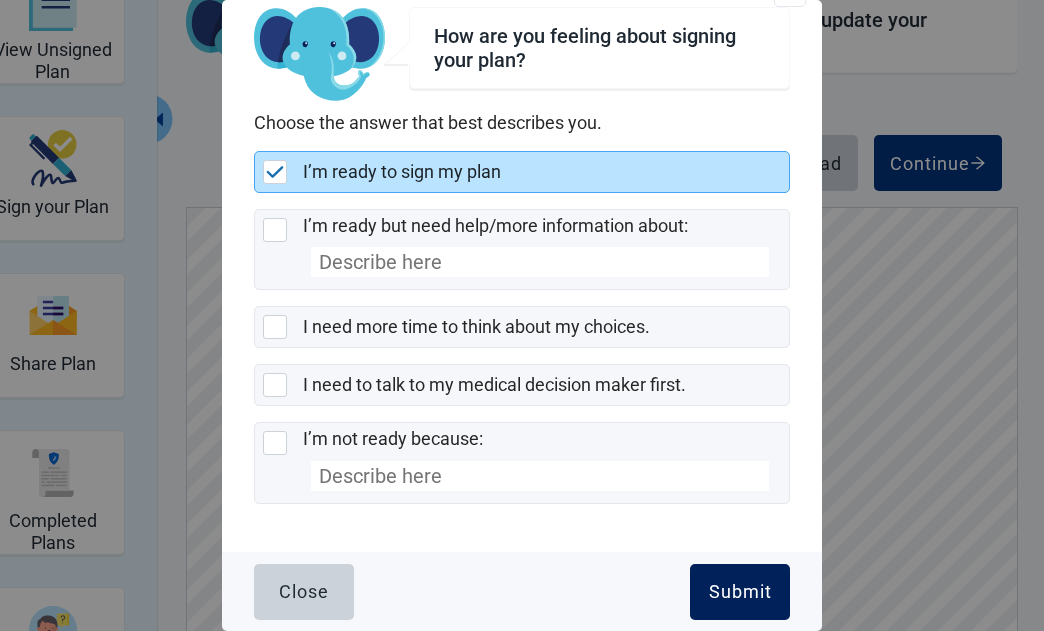 click on "Submit" at bounding box center [740, 592] 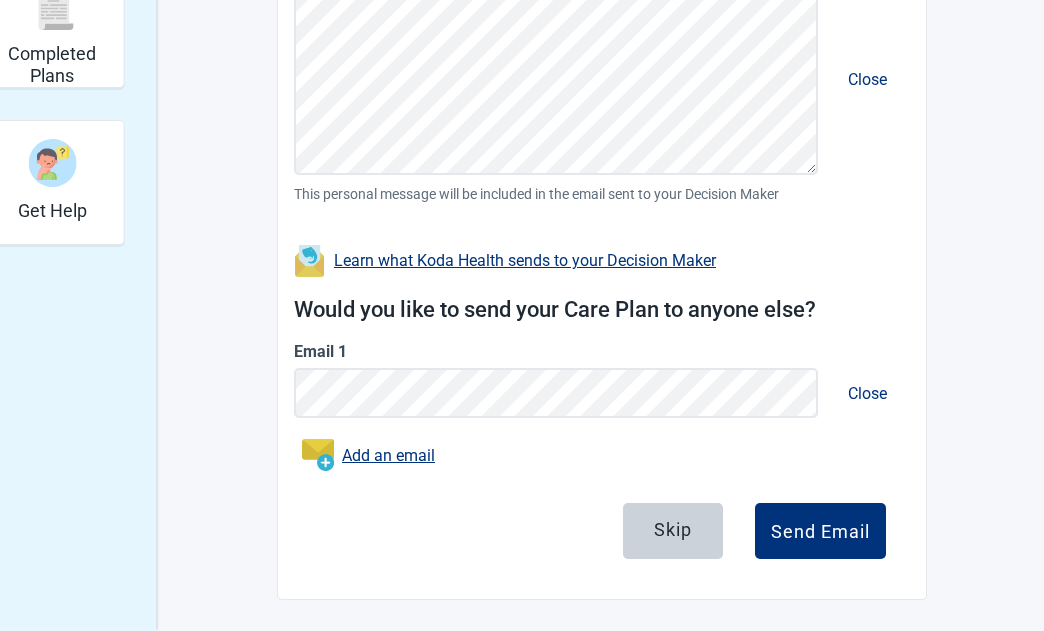 scroll, scrollTop: 598, scrollLeft: 0, axis: vertical 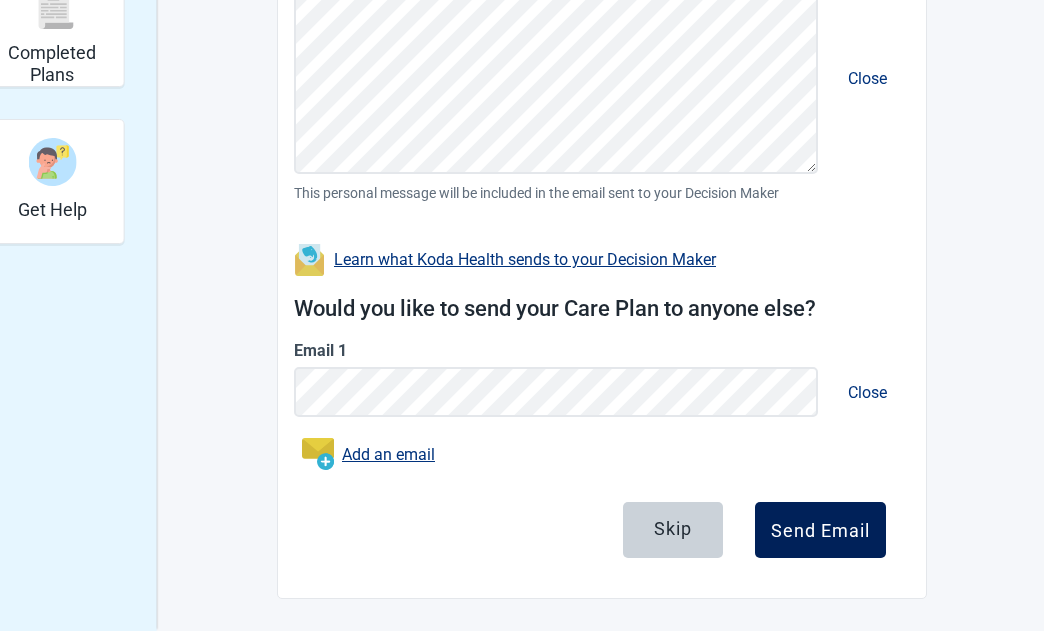 click on "Send Email" at bounding box center (820, 530) 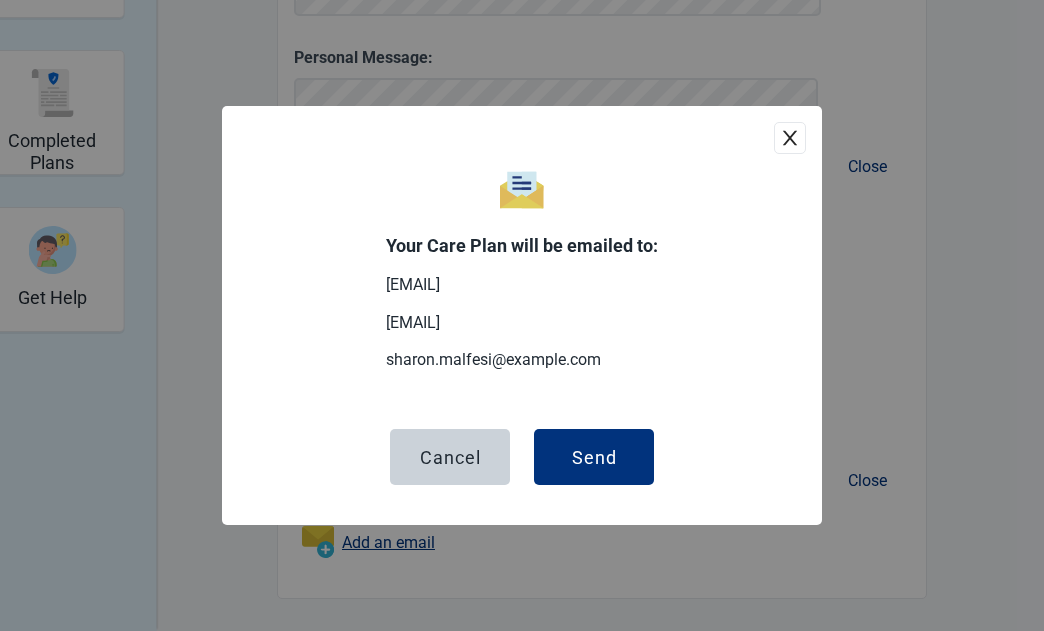 scroll, scrollTop: 510, scrollLeft: 0, axis: vertical 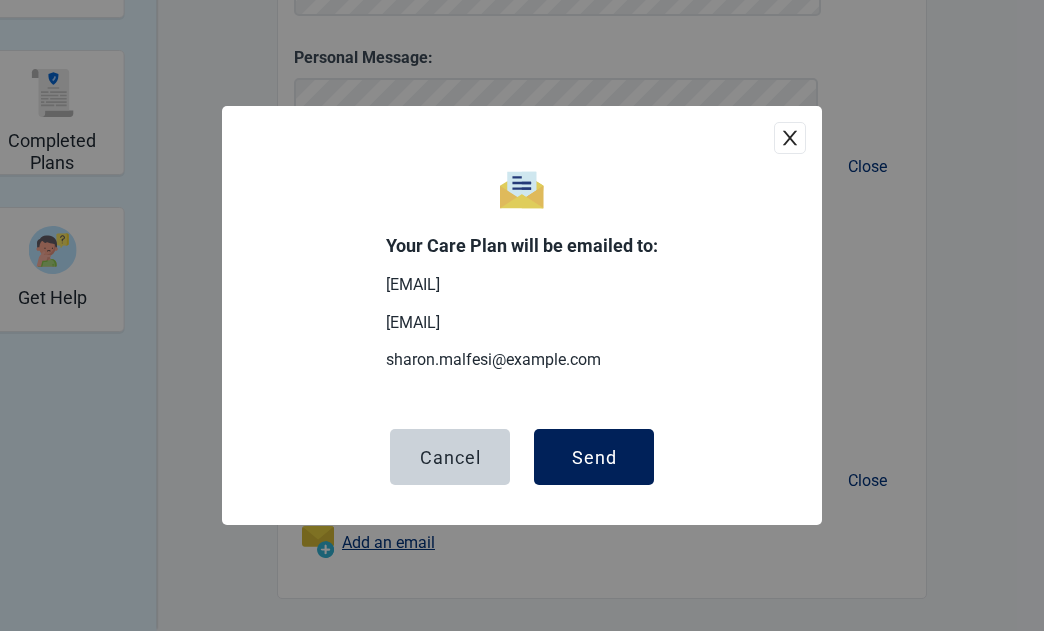 click on "Send" at bounding box center (594, 457) 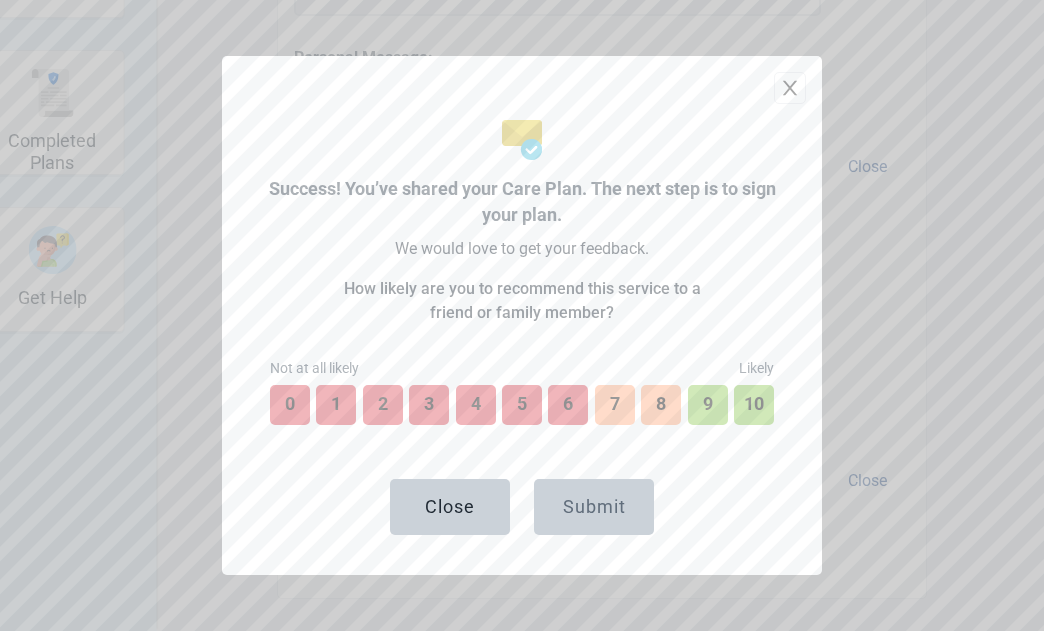 scroll, scrollTop: 655, scrollLeft: 0, axis: vertical 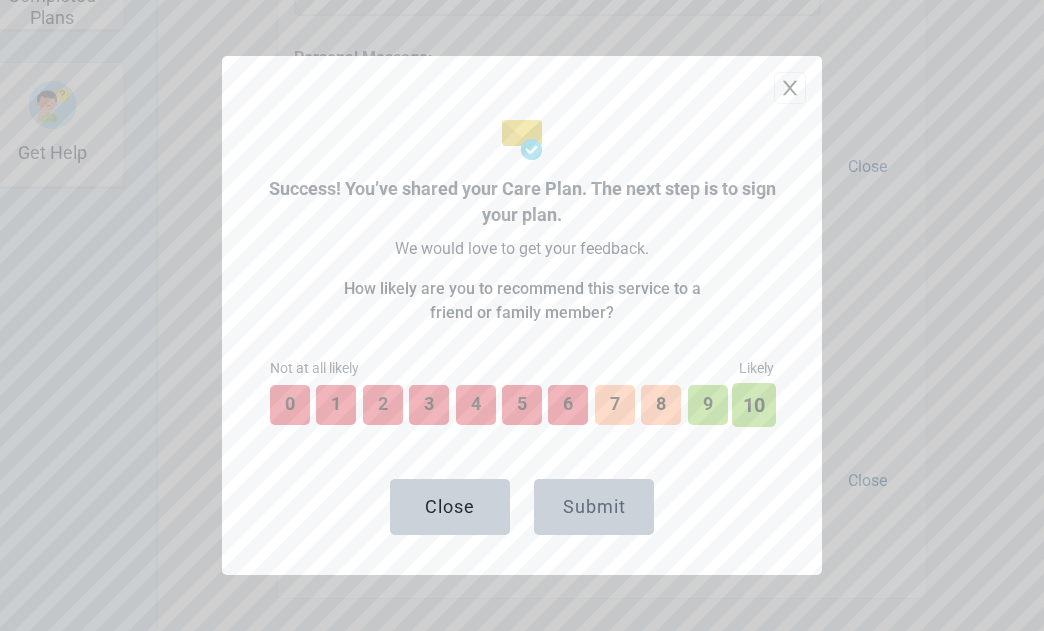 click on "10" at bounding box center [754, 405] 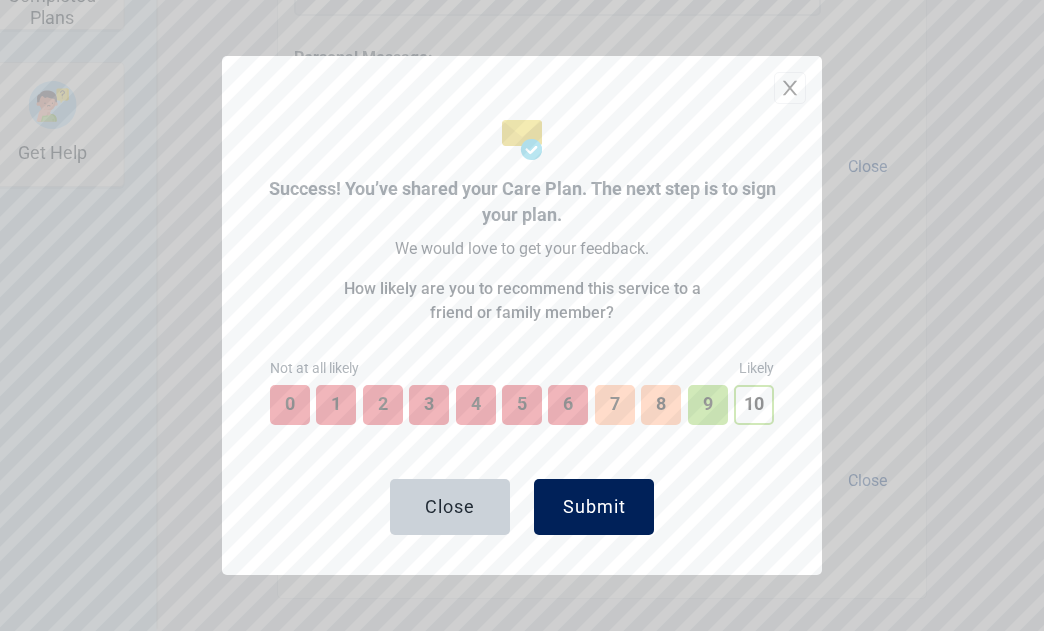 click on "Submit" at bounding box center (594, 507) 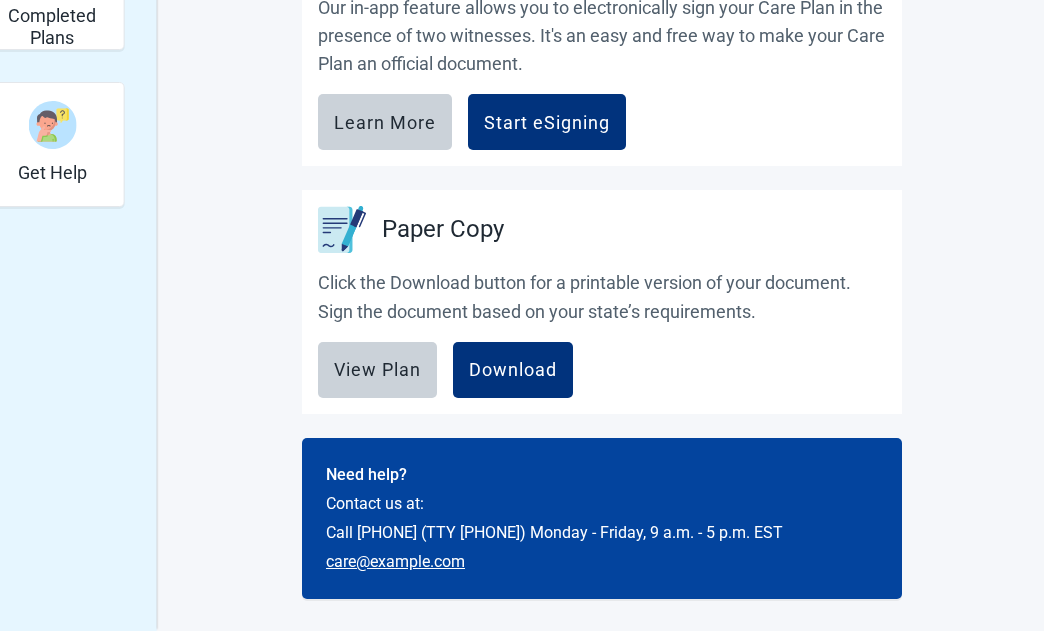 scroll, scrollTop: 634, scrollLeft: 0, axis: vertical 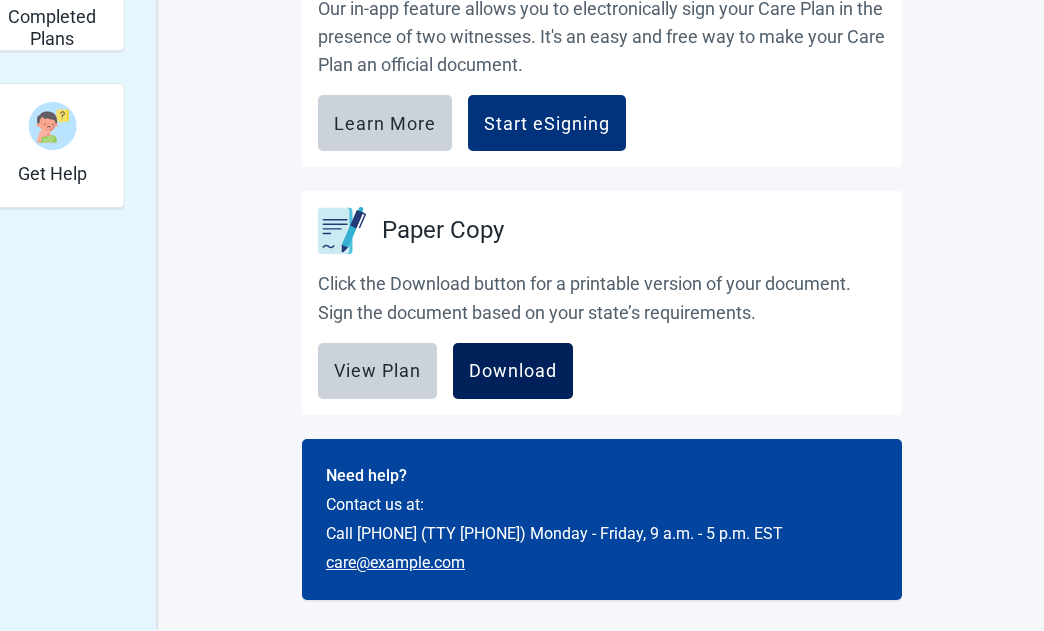 click on "Download" at bounding box center (513, 371) 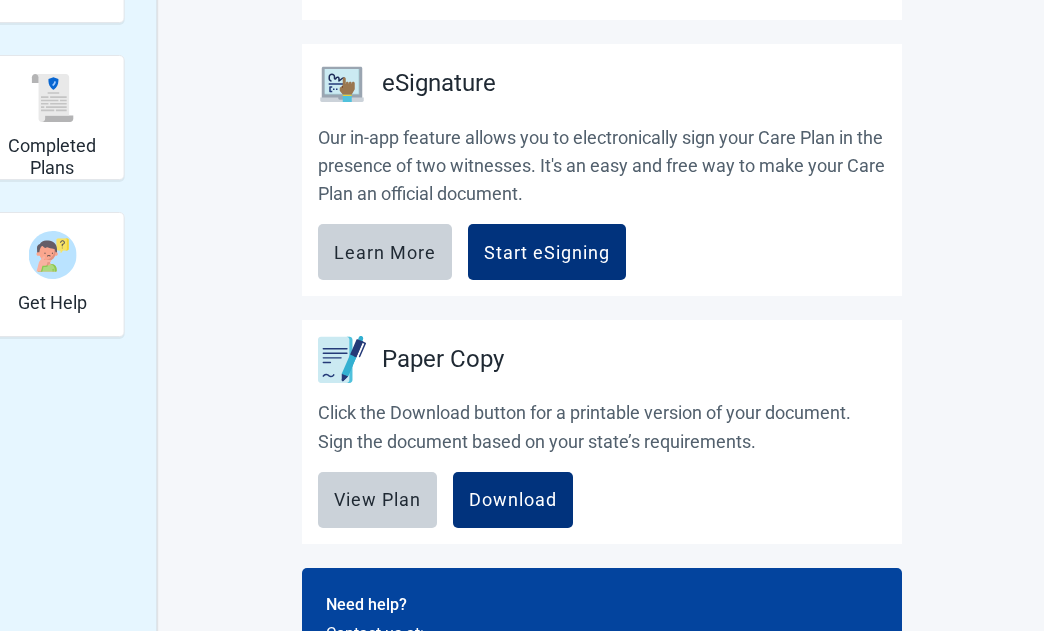 scroll, scrollTop: 0, scrollLeft: 0, axis: both 